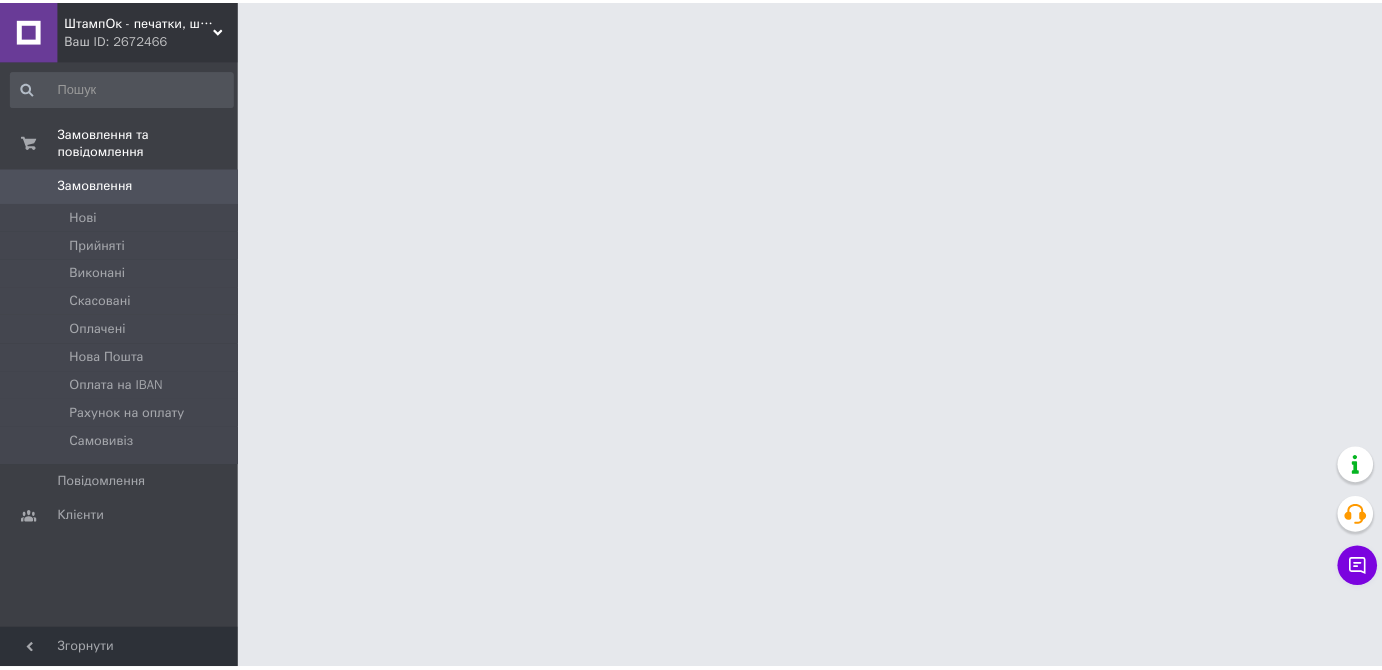 scroll, scrollTop: 0, scrollLeft: 0, axis: both 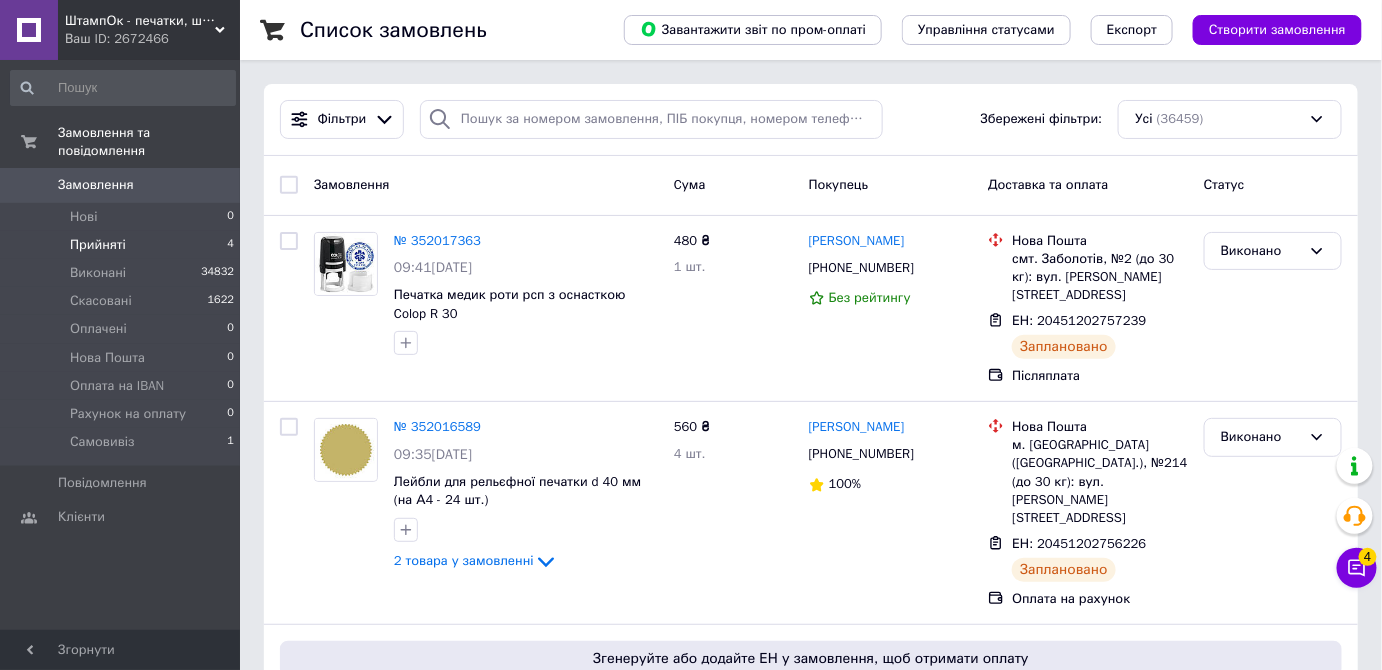 click on "Прийняті 4" at bounding box center (123, 245) 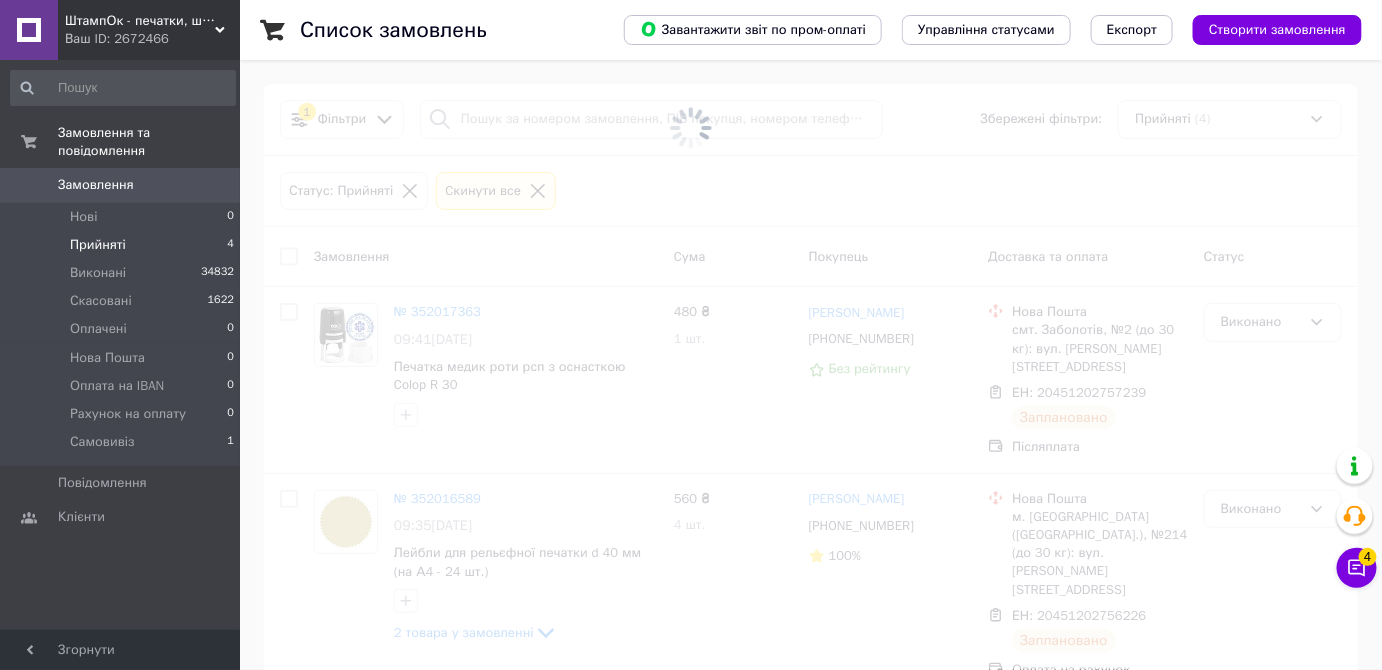 click on "Прийняті 4" at bounding box center (123, 245) 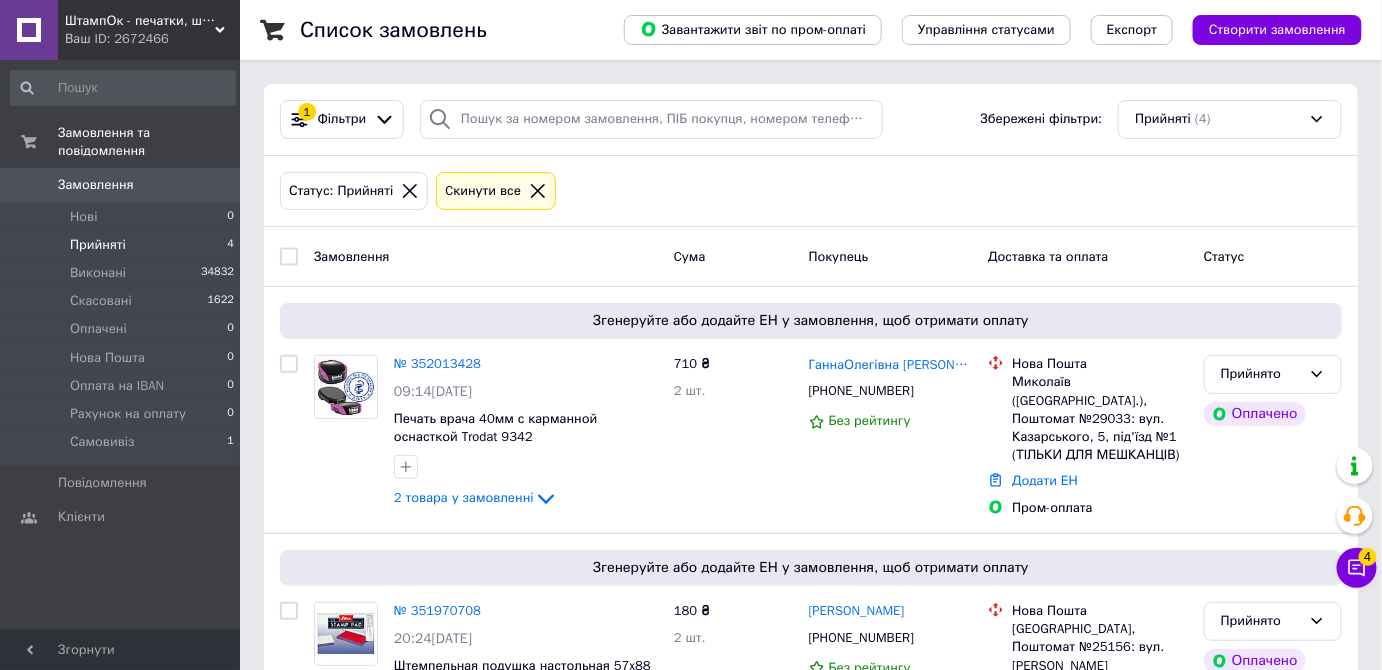 click on "Прийняті 4" at bounding box center [123, 245] 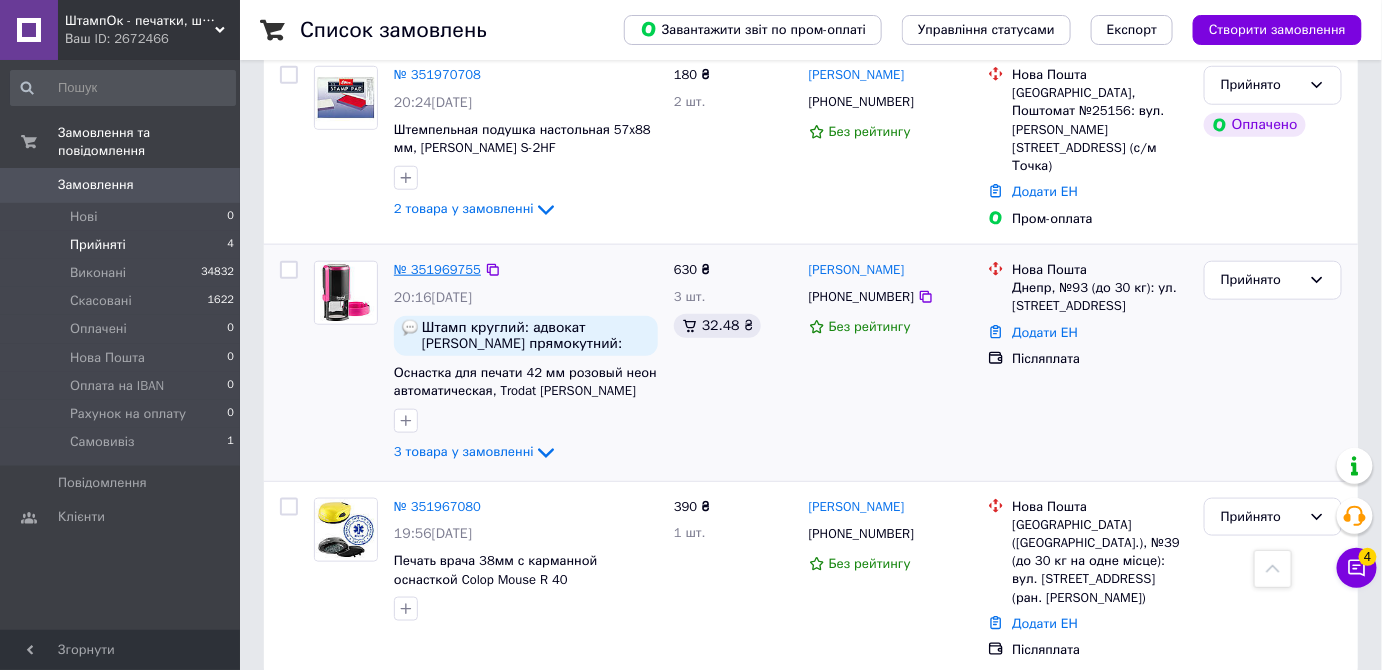scroll, scrollTop: 538, scrollLeft: 0, axis: vertical 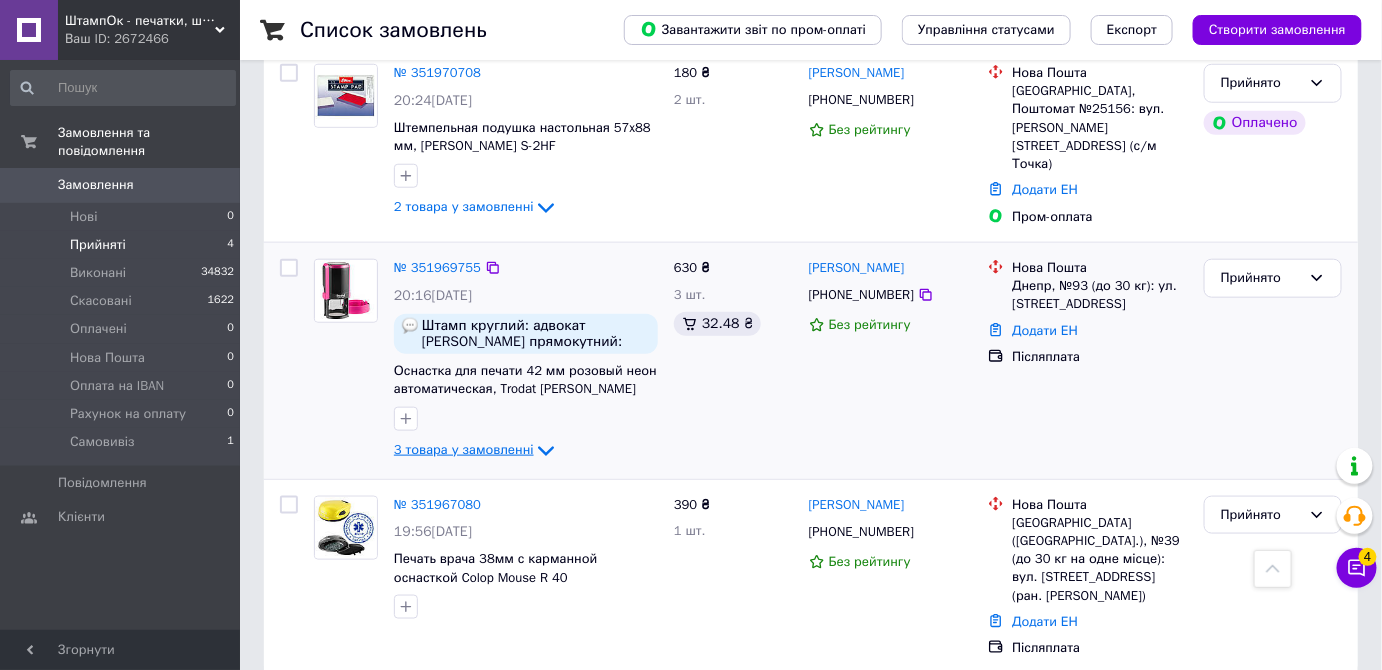 click on "3 товара у замовленні" at bounding box center [464, 449] 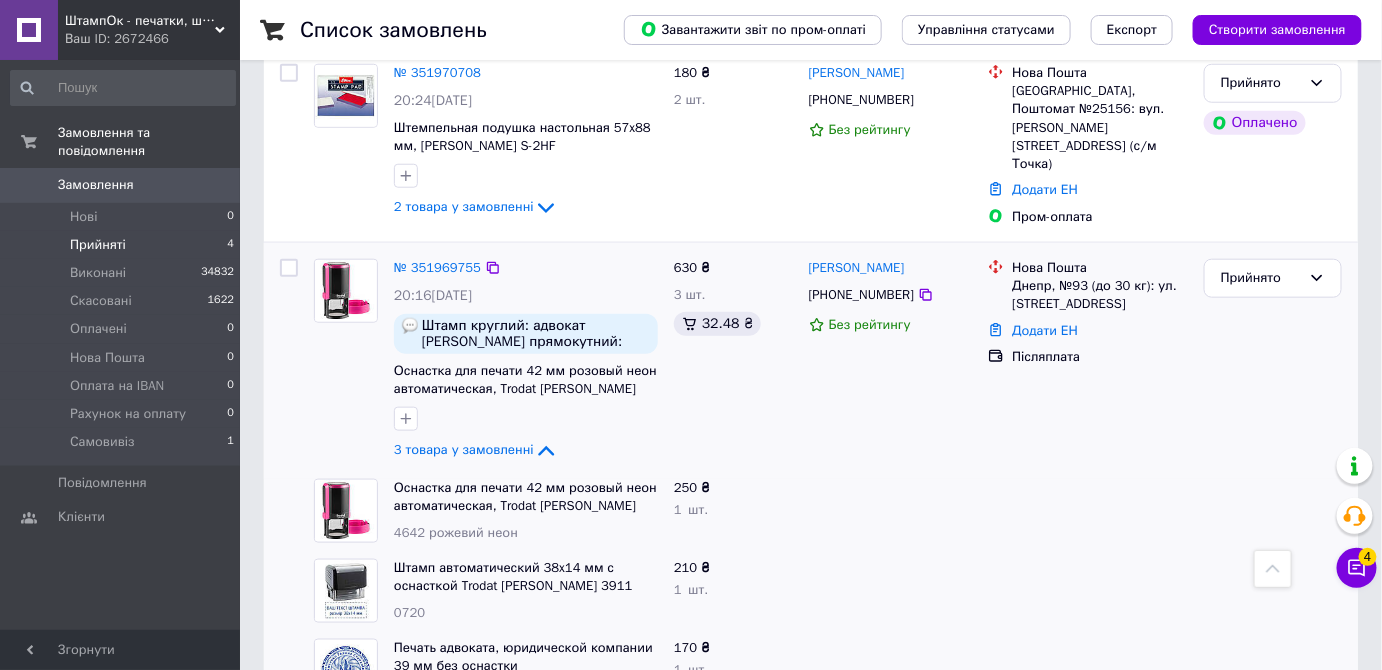 click on "№ 351969755 20:16, 09.07.2025 Штамп круглий: адвокат Головня Оксана Юріївна
Штамп прямокутний: Згідно з оригіналом
Адвокат Головня О.Ю. Дата  Оснастка для печати 42 мм розовый неон автоматическая, Trodat printy 4642 3 товара у замовленні" at bounding box center (526, 361) 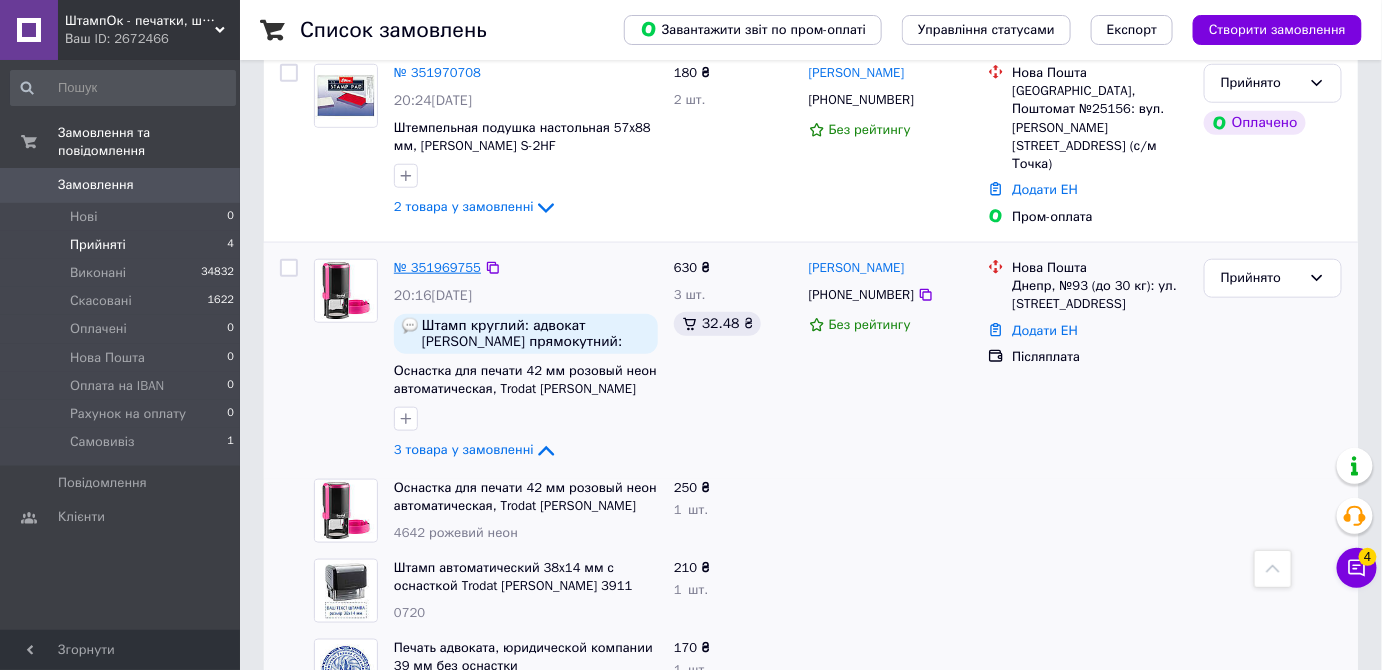 click on "№ 351969755" at bounding box center (437, 267) 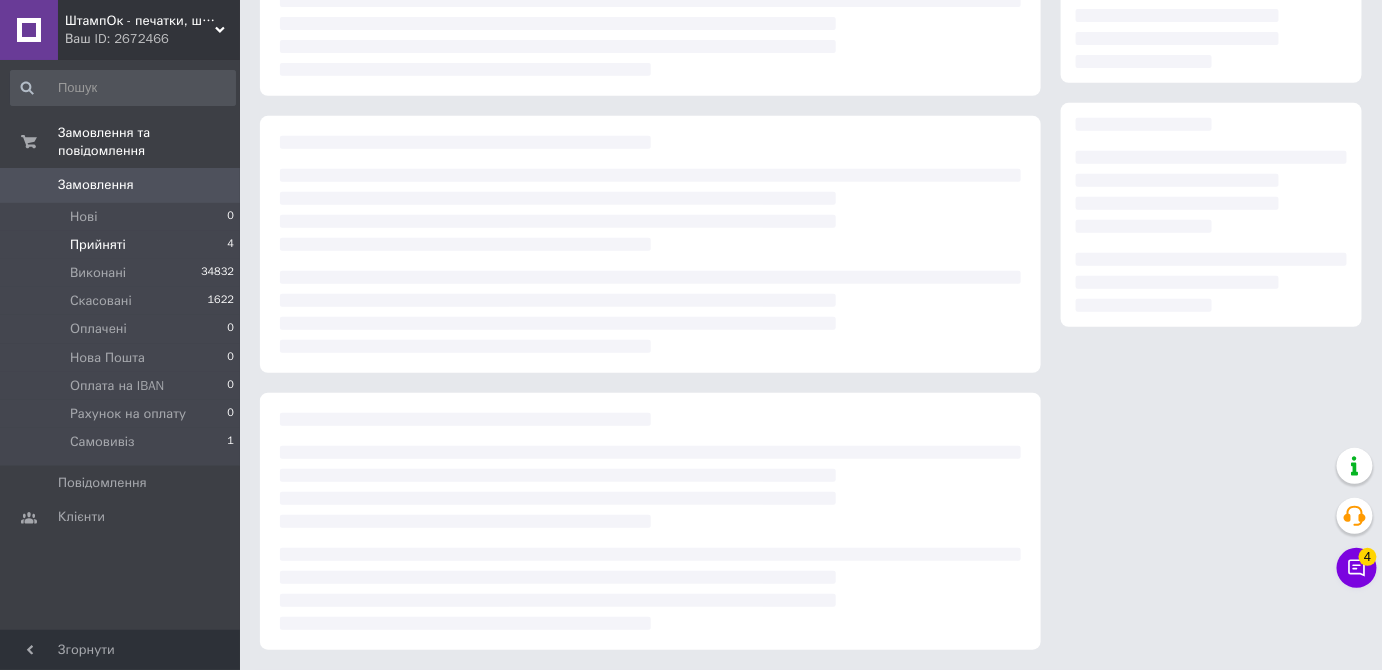 scroll, scrollTop: 0, scrollLeft: 0, axis: both 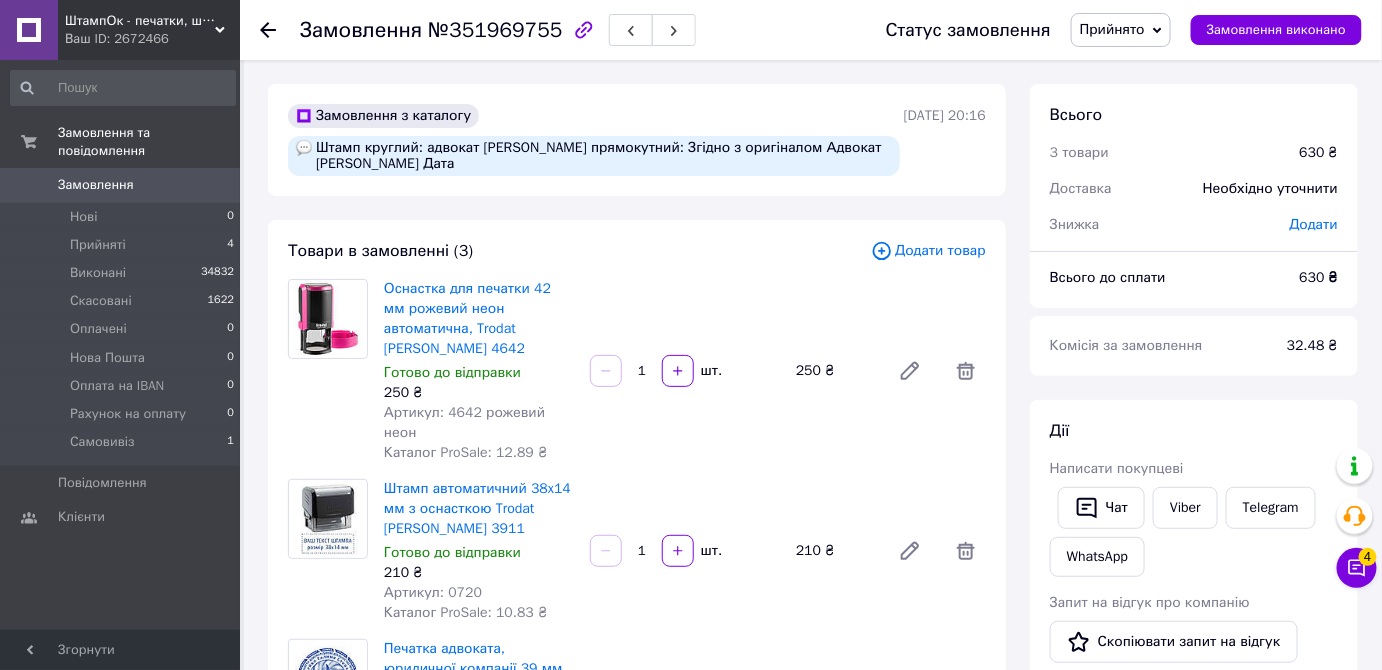 drag, startPoint x: 781, startPoint y: 149, endPoint x: 606, endPoint y: 181, distance: 177.90166 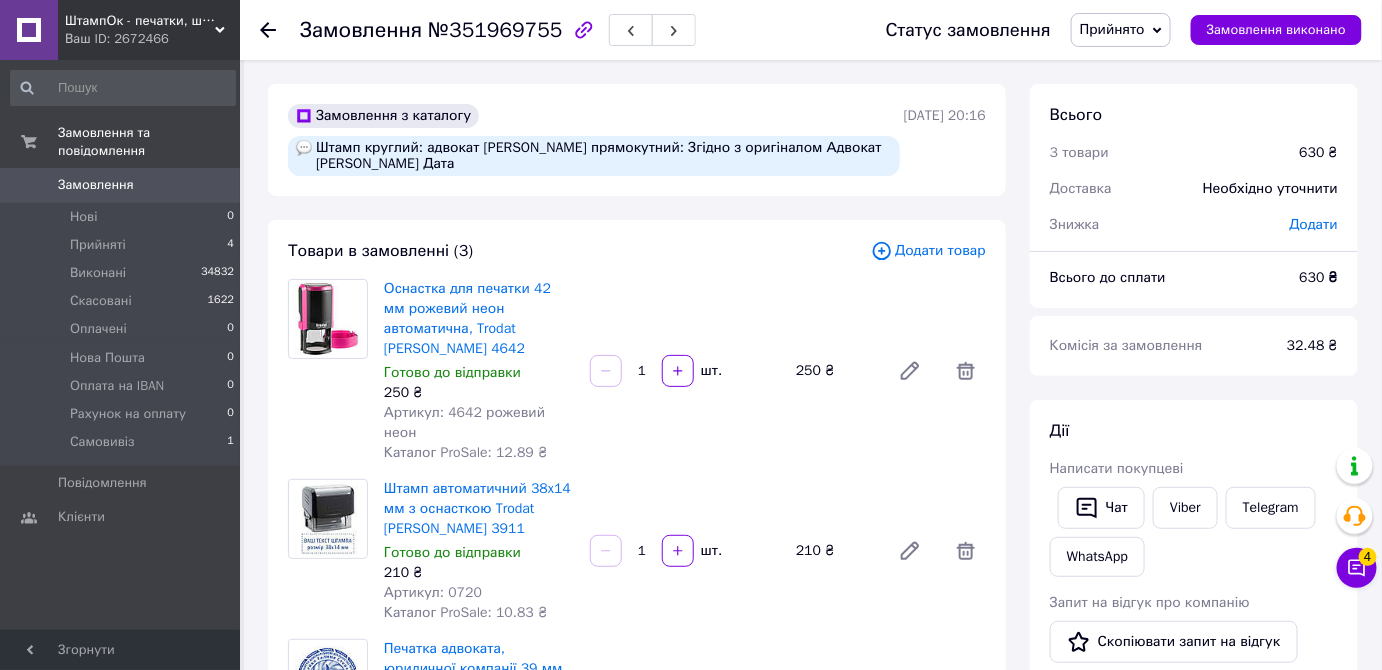 click on "Замовлення з каталогу Штамп круглий: адвокат Головня Оксана Юріївна
Штамп прямокутний: Згідно з оригіналом
Адвокат Головня О.Ю. Дата  09.07.2025 | 20:16" at bounding box center (637, 140) 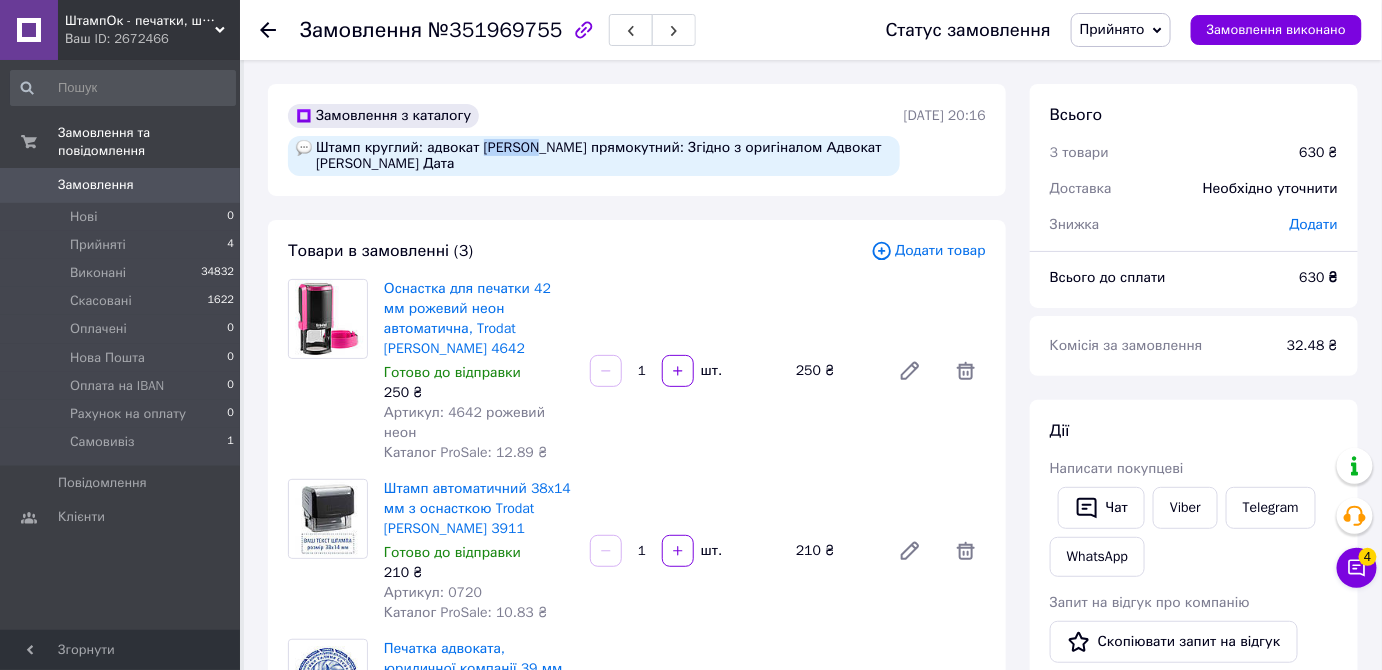 drag, startPoint x: 475, startPoint y: 147, endPoint x: 528, endPoint y: 144, distance: 53.08484 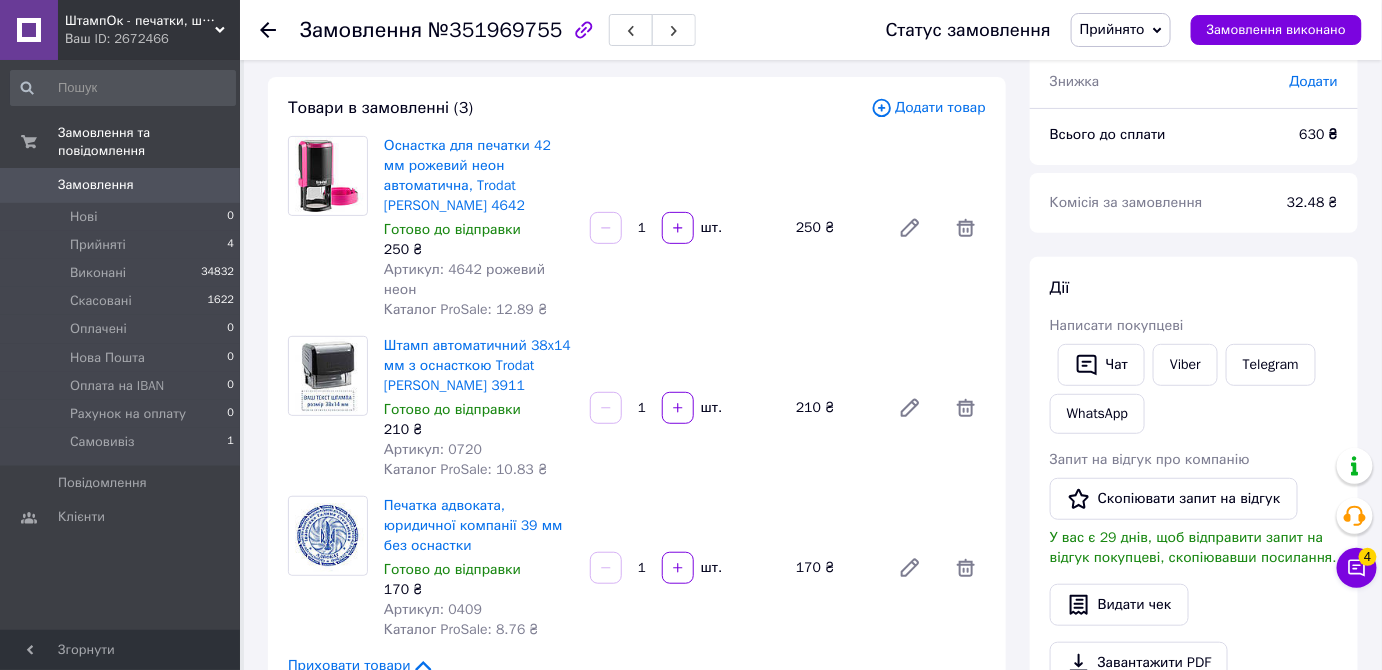 scroll, scrollTop: 144, scrollLeft: 0, axis: vertical 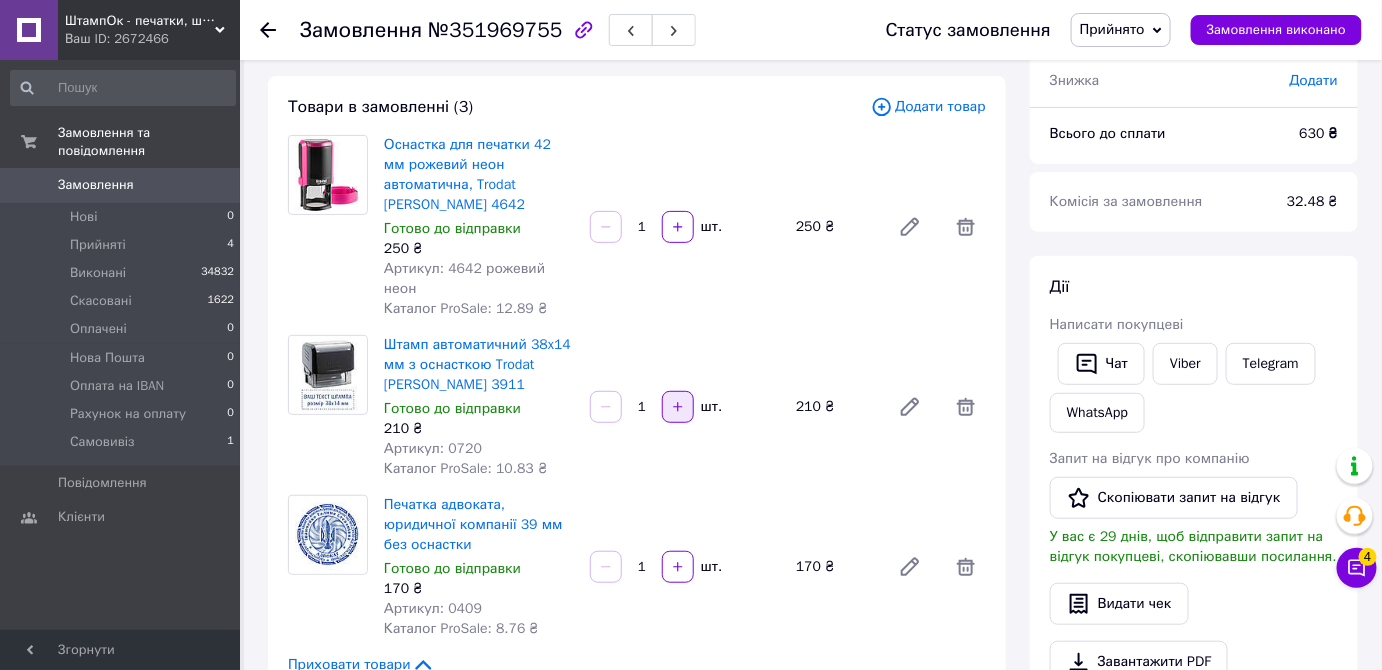 click 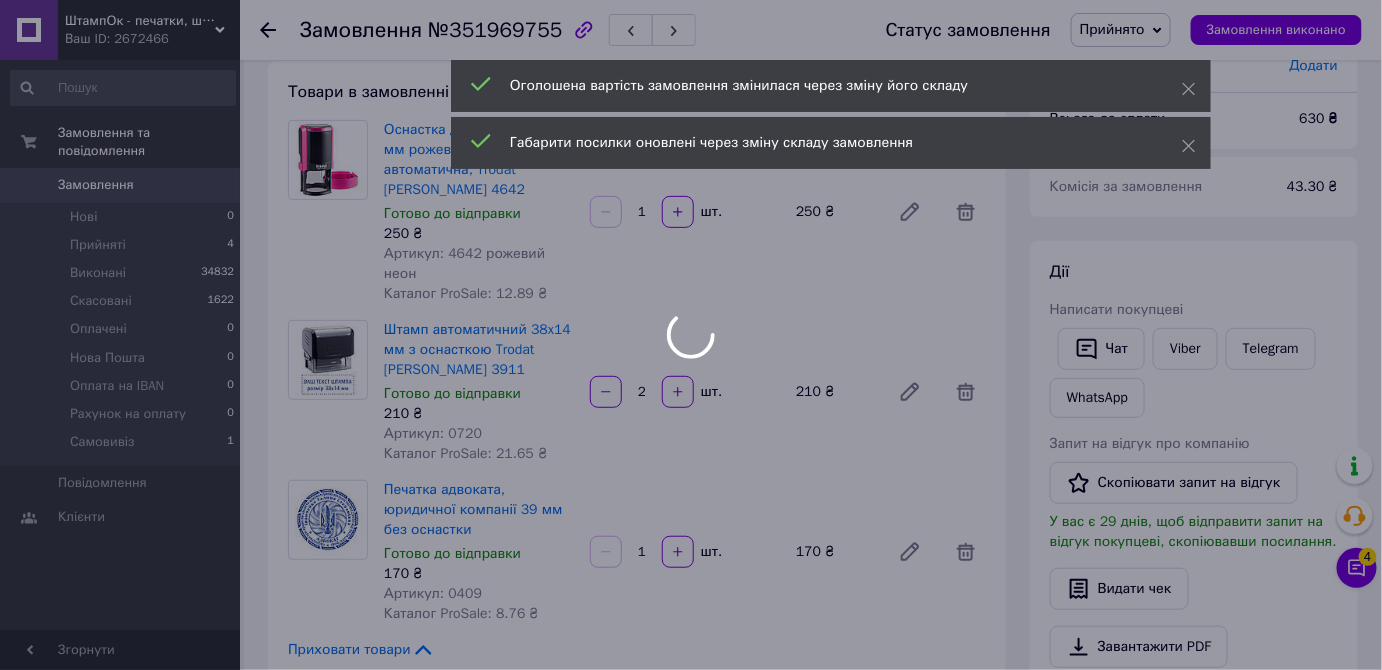 type on "2" 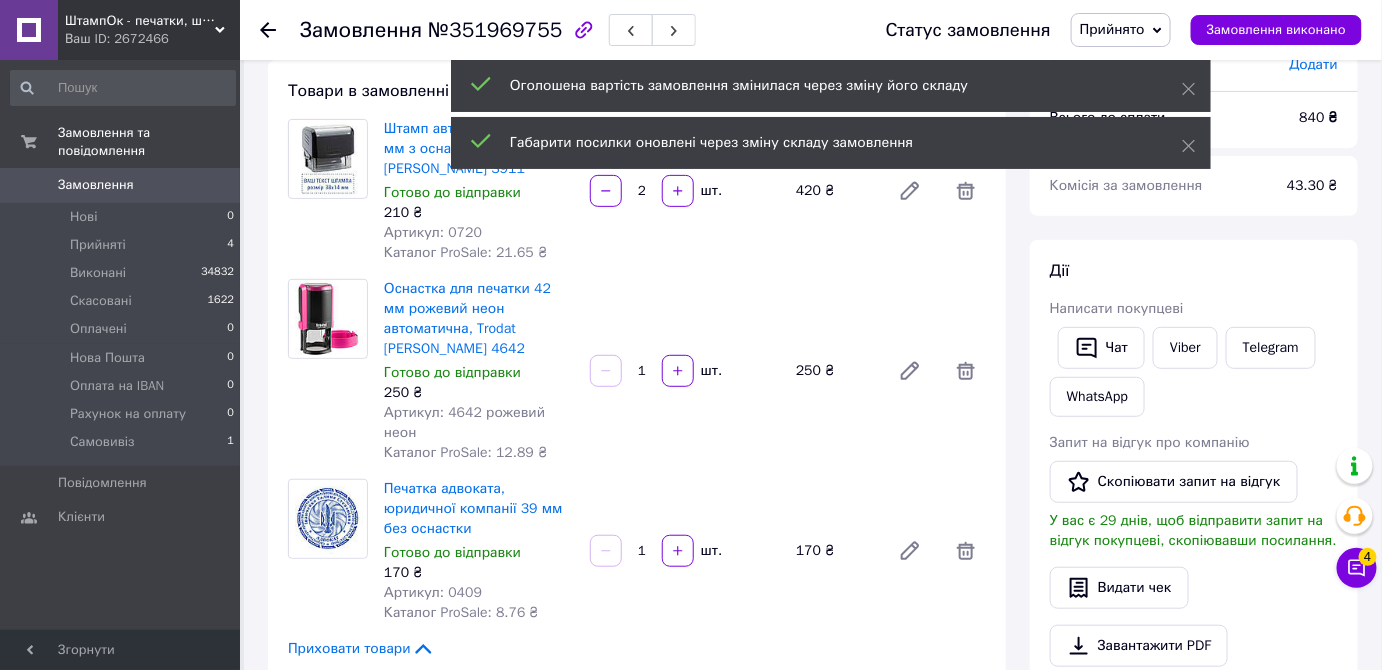scroll, scrollTop: 0, scrollLeft: 0, axis: both 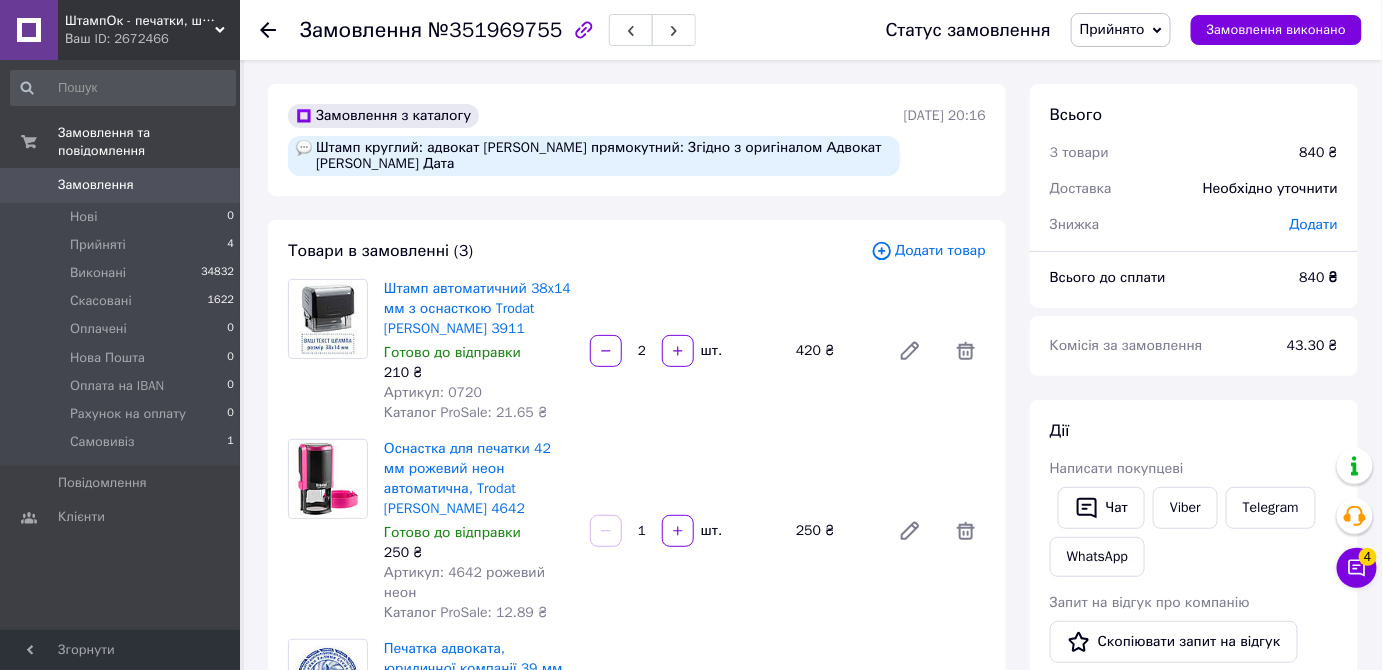 click on "Штамп круглий: адвокат Головня Оксана Юріївна
Штамп прямокутний: Згідно з оригіналом
Адвокат Головня О.Ю. Дата" at bounding box center [594, 156] 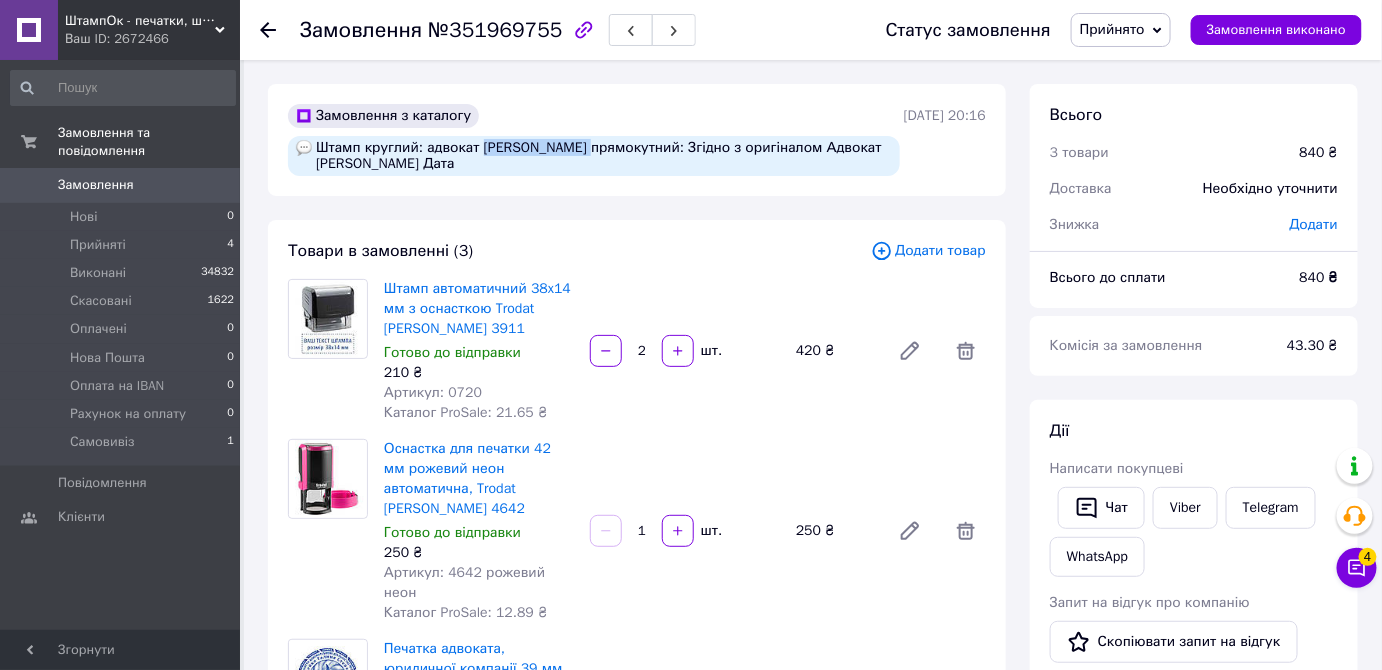 drag, startPoint x: 476, startPoint y: 147, endPoint x: 578, endPoint y: 151, distance: 102.0784 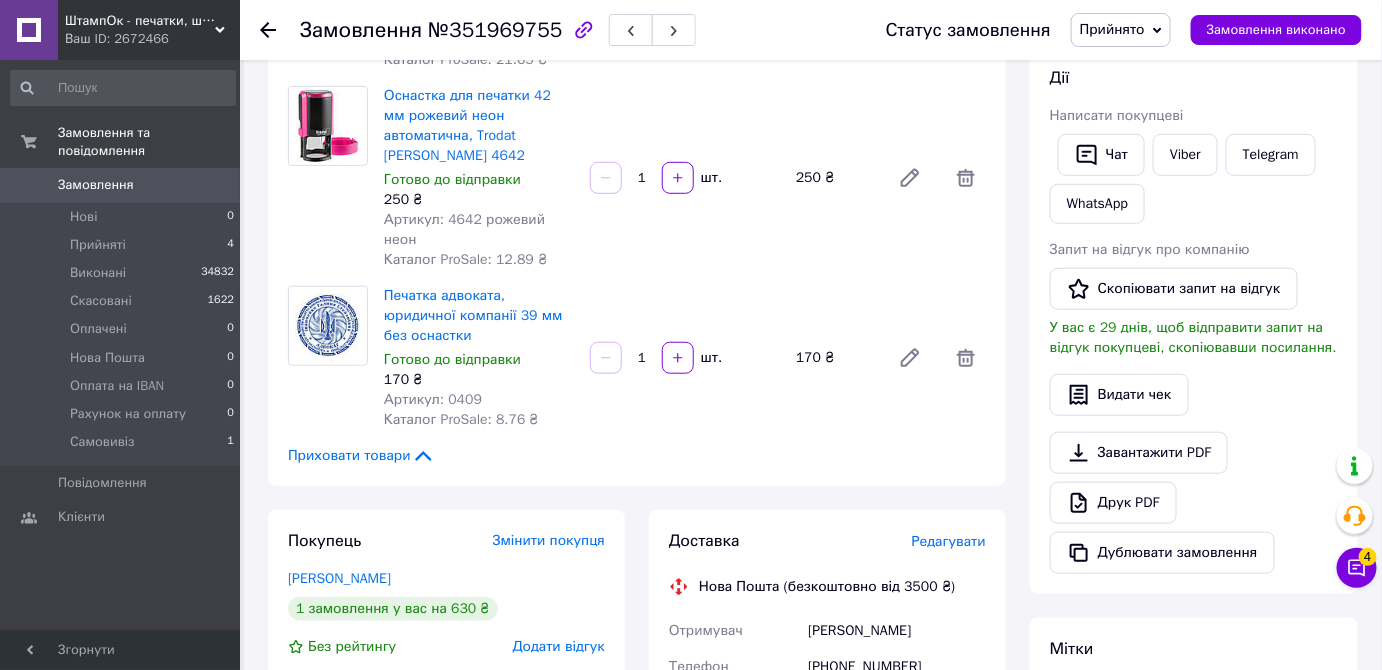 click on "Редагувати" at bounding box center (949, 541) 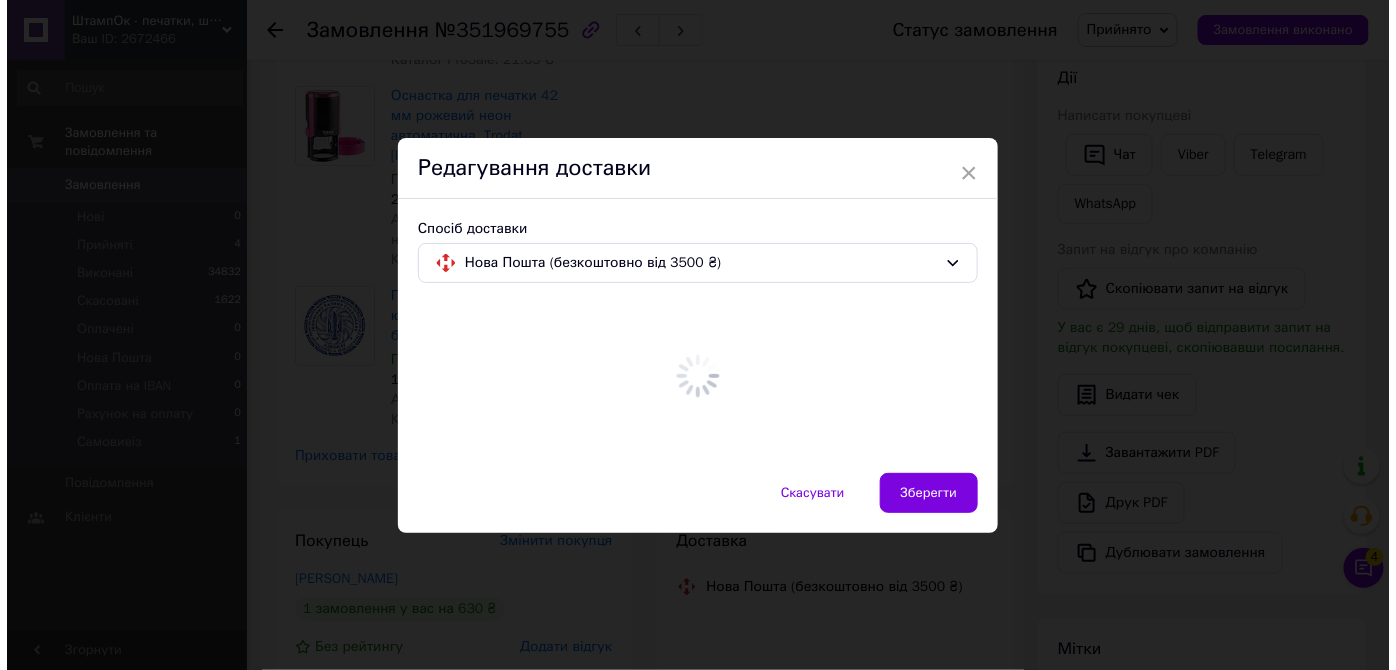 scroll, scrollTop: 354, scrollLeft: 0, axis: vertical 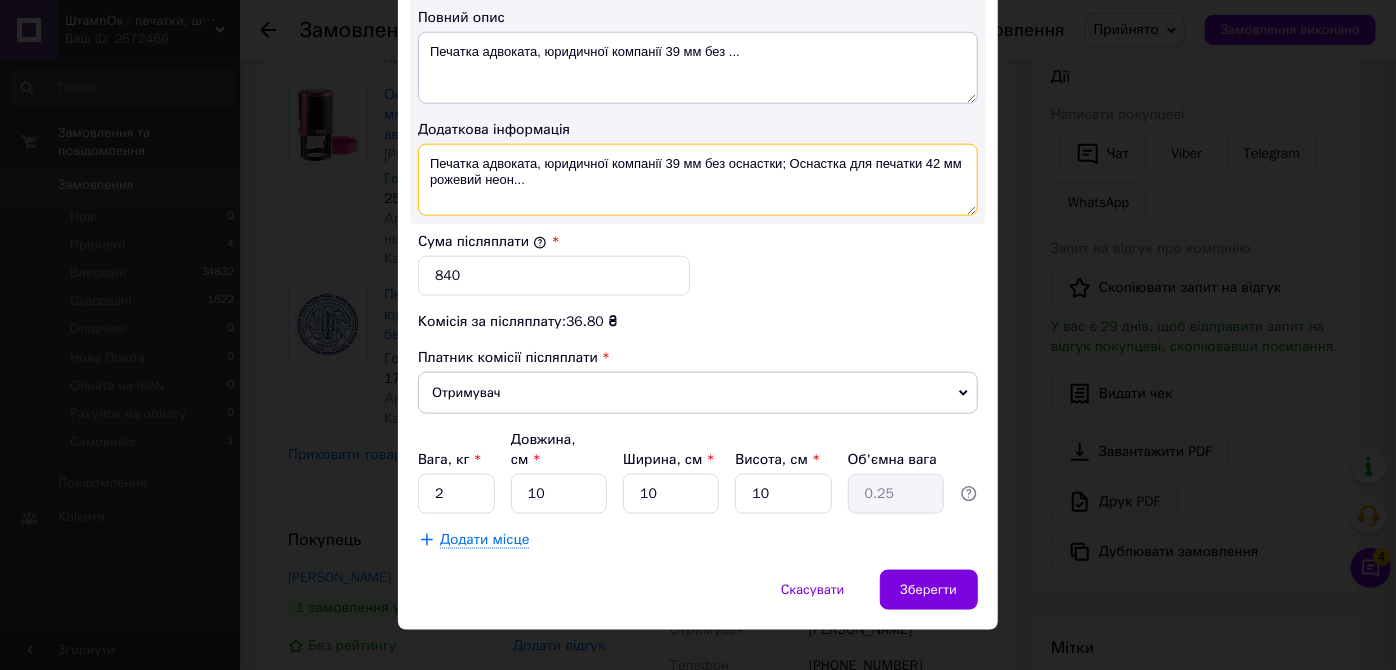 click on "Печатка адвоката, юридичної компанії 39 мм без оснастки; Оснастка для печатки 42 мм рожевий неон..." at bounding box center [698, 180] 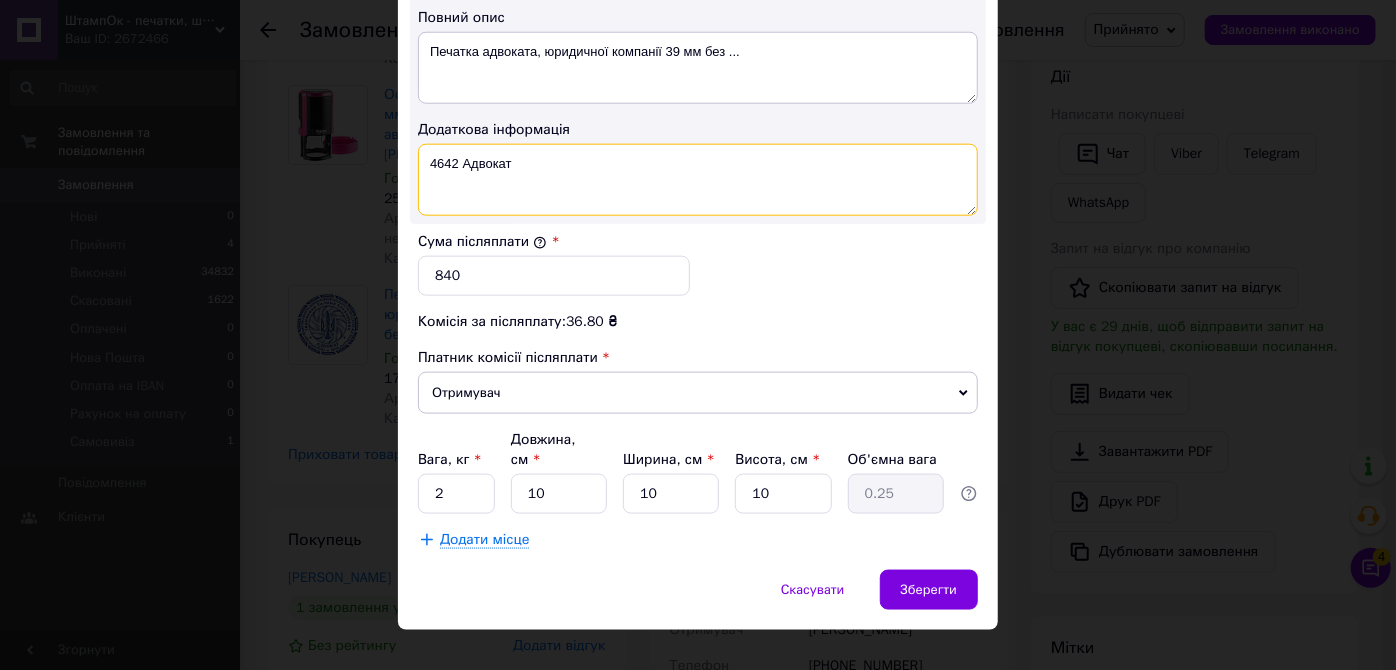 paste on "Головня Оксана" 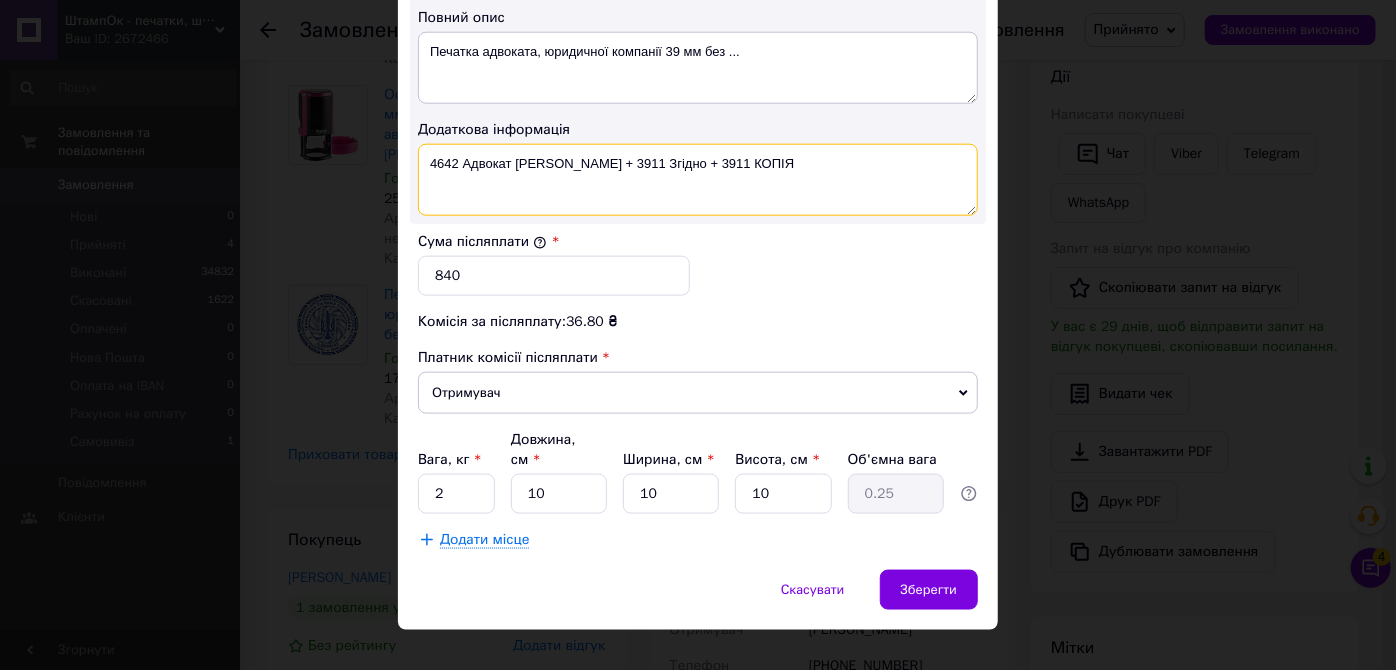 type on "4642 Адвокат Головня Оксана + 3911 Згідно + 3911 КОПІЯ" 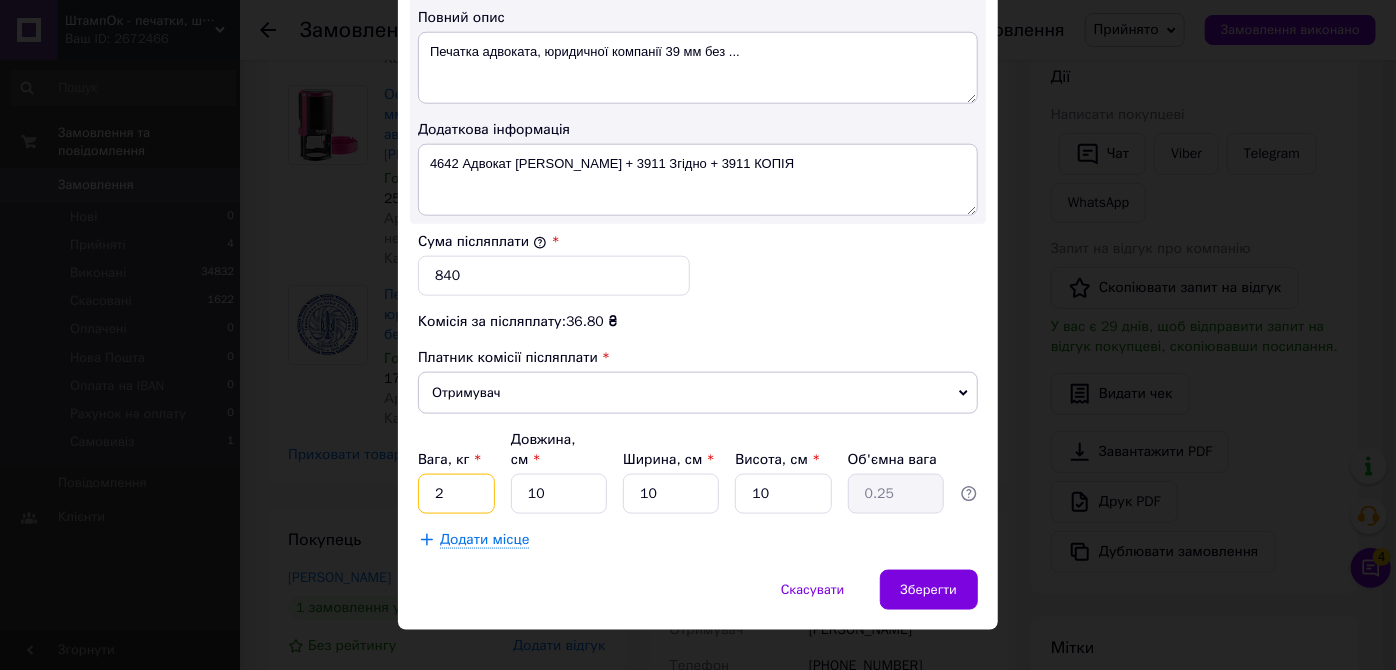 click on "2" at bounding box center [456, 494] 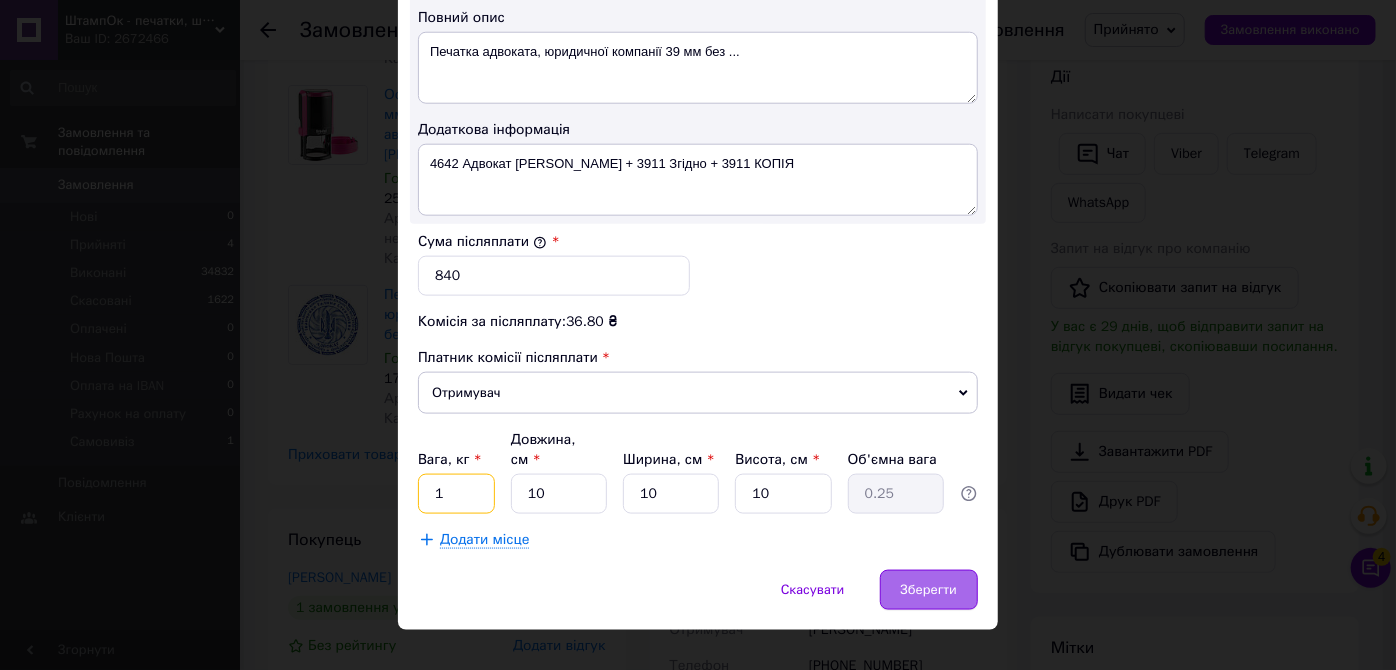 type on "1" 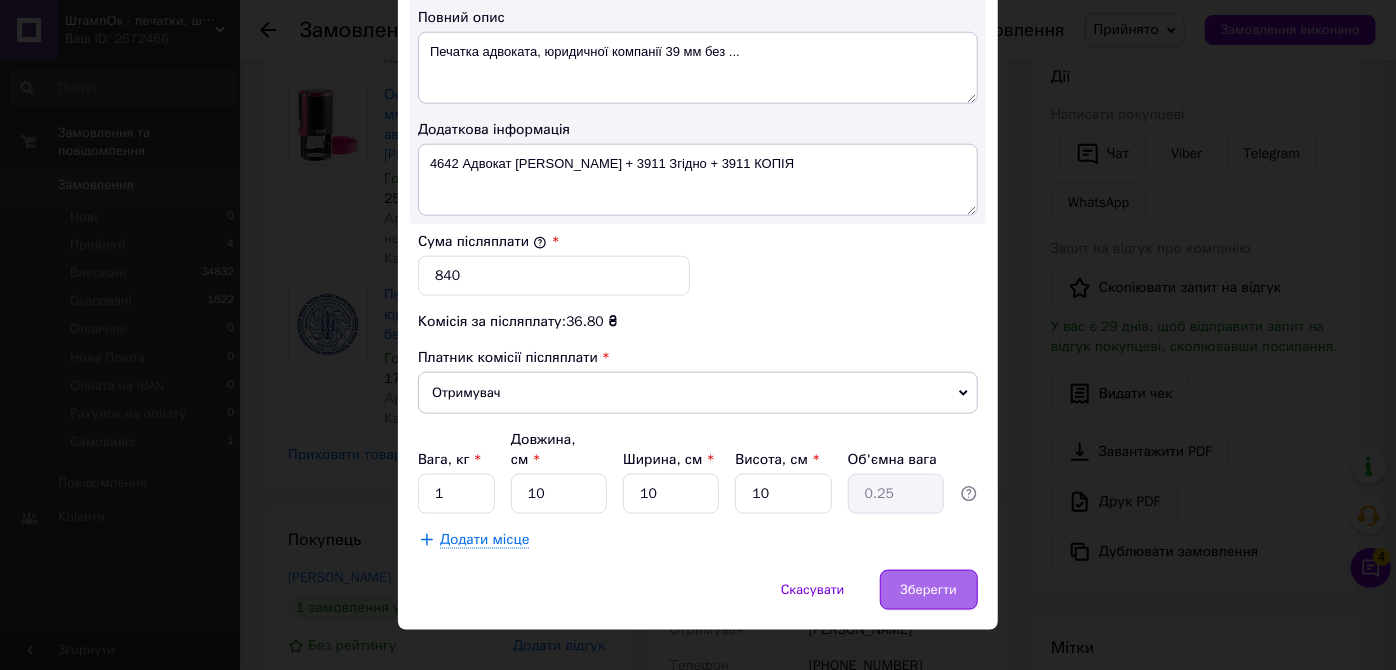 click on "Зберегти" at bounding box center (929, 590) 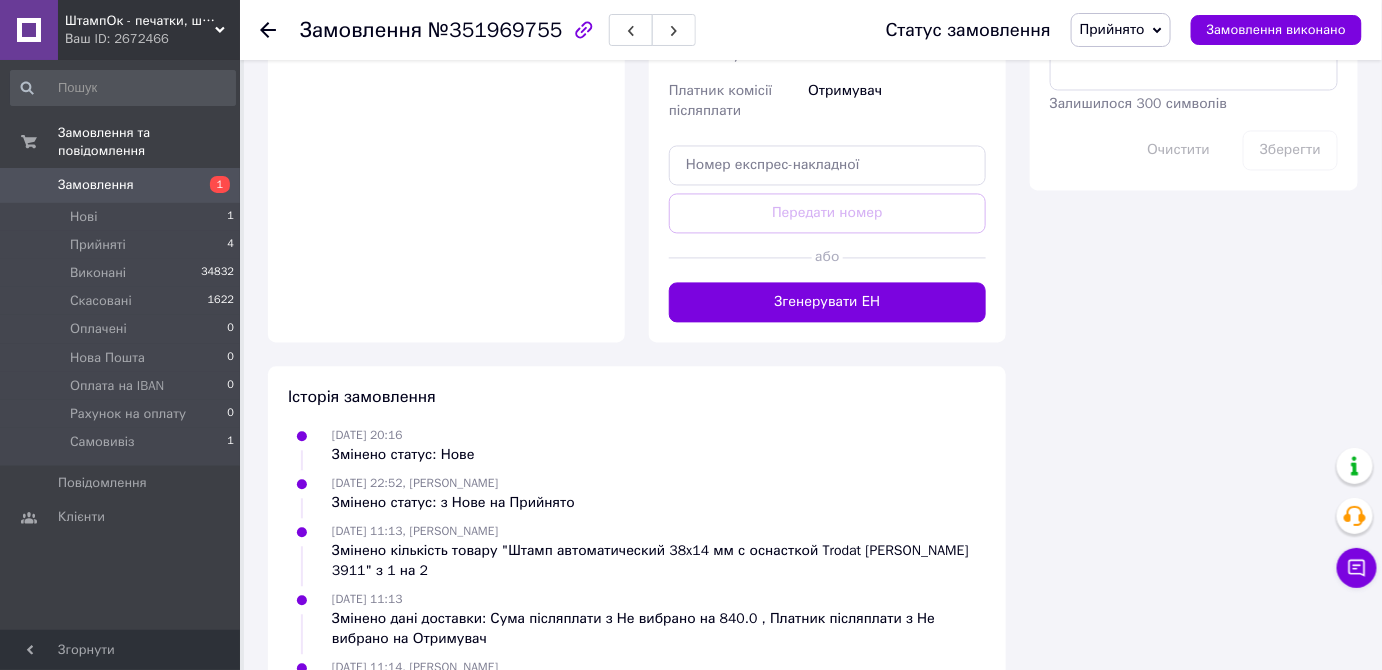 scroll, scrollTop: 1369, scrollLeft: 0, axis: vertical 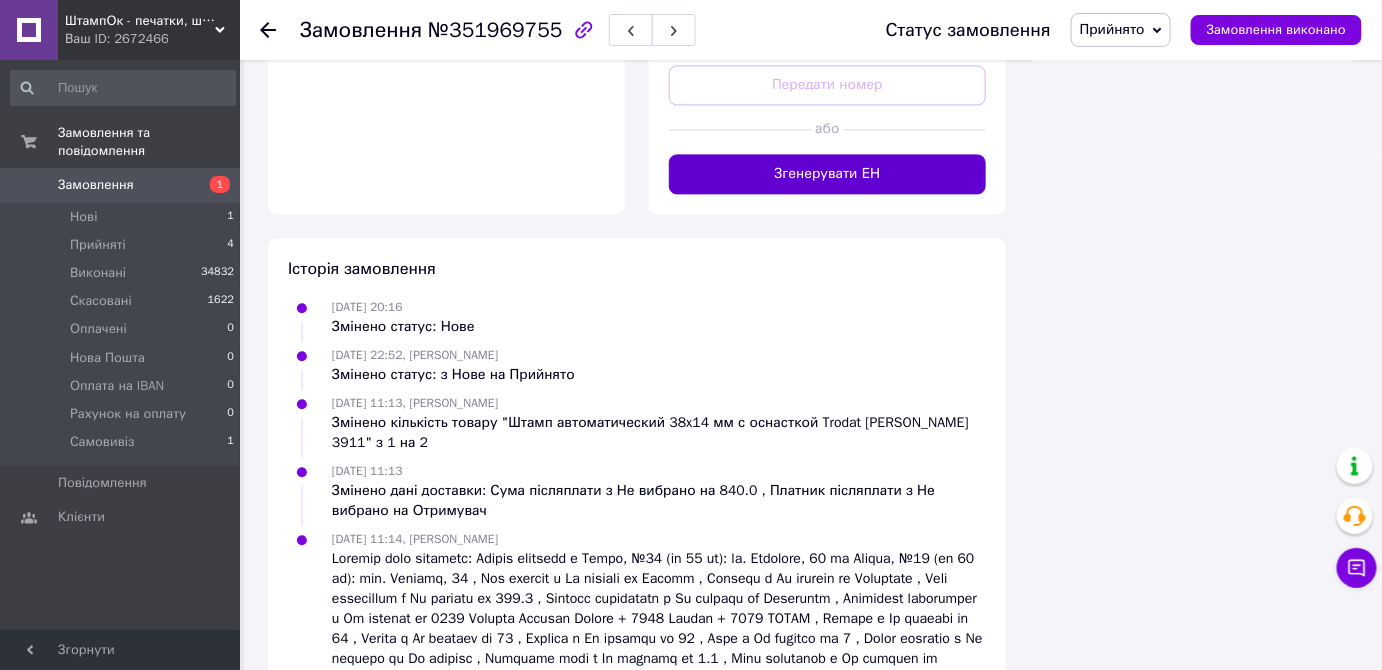 click on "Згенерувати ЕН" at bounding box center [827, 174] 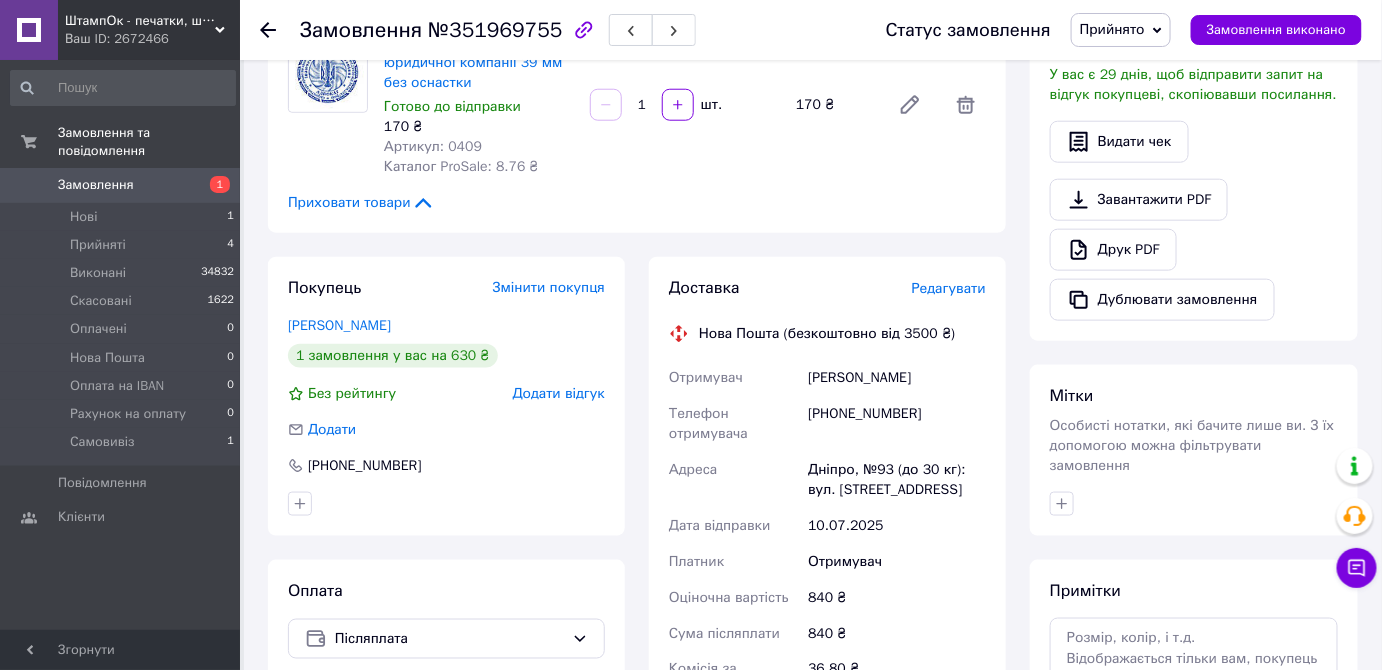 scroll, scrollTop: 605, scrollLeft: 0, axis: vertical 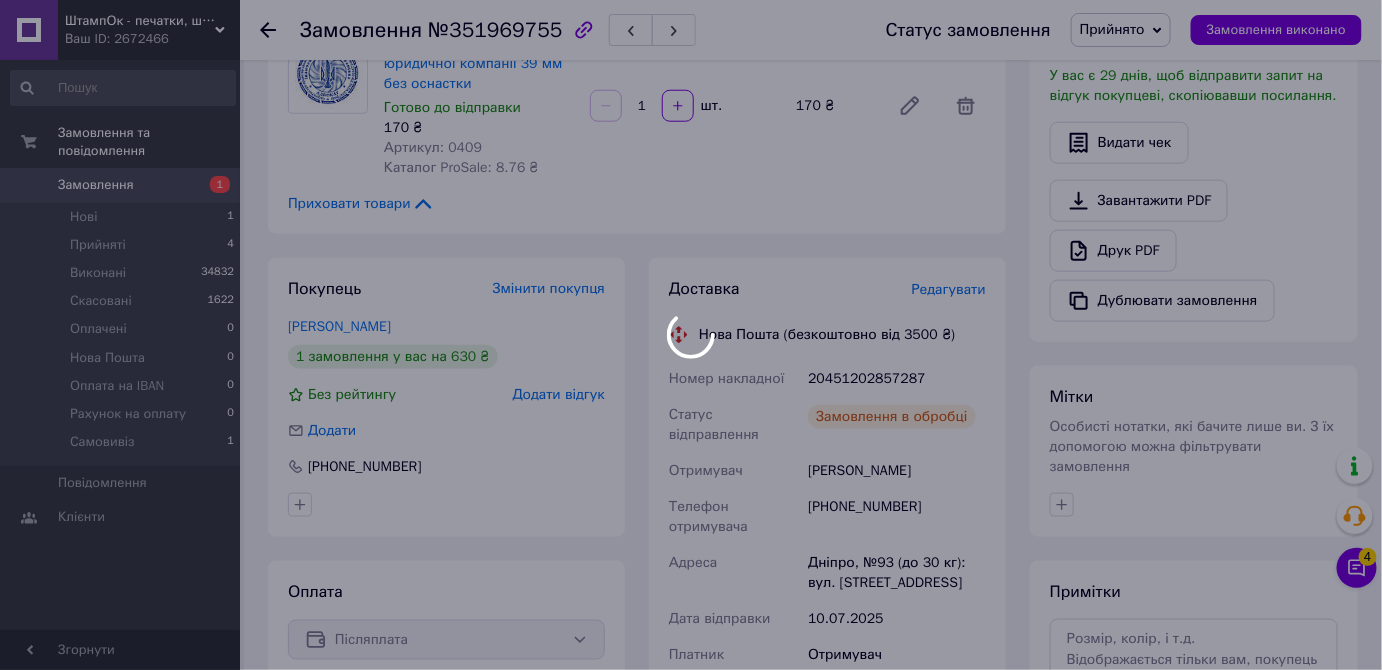 click at bounding box center [691, 335] 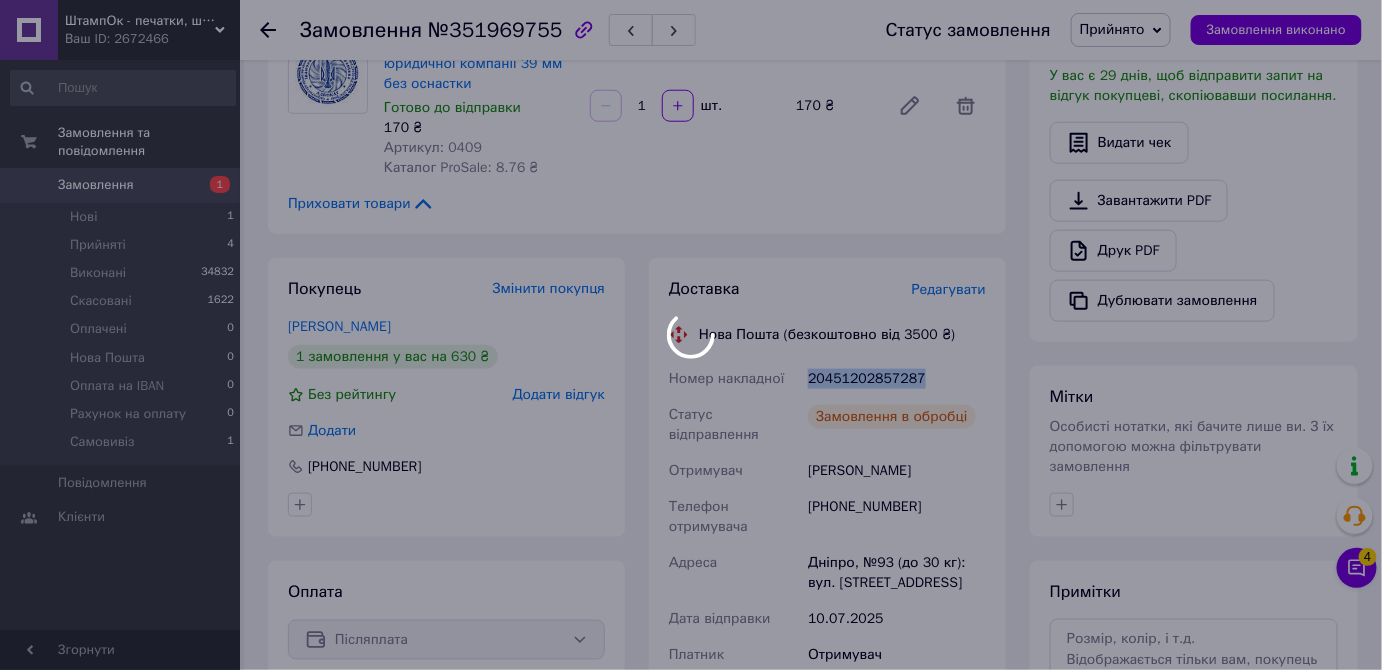 click on "20451202857287" at bounding box center [897, 379] 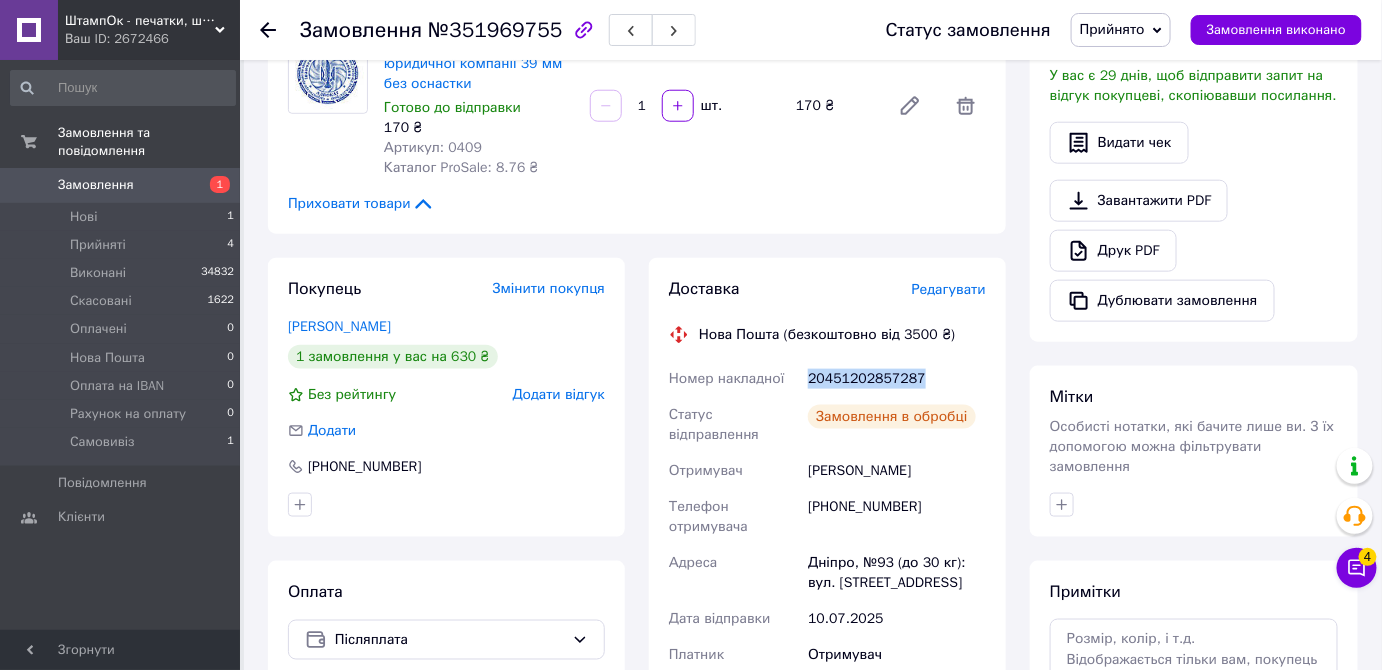 copy on "20451202857287" 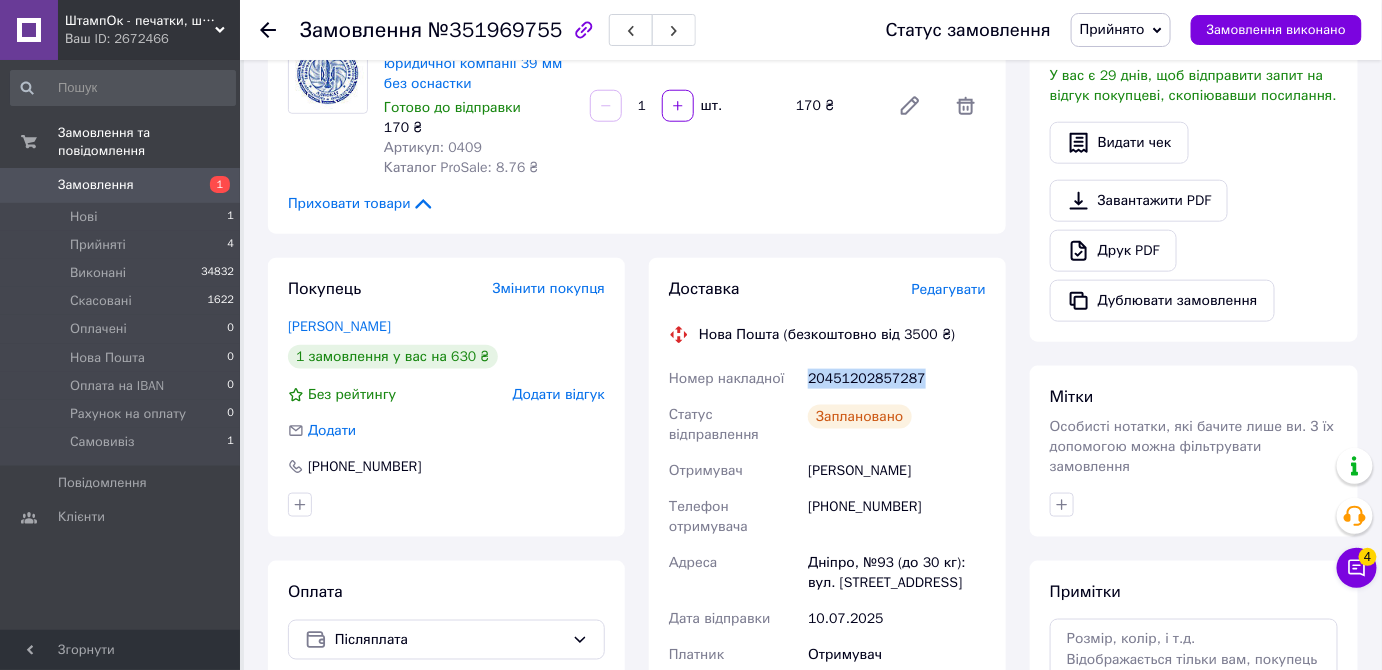 click on "Прийнято" at bounding box center (1112, 29) 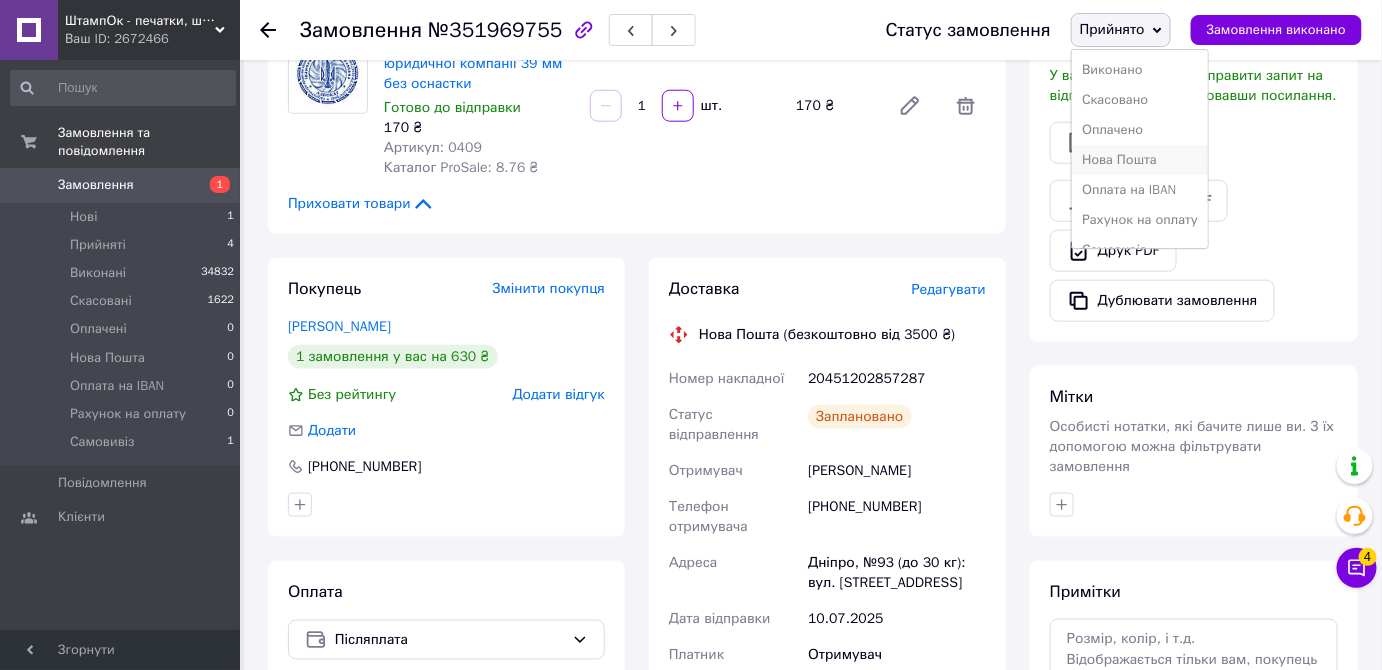 click on "Нова Пошта" at bounding box center (1140, 160) 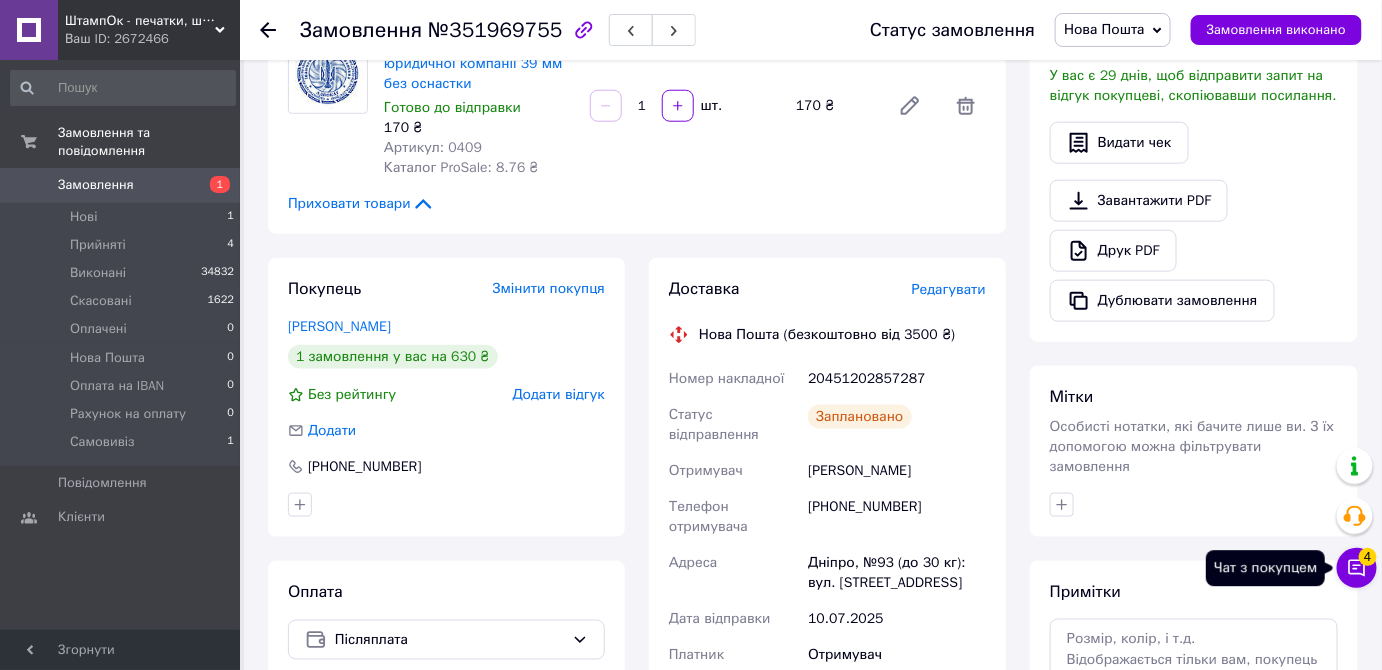 click on "Чат з покупцем 4" at bounding box center [1357, 568] 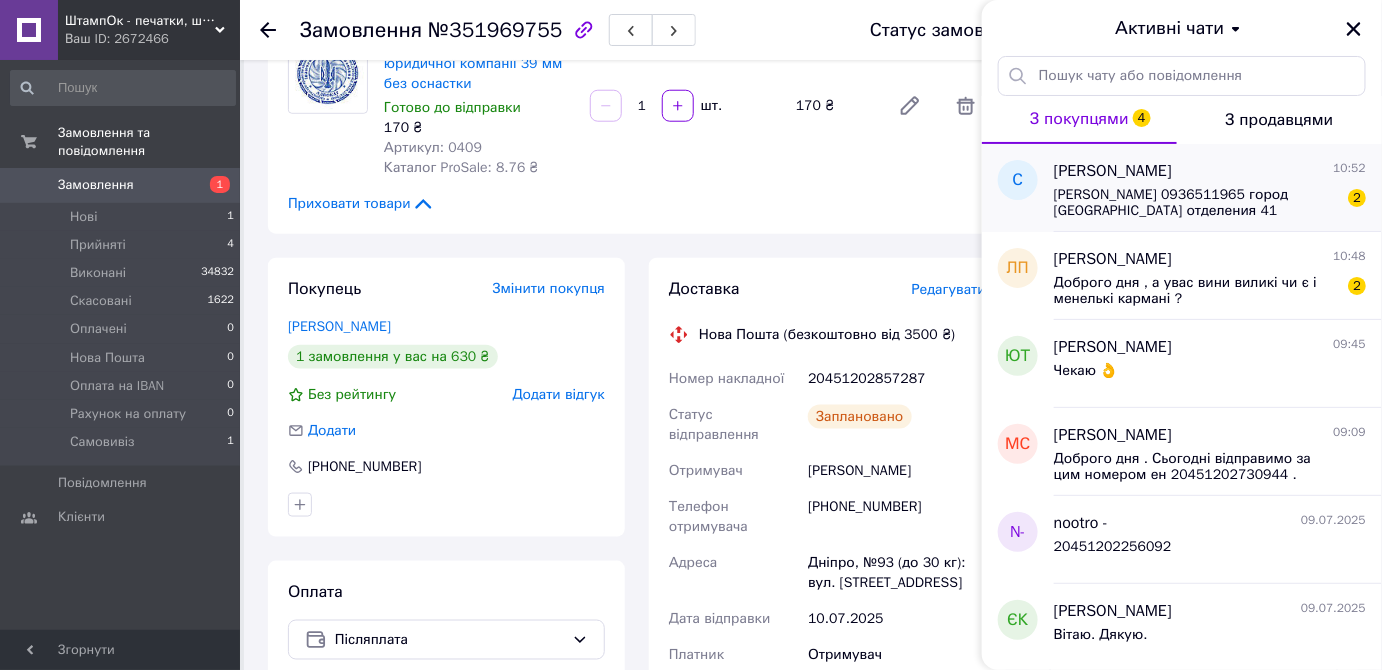 click on "Басович Света 0936511965 город Харьков отделения 41" at bounding box center [1196, 203] 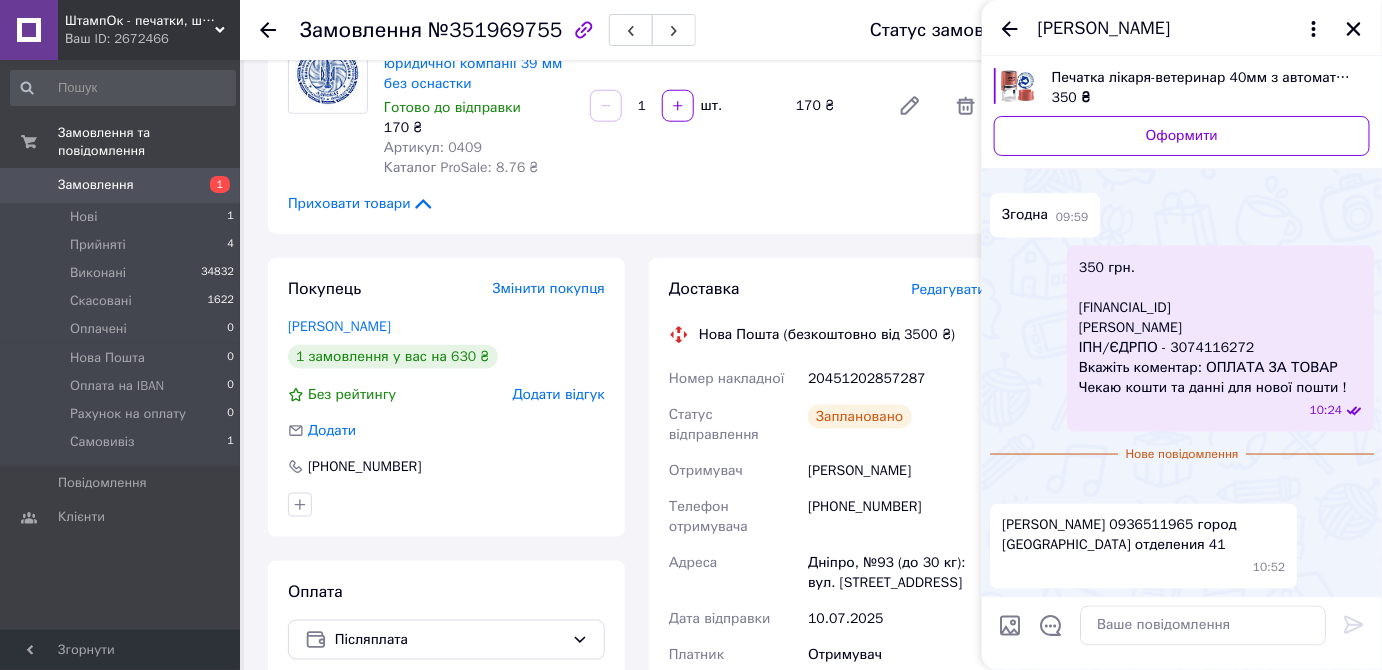 scroll, scrollTop: 1339, scrollLeft: 0, axis: vertical 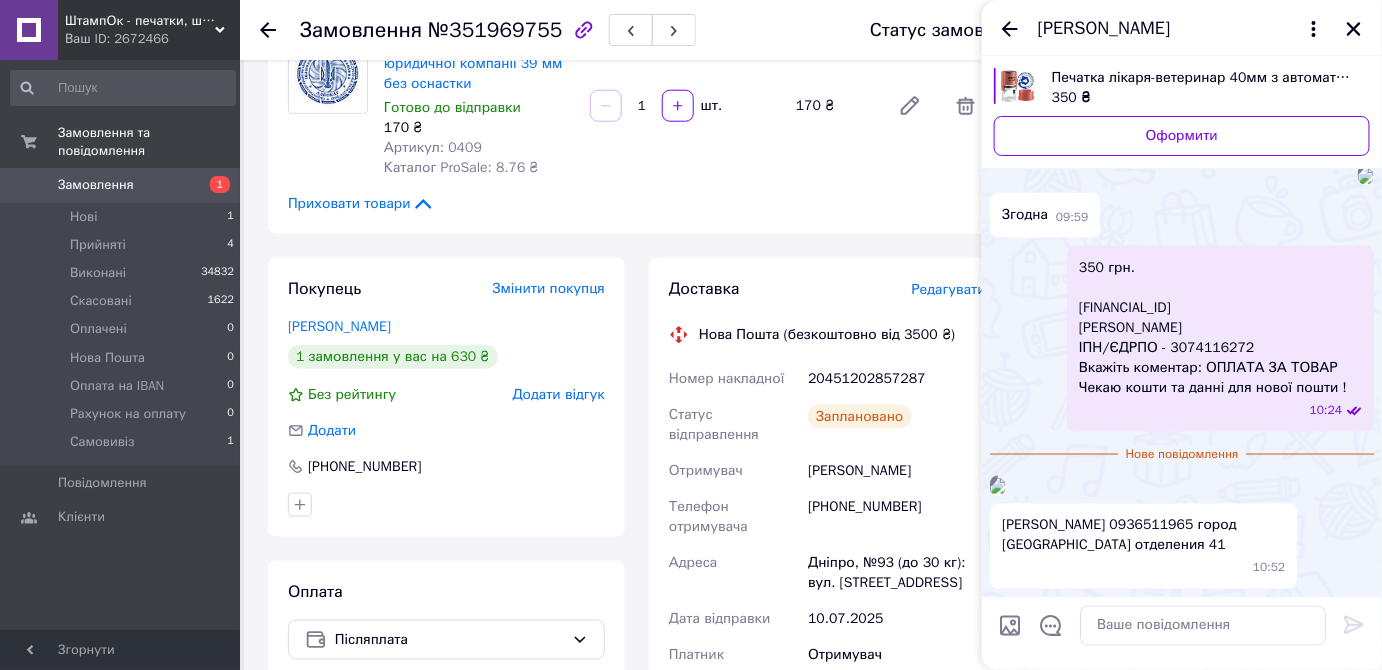 click at bounding box center (998, 486) 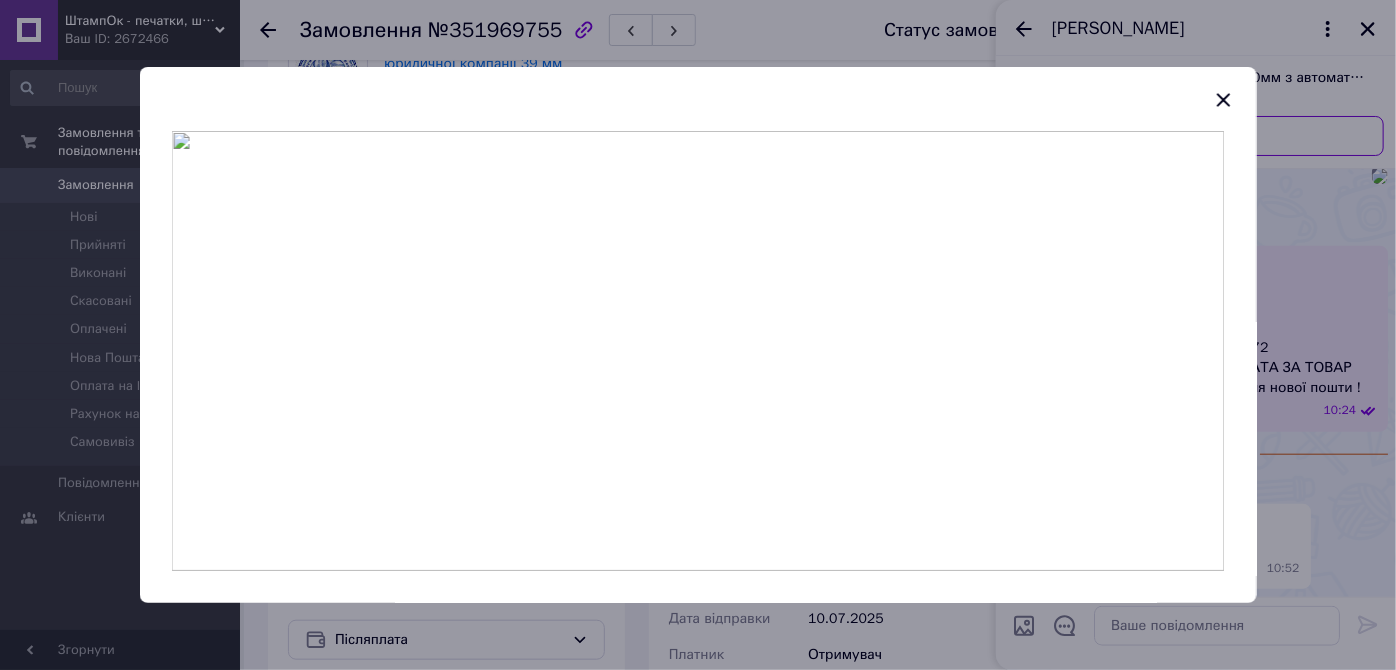 click at bounding box center [698, 351] 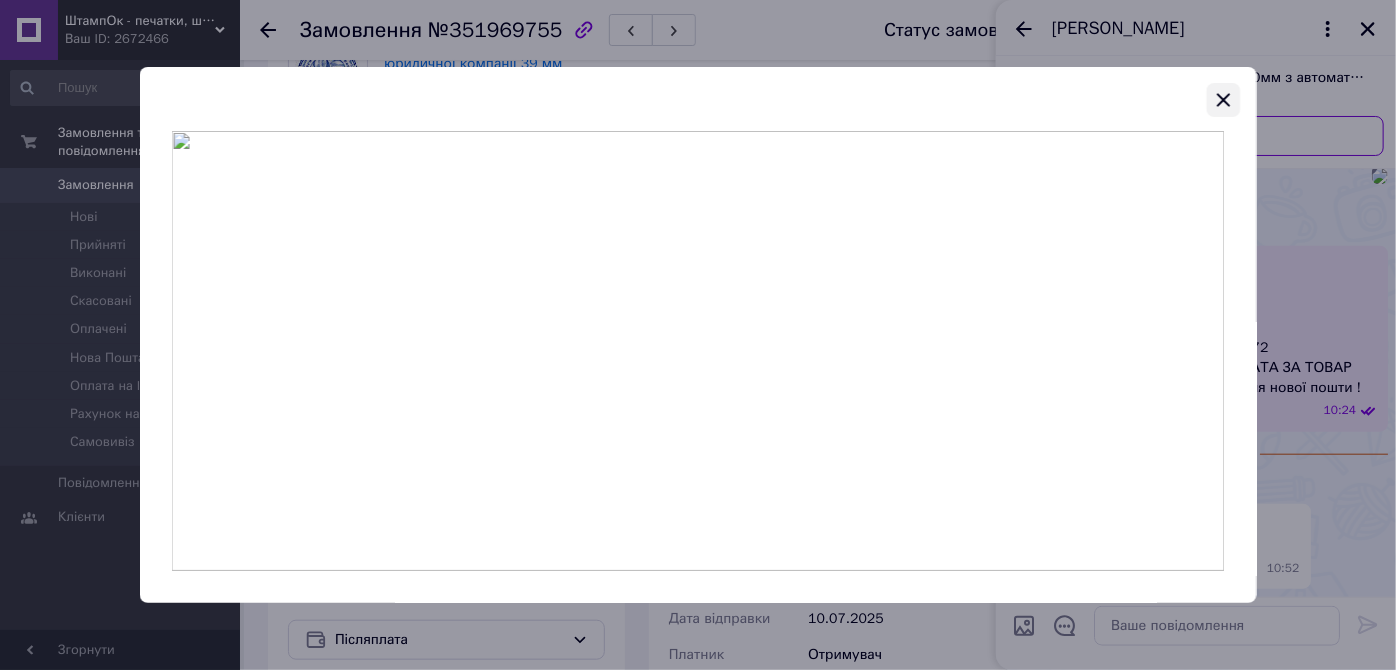 click 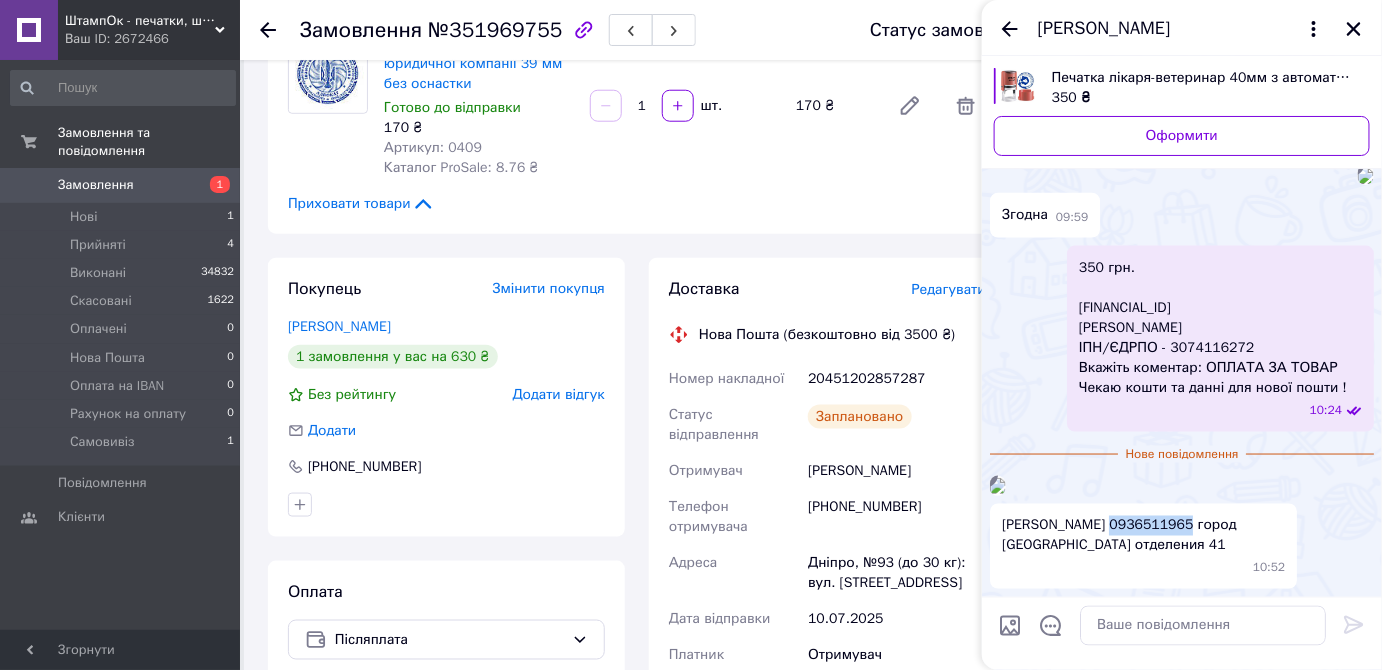drag, startPoint x: 1101, startPoint y: 524, endPoint x: 1171, endPoint y: 523, distance: 70.00714 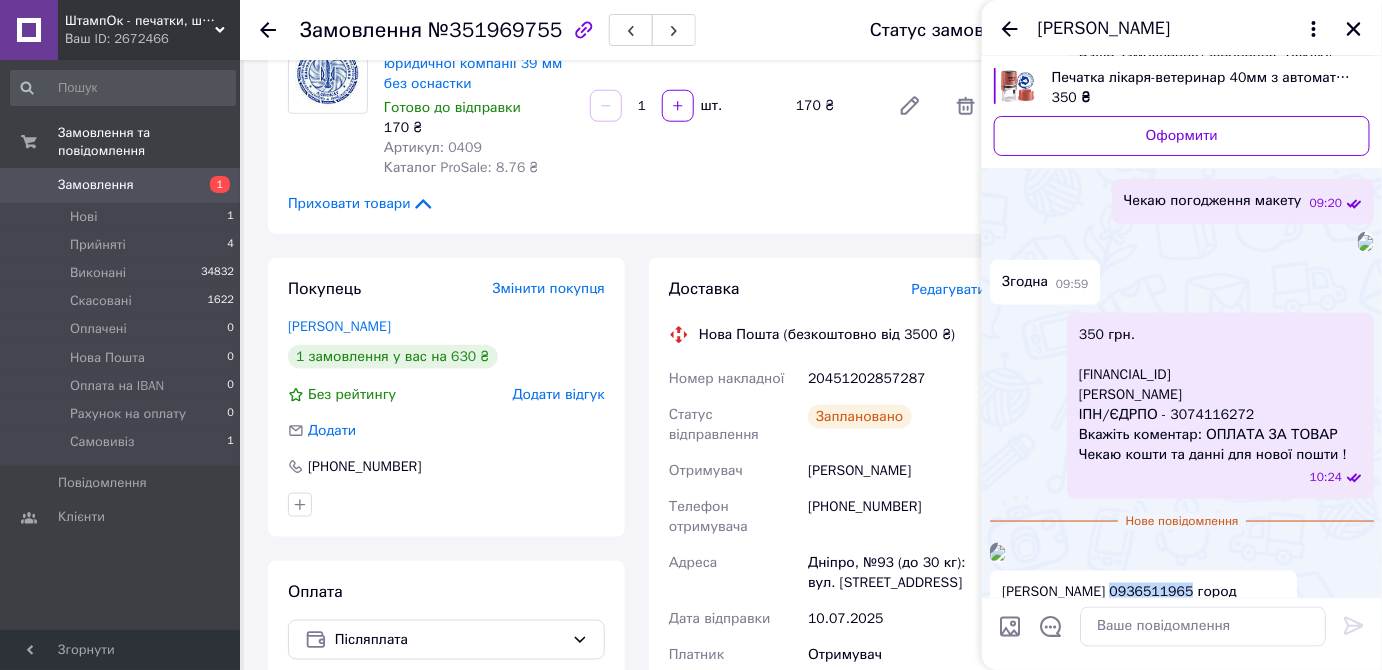 scroll, scrollTop: 711, scrollLeft: 0, axis: vertical 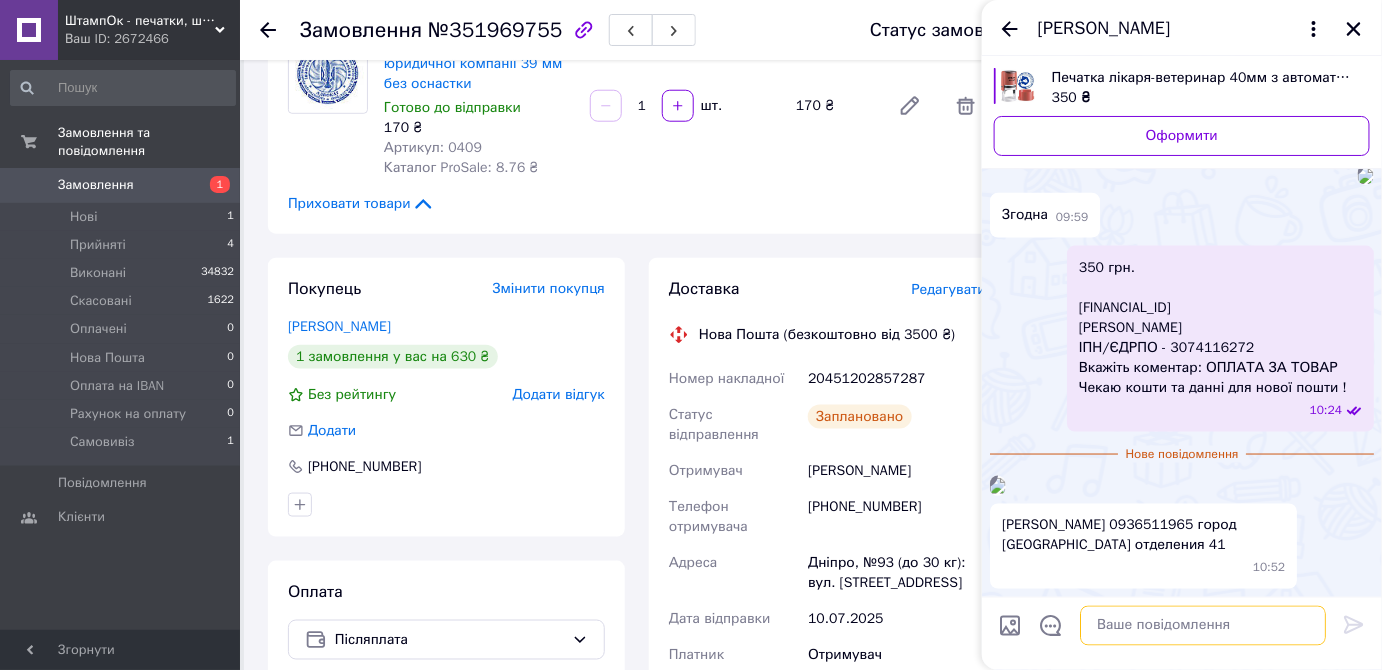 click at bounding box center (1203, 626) 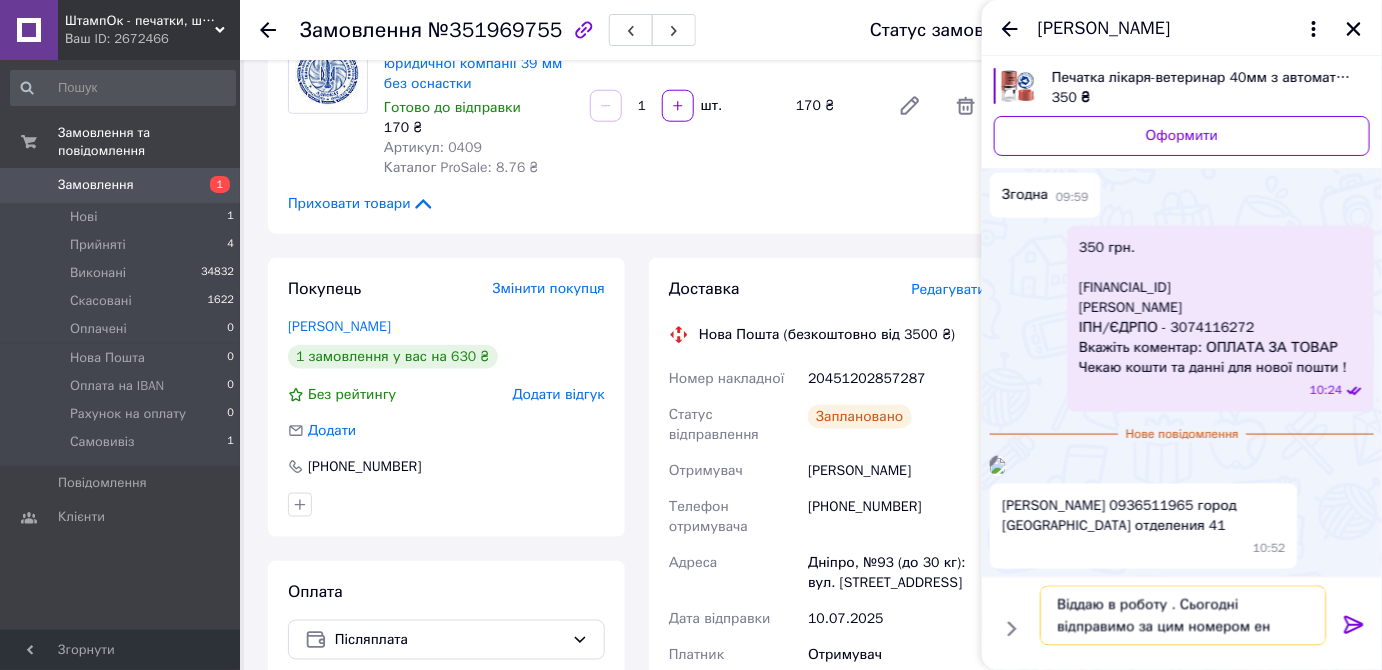paste on "20451202859548" 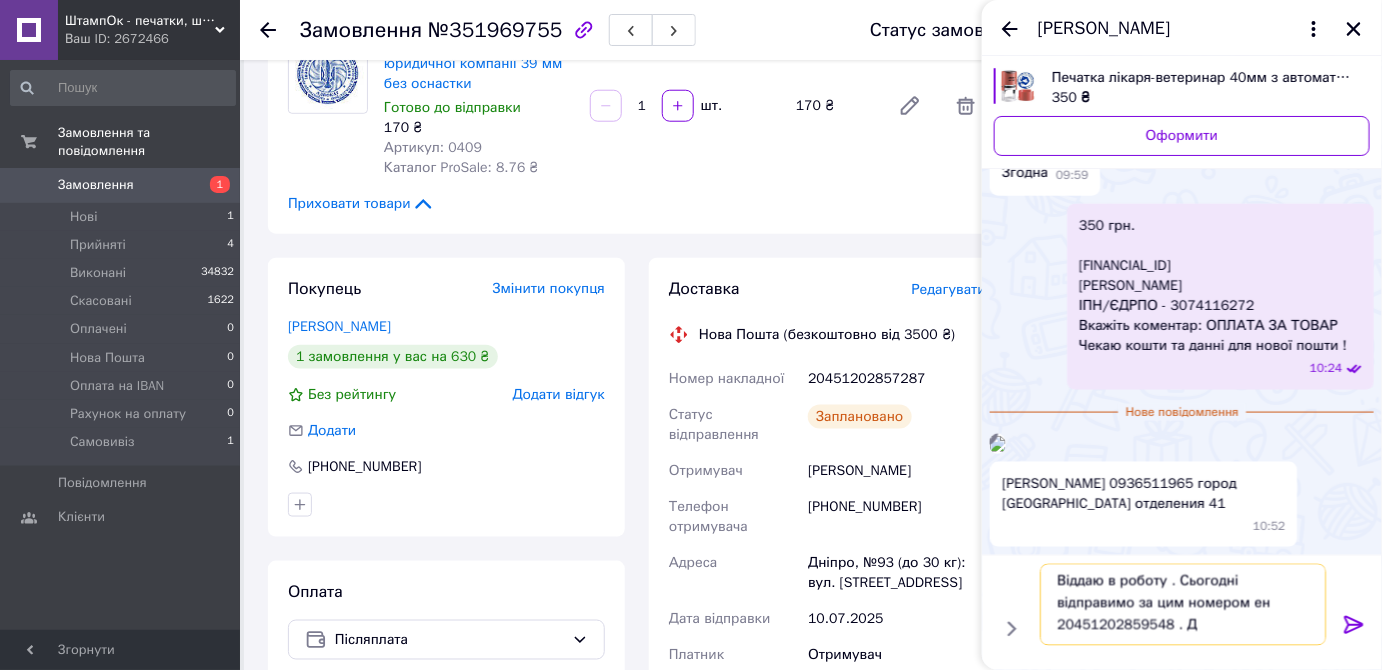 scroll, scrollTop: 1, scrollLeft: 0, axis: vertical 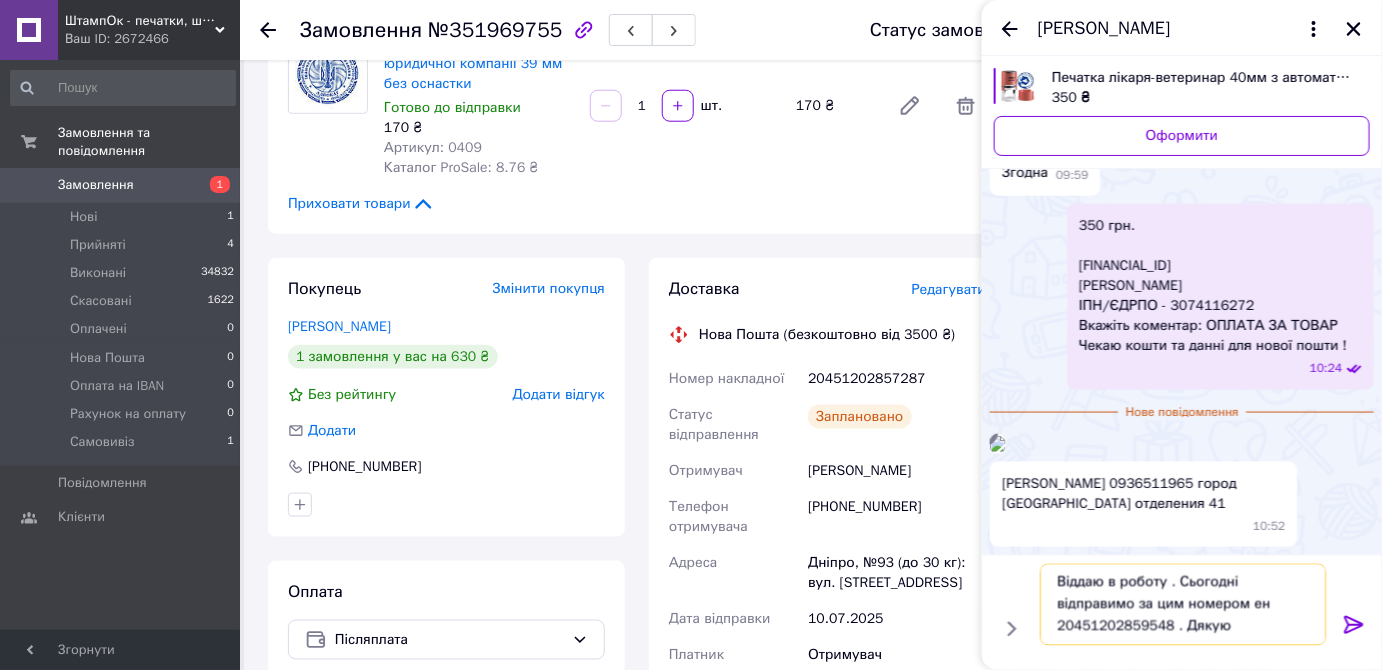type on "Віддаю в роботу . Сьогодні відправимо за цим номером ен 20451202859548 . Дякую" 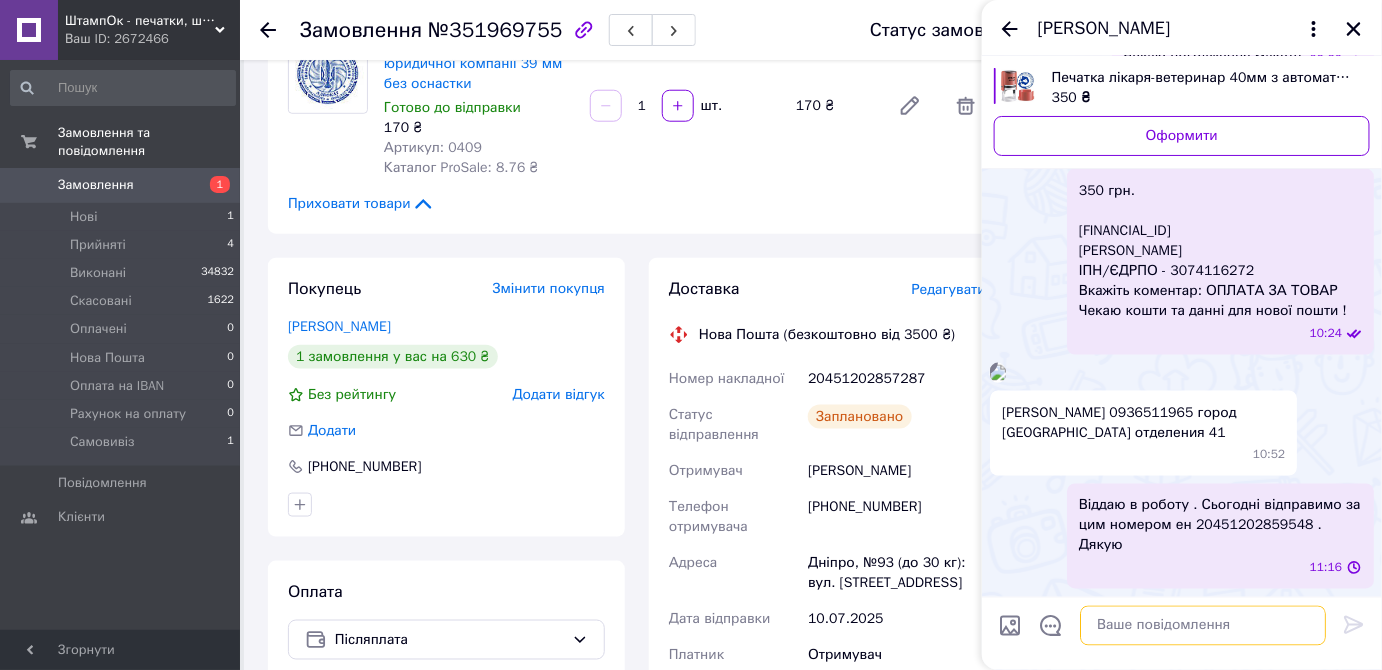 scroll, scrollTop: 0, scrollLeft: 0, axis: both 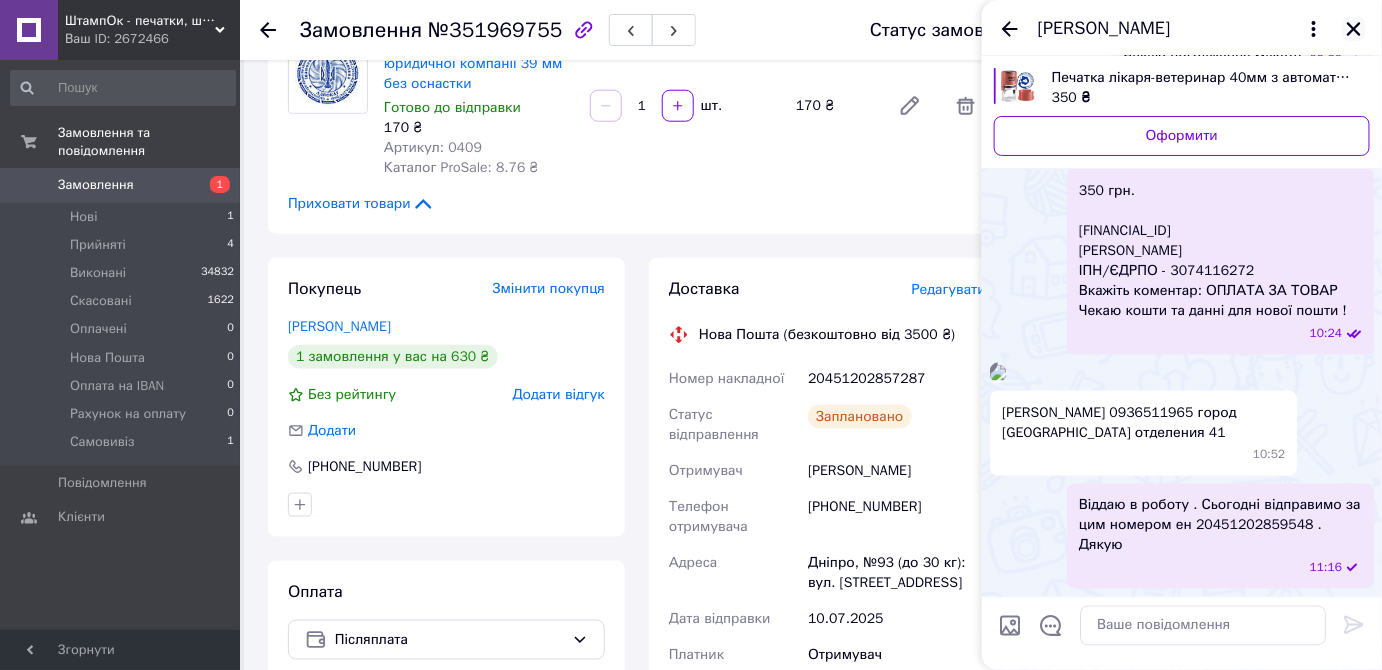click 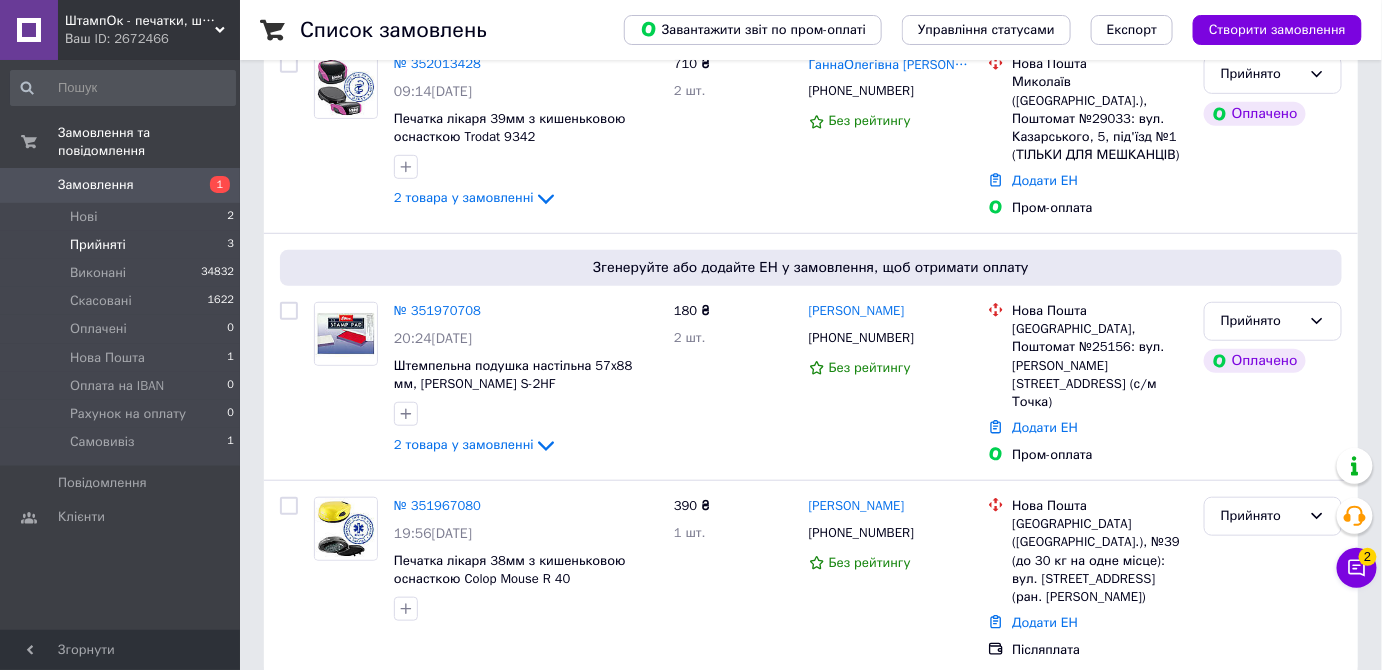 scroll, scrollTop: 301, scrollLeft: 0, axis: vertical 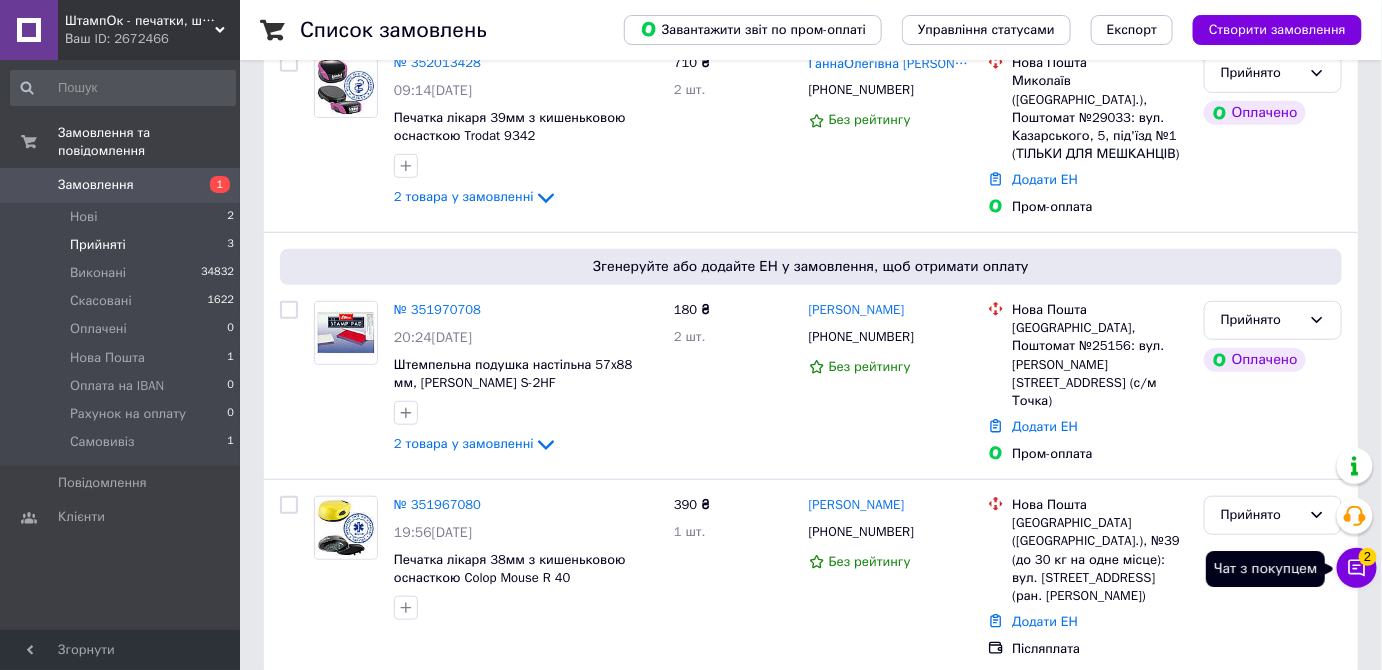 click on "2" at bounding box center [1368, 557] 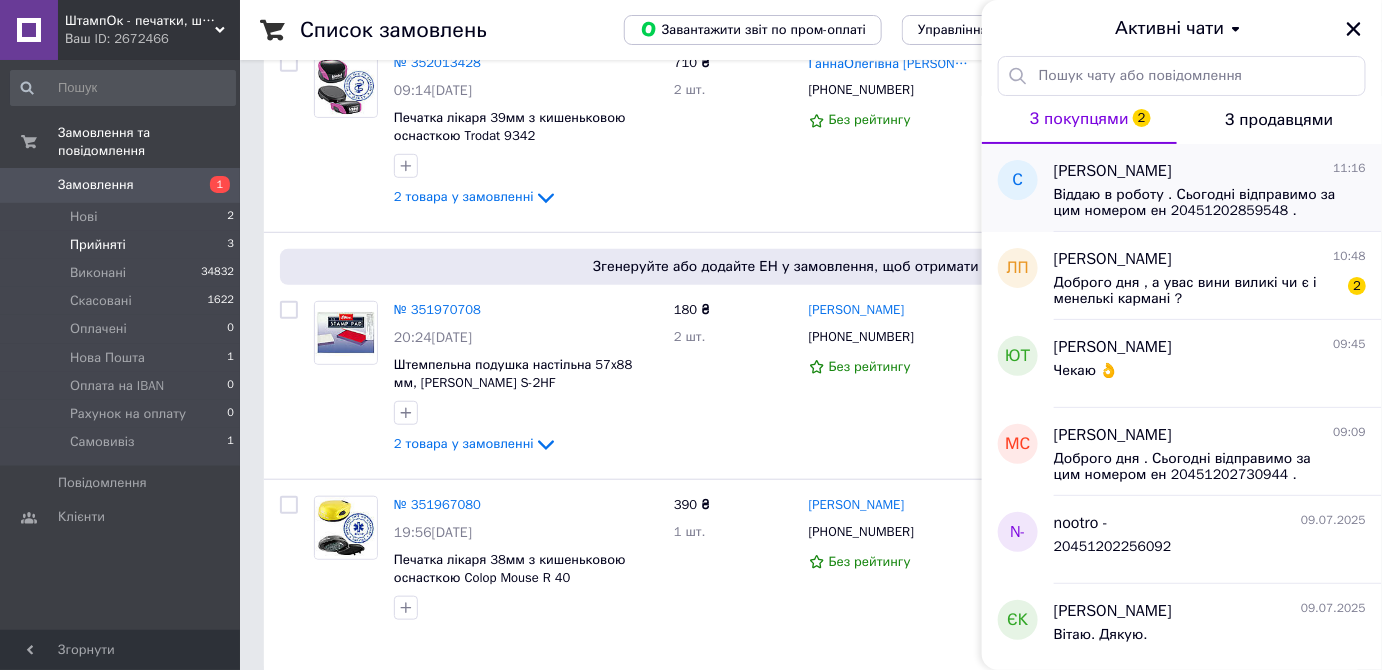 scroll, scrollTop: 0, scrollLeft: 0, axis: both 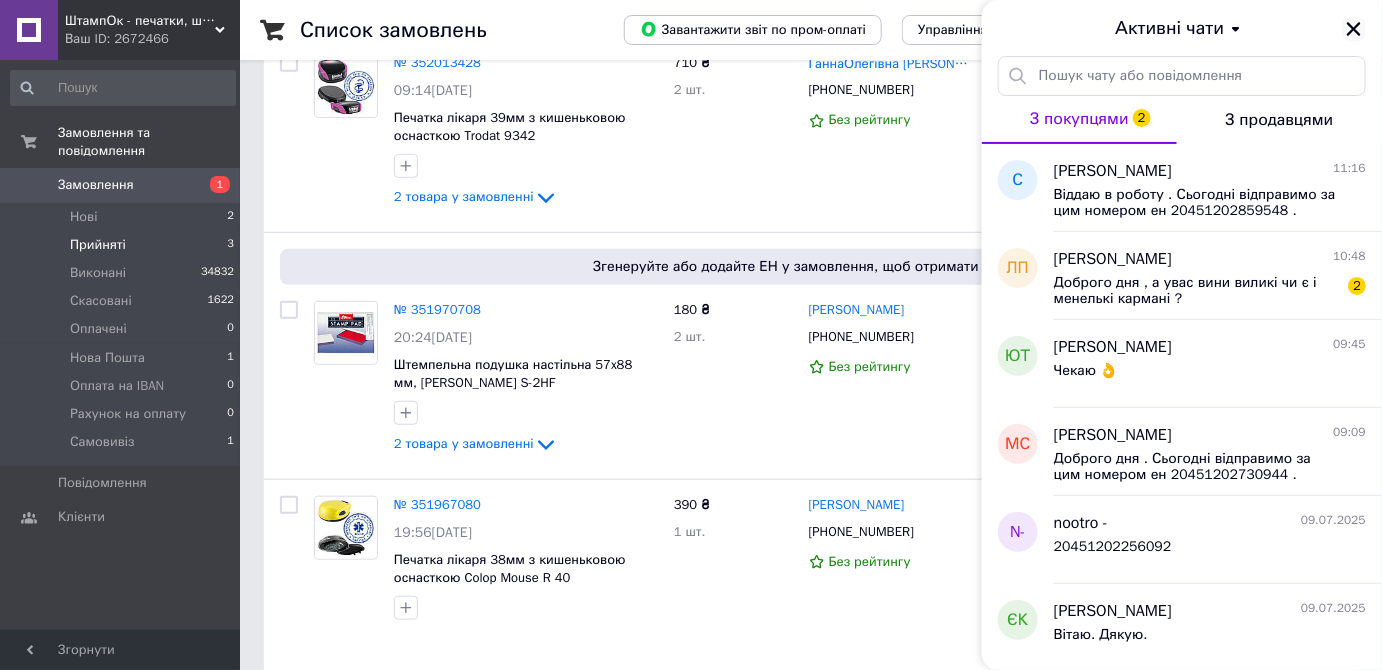 click 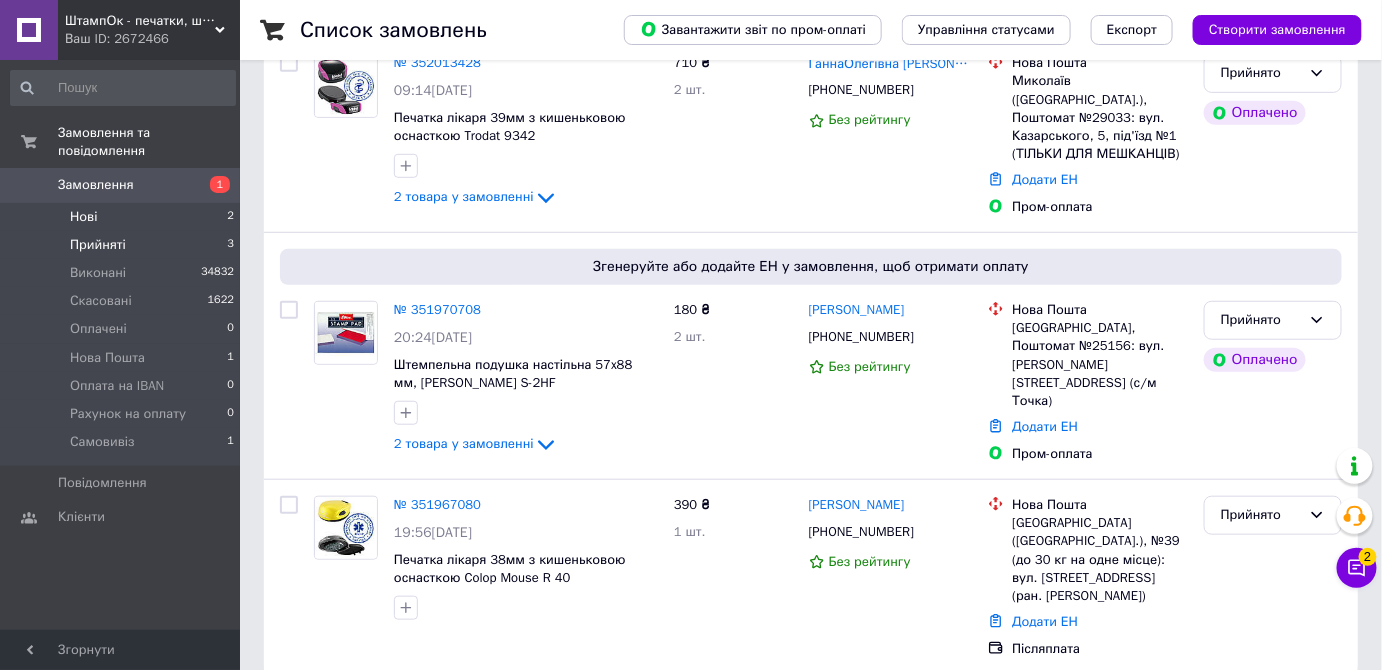 click on "Нові 2" at bounding box center [123, 217] 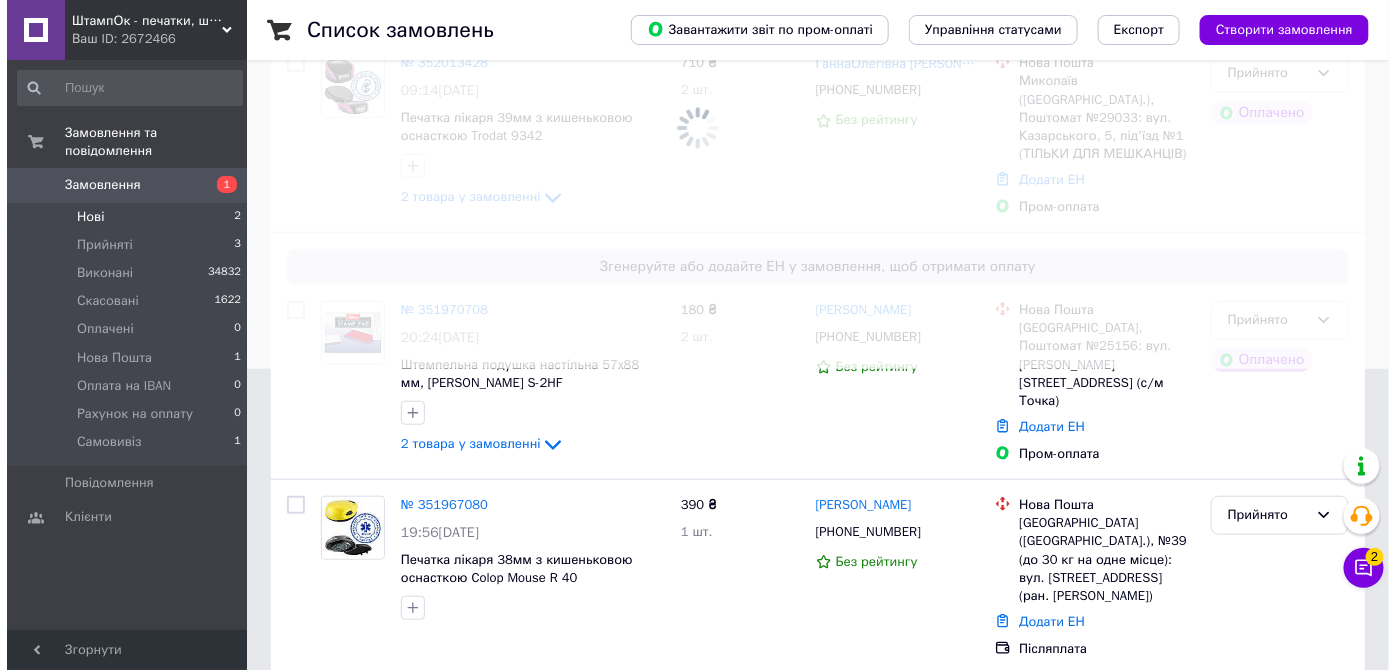 scroll, scrollTop: 0, scrollLeft: 0, axis: both 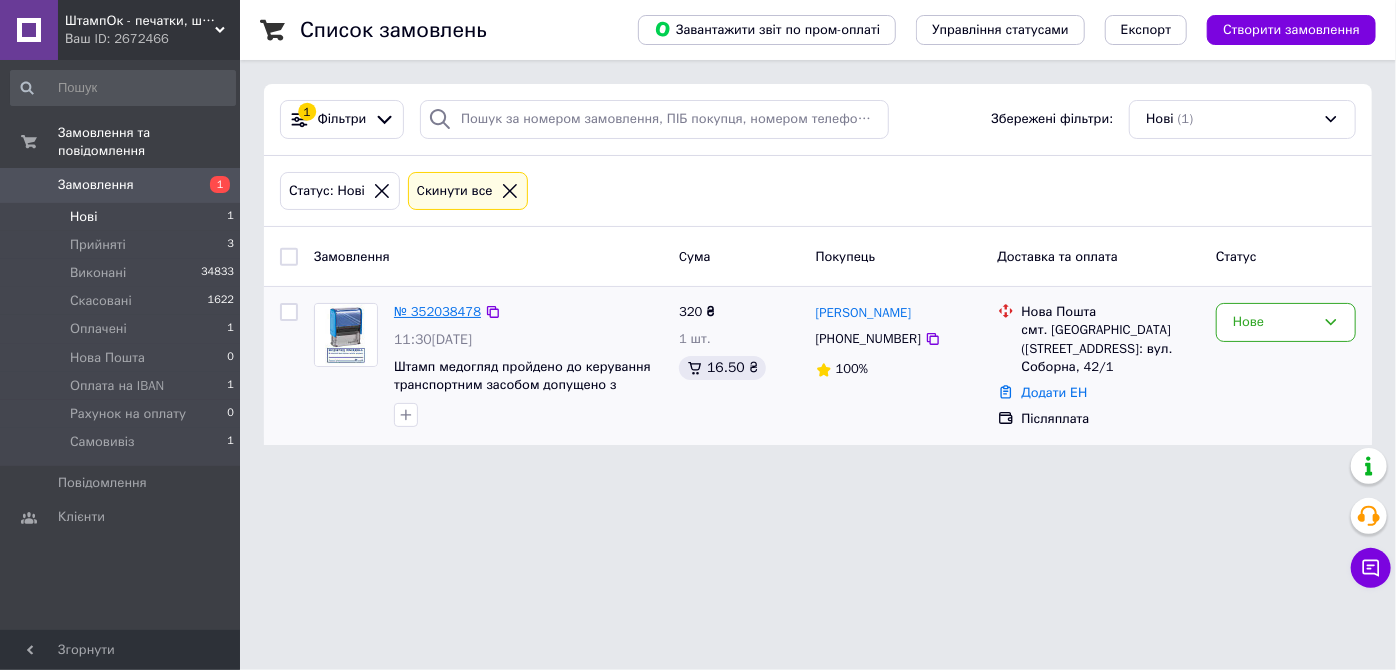 click on "№ 352038478" at bounding box center (437, 311) 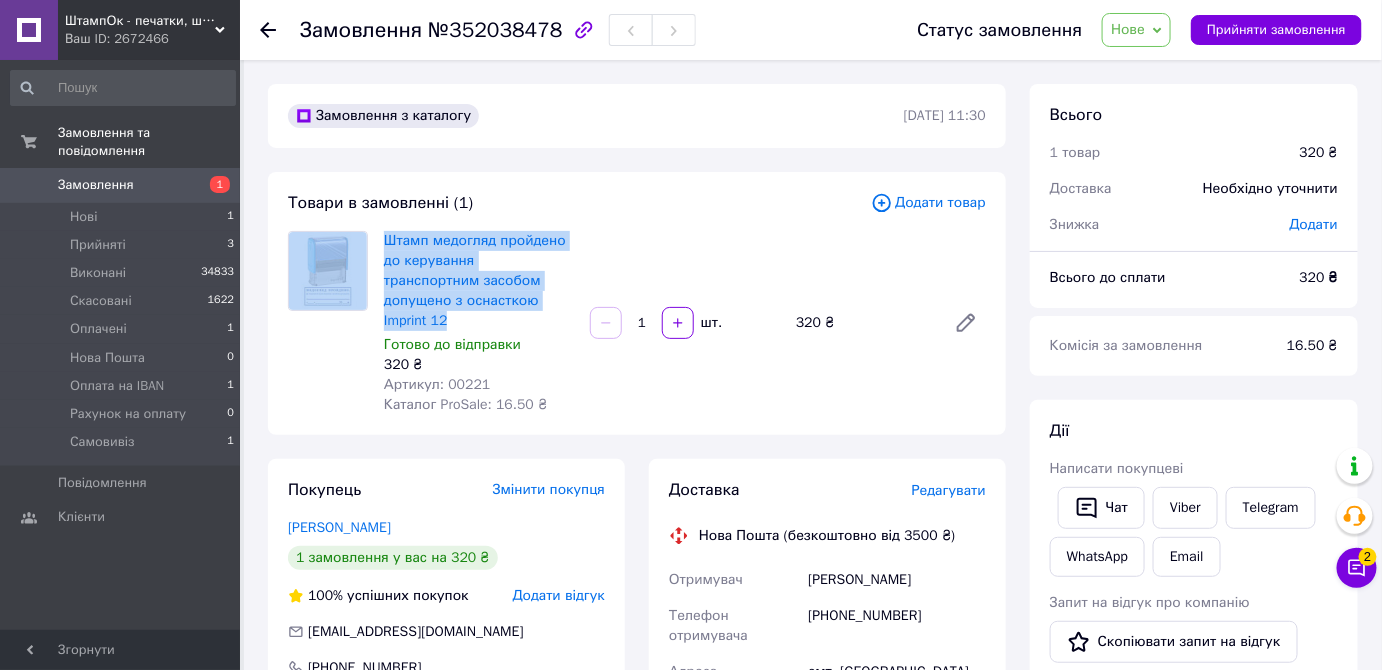 drag, startPoint x: 544, startPoint y: 297, endPoint x: 370, endPoint y: 240, distance: 183.09833 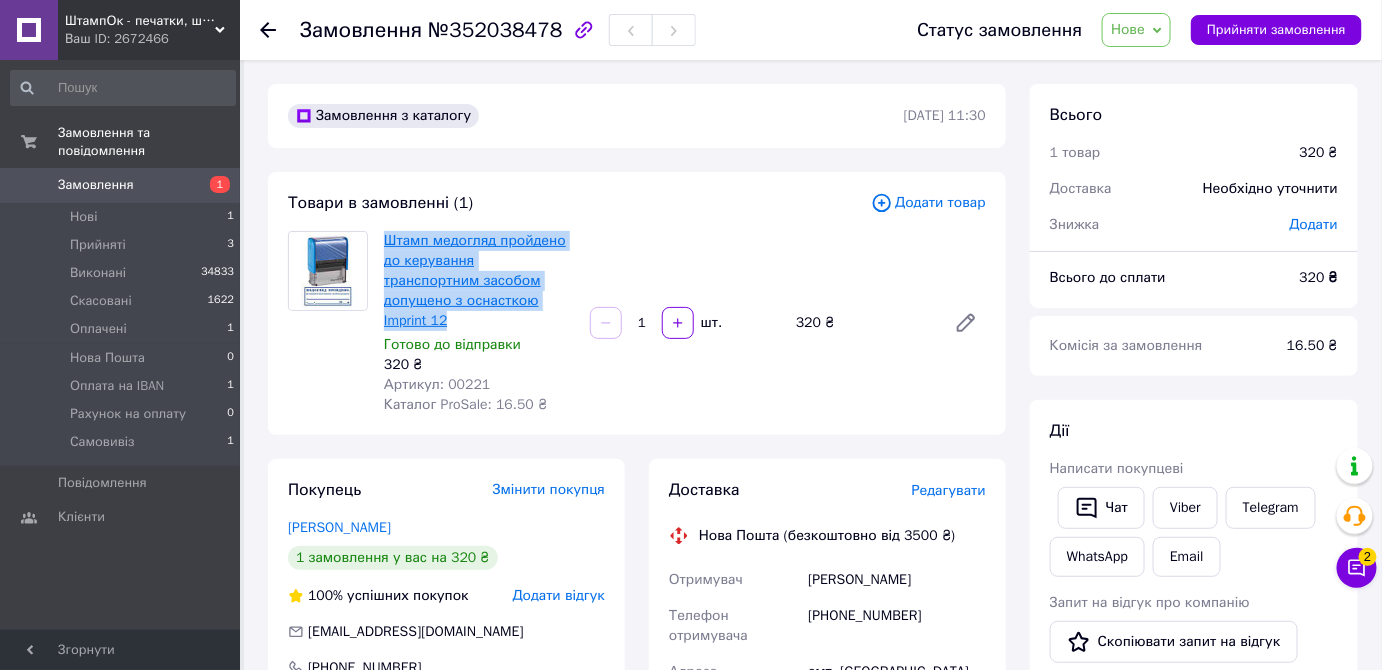 drag, startPoint x: 517, startPoint y: 296, endPoint x: 388, endPoint y: 246, distance: 138.351 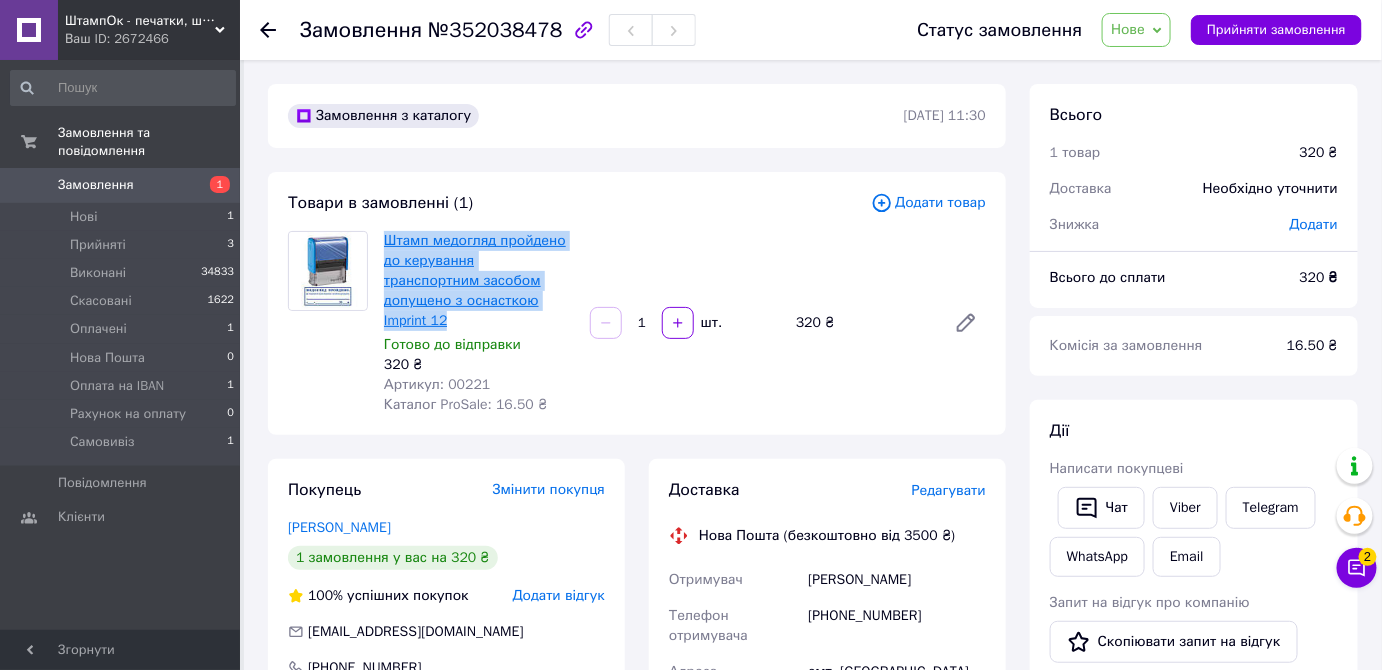 click on "Штамп медогляд пройдено до керування транспортним засобом допущено з оснасткою Imprint 12" at bounding box center [475, 280] 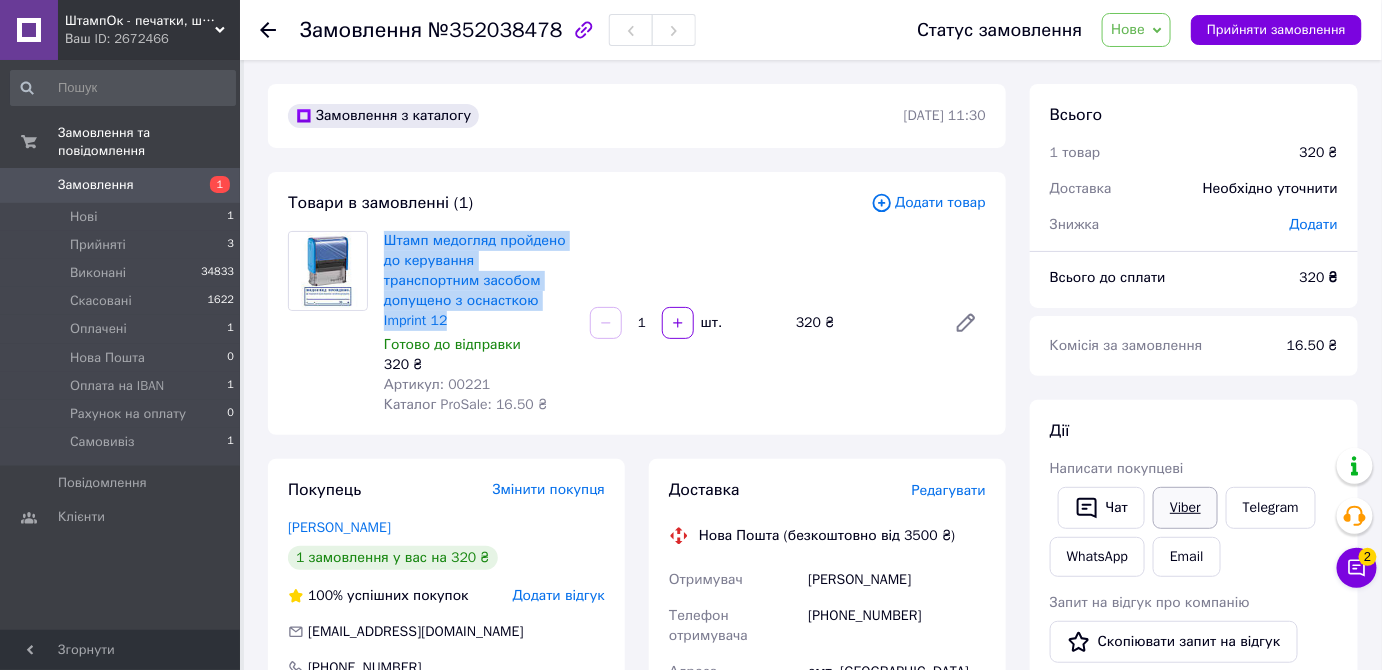 click on "Viber" at bounding box center (1185, 508) 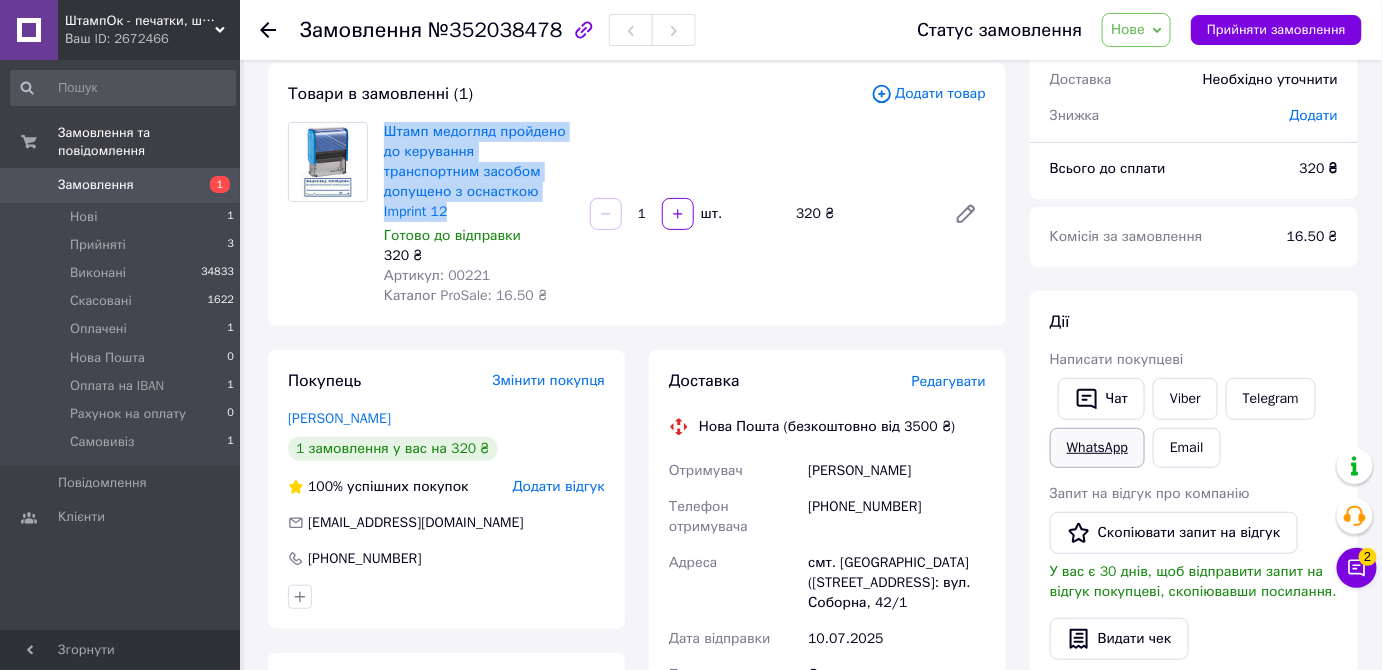 click on "WhatsApp" at bounding box center [1097, 448] 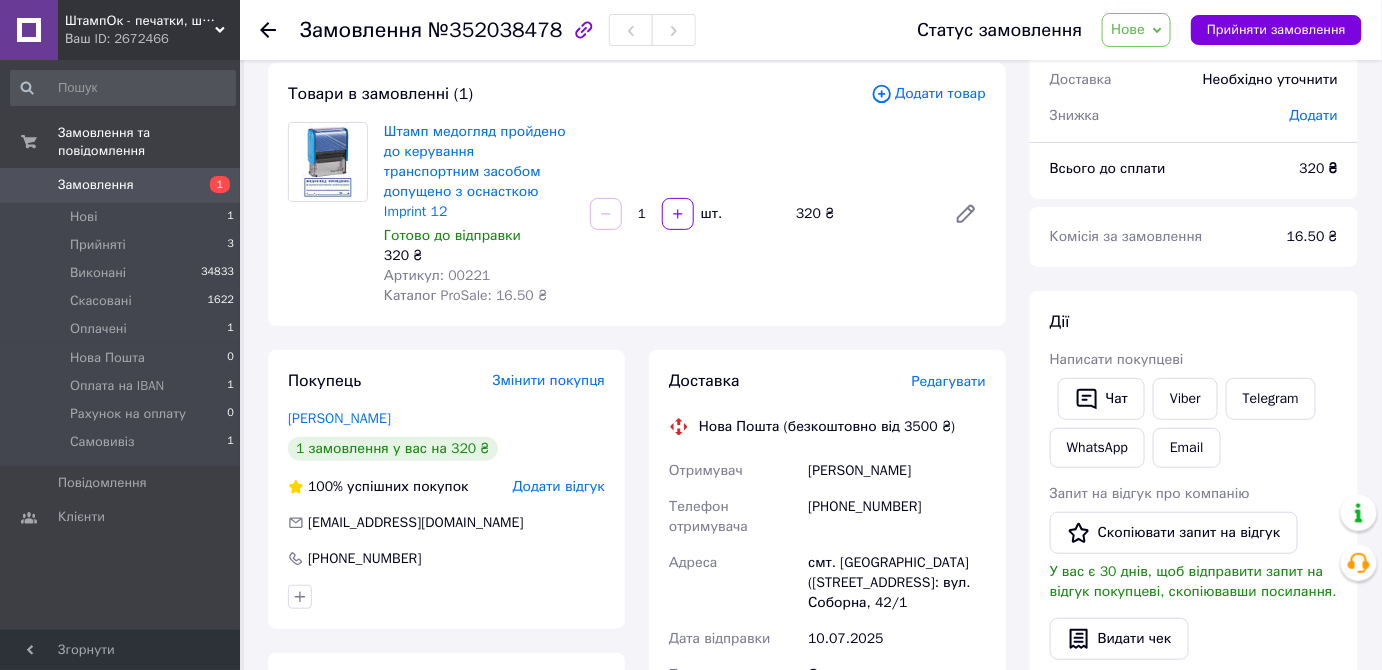 scroll, scrollTop: 109, scrollLeft: 0, axis: vertical 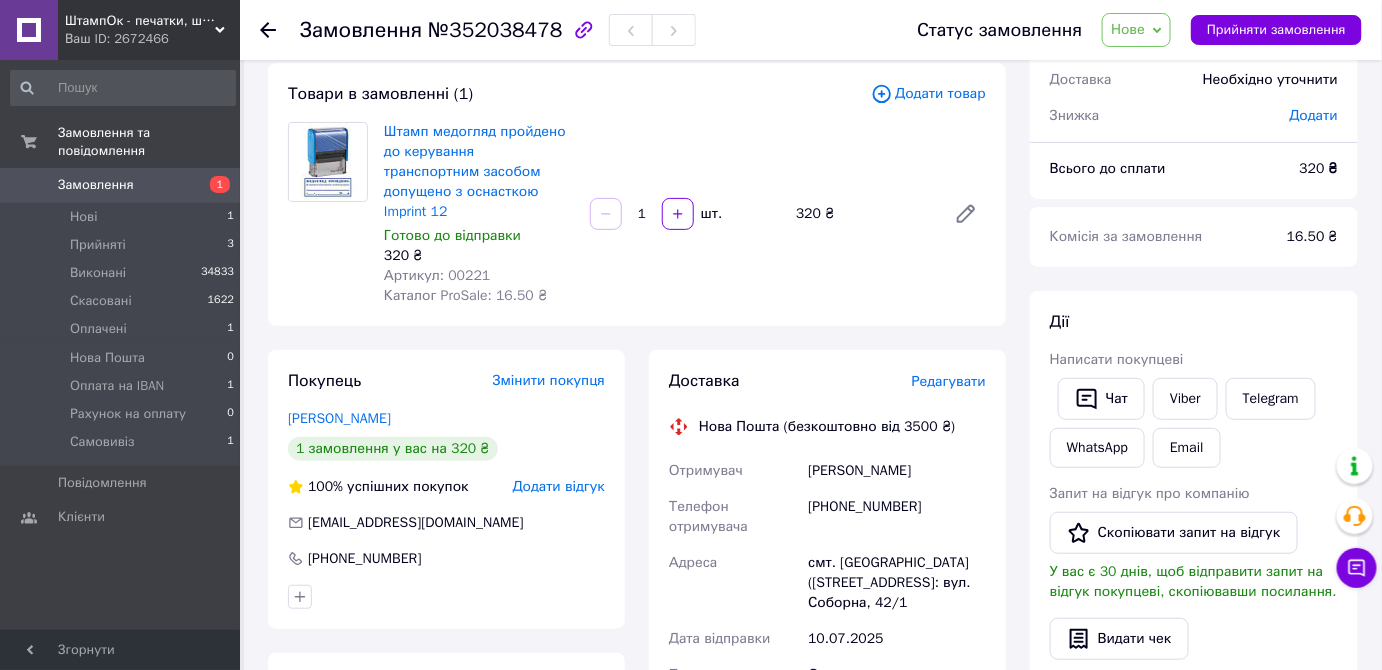 click on "Нове" at bounding box center [1128, 29] 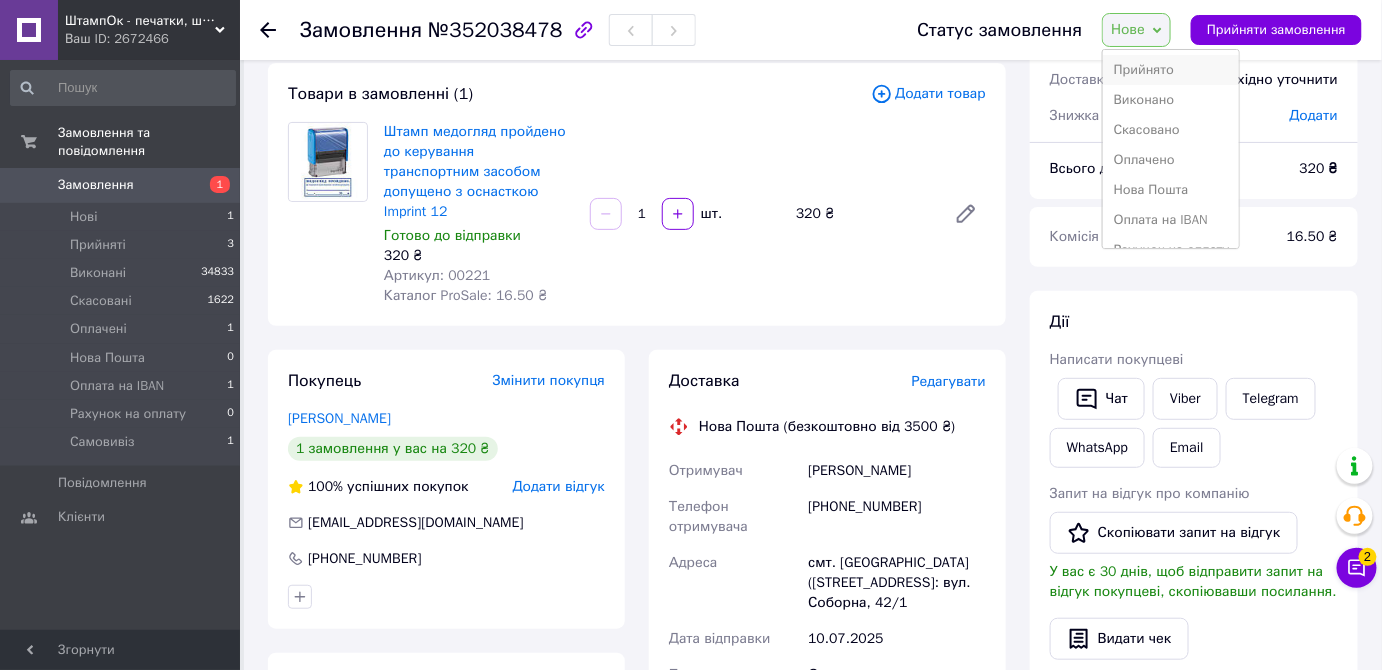 click on "Прийнято" at bounding box center [1171, 70] 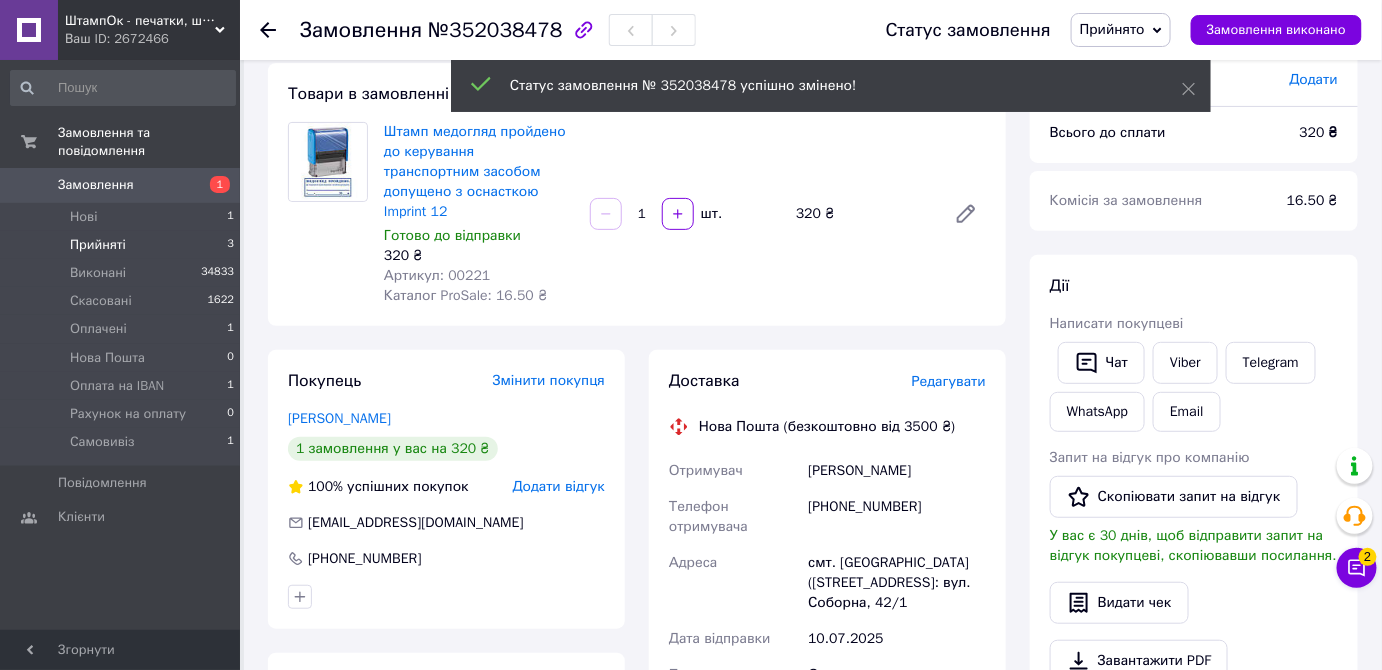 click on "Прийняті" at bounding box center [98, 245] 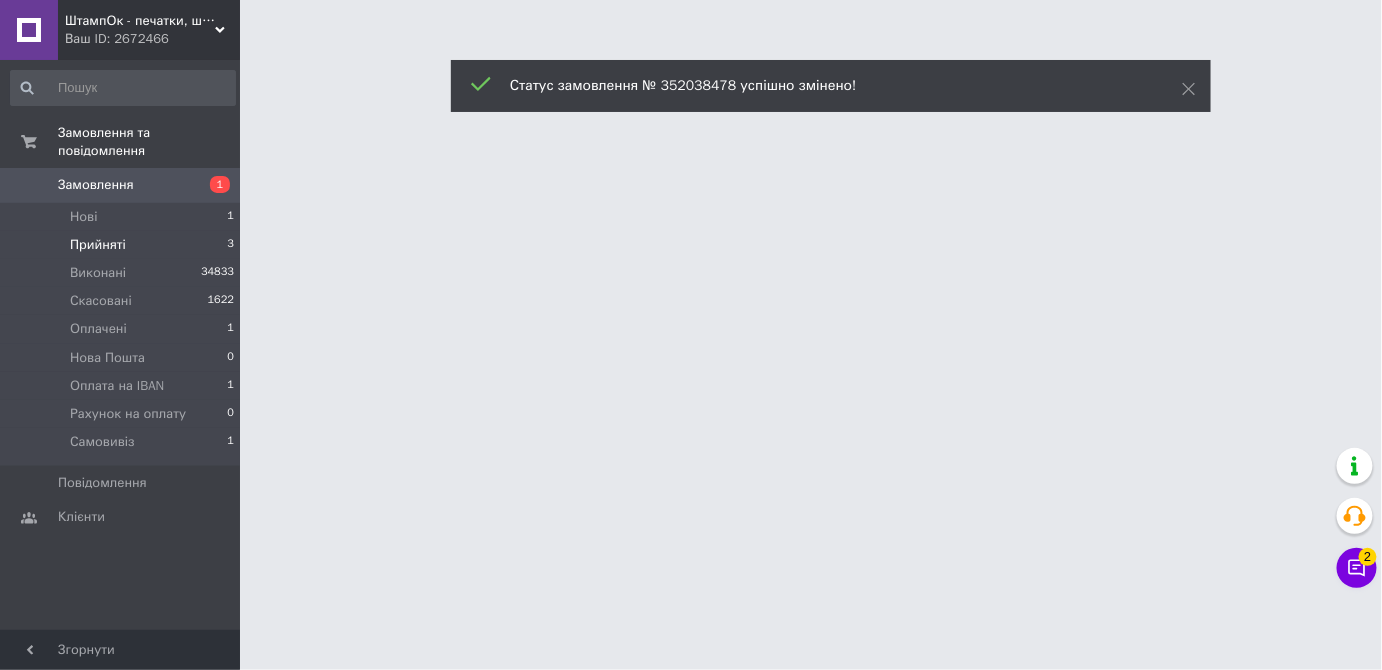 scroll, scrollTop: 0, scrollLeft: 0, axis: both 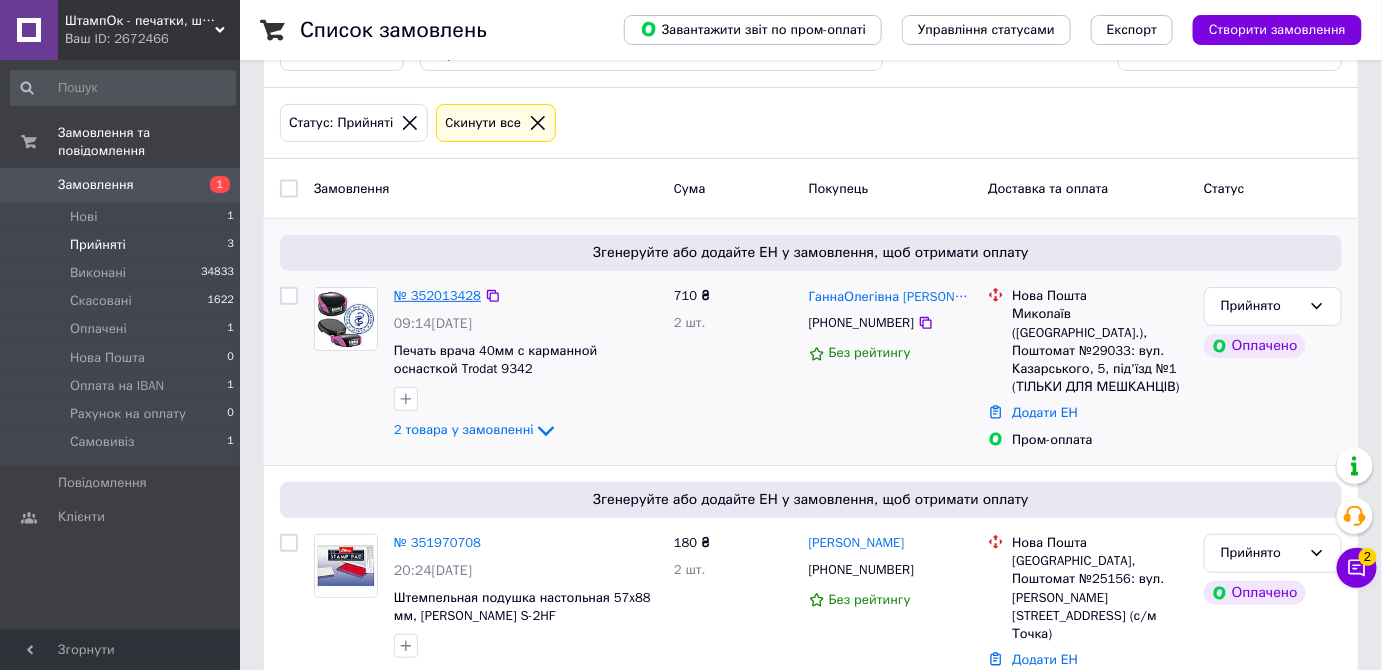 click on "№ 352013428" at bounding box center (437, 295) 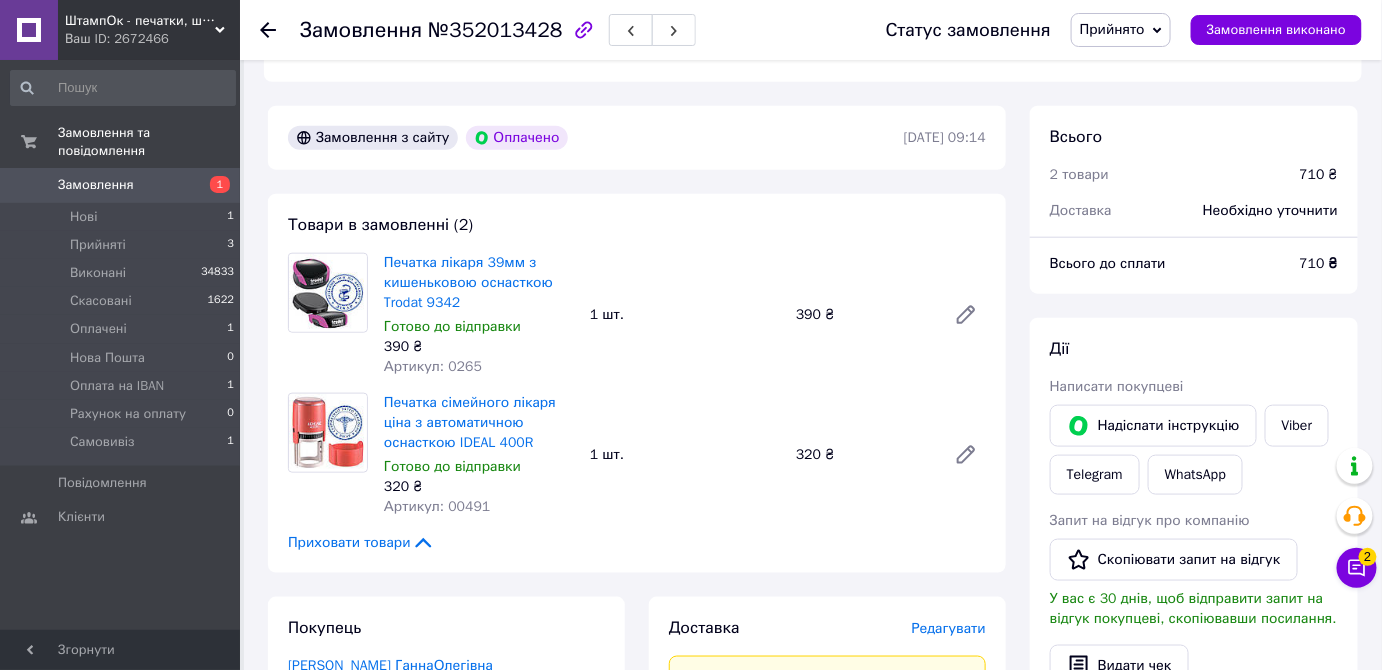 scroll, scrollTop: 567, scrollLeft: 0, axis: vertical 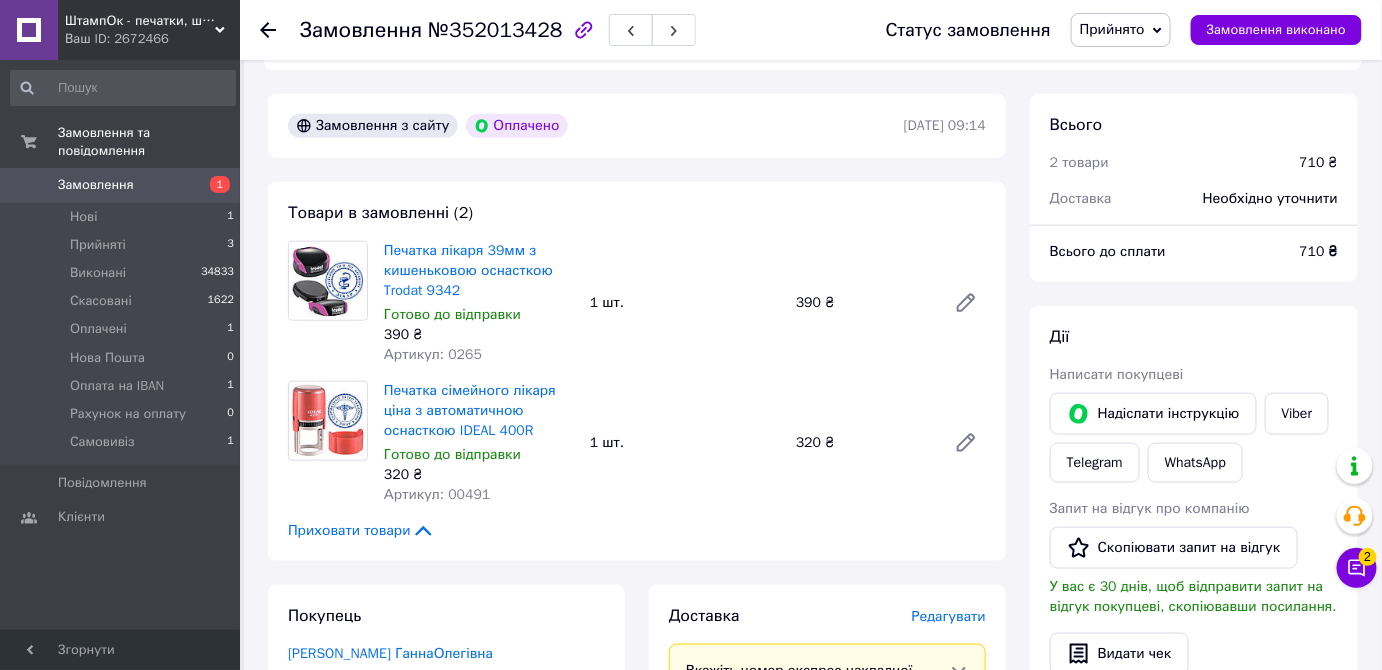drag, startPoint x: 456, startPoint y: 272, endPoint x: 480, endPoint y: 268, distance: 24.33105 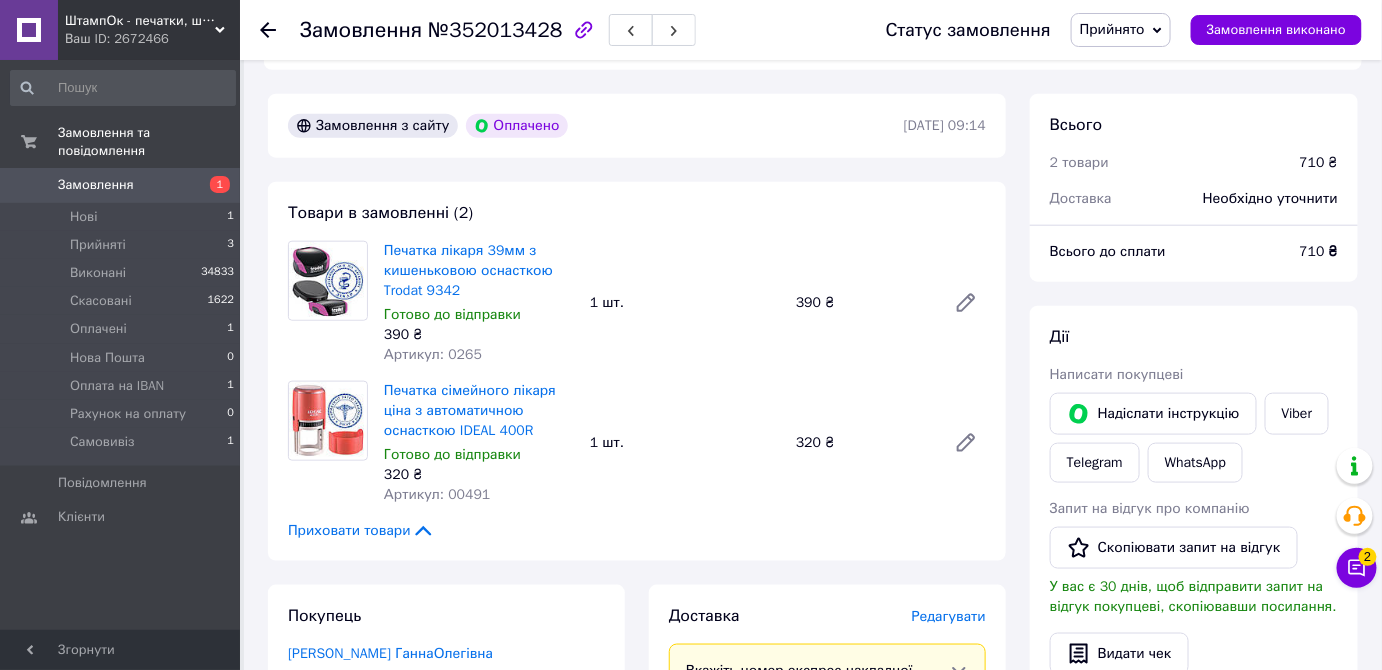 click on "Печатка лікаря 39мм з кишеньковою оснасткою Trodat 9342" at bounding box center (479, 271) 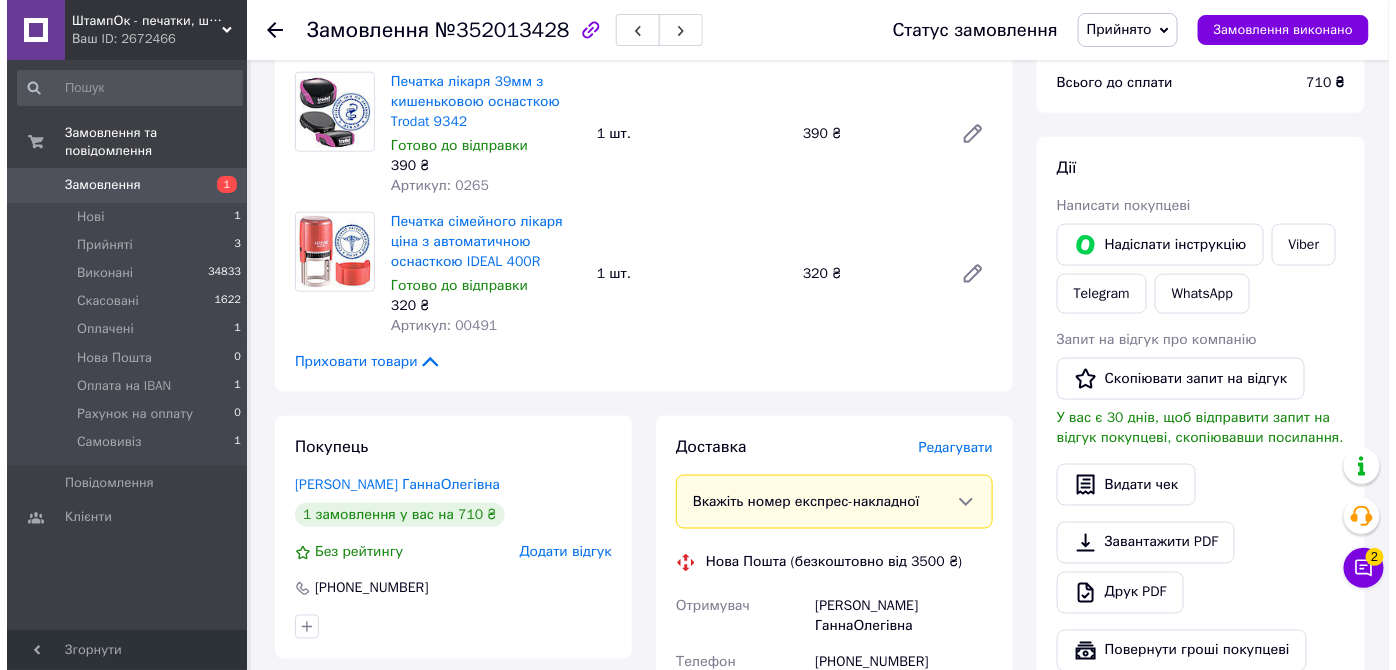 scroll, scrollTop: 778, scrollLeft: 0, axis: vertical 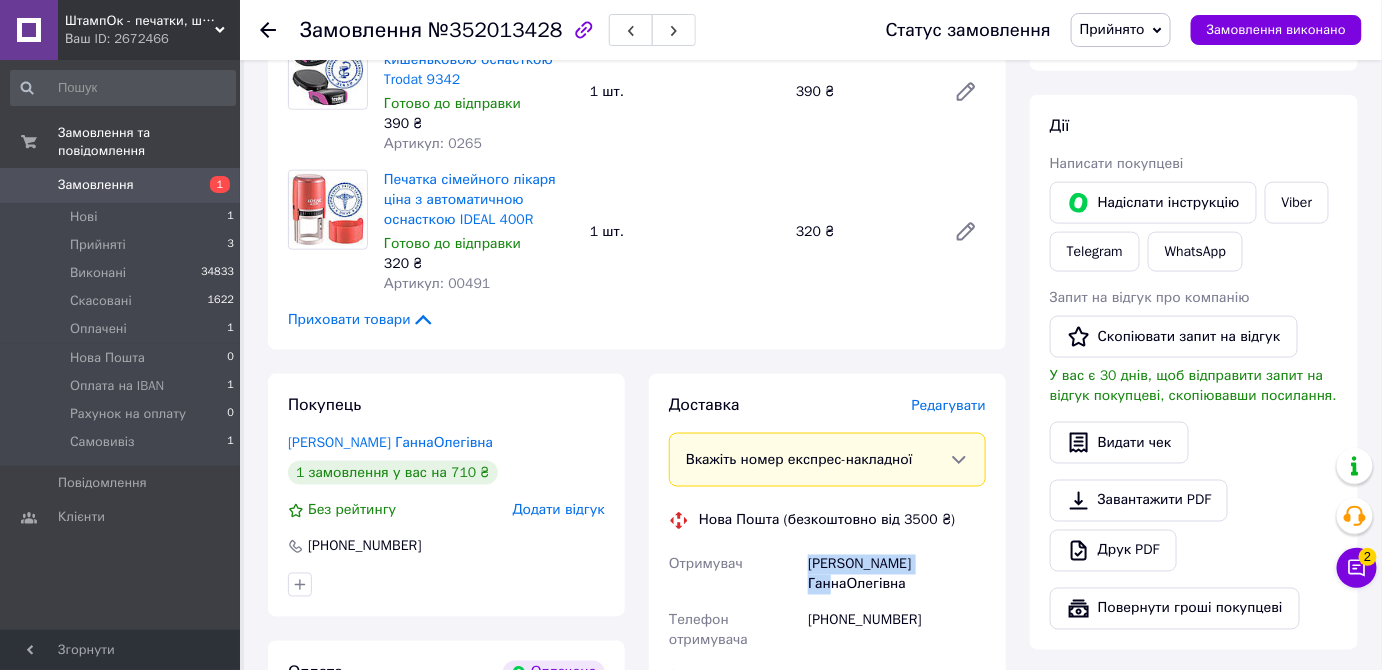drag, startPoint x: 810, startPoint y: 539, endPoint x: 845, endPoint y: 566, distance: 44.20407 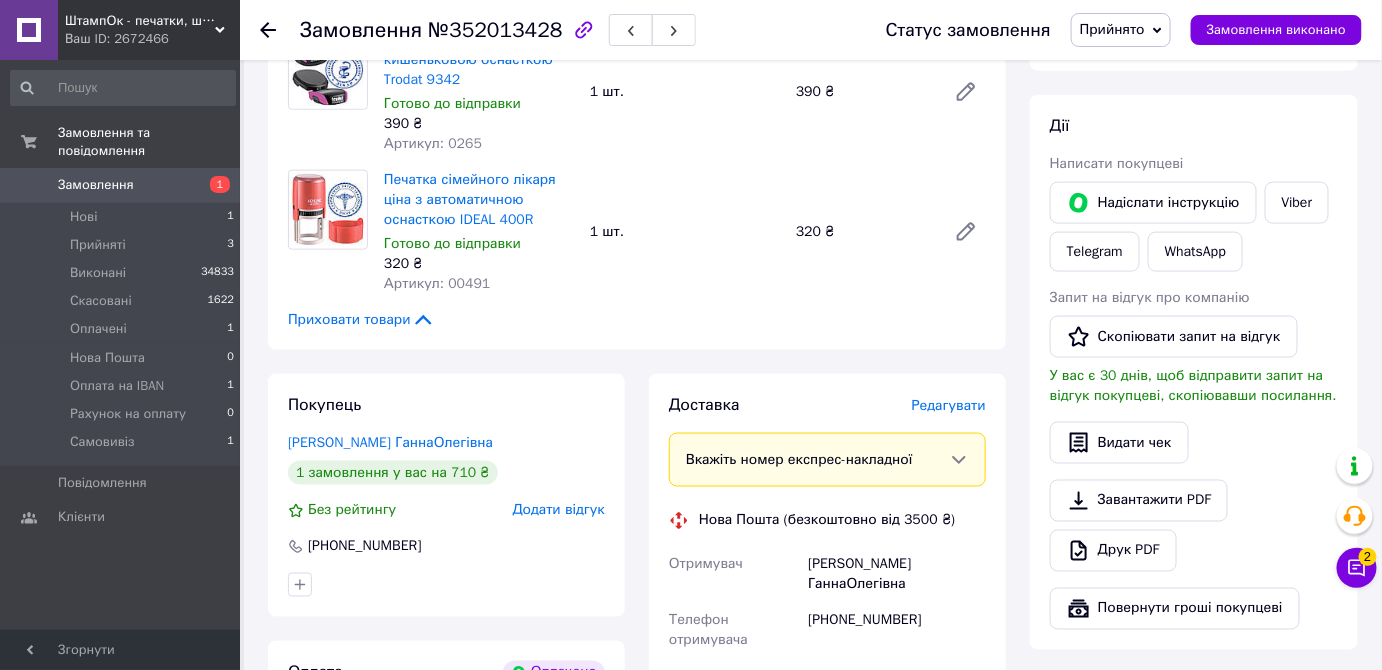 click on "Редагувати" at bounding box center [949, 405] 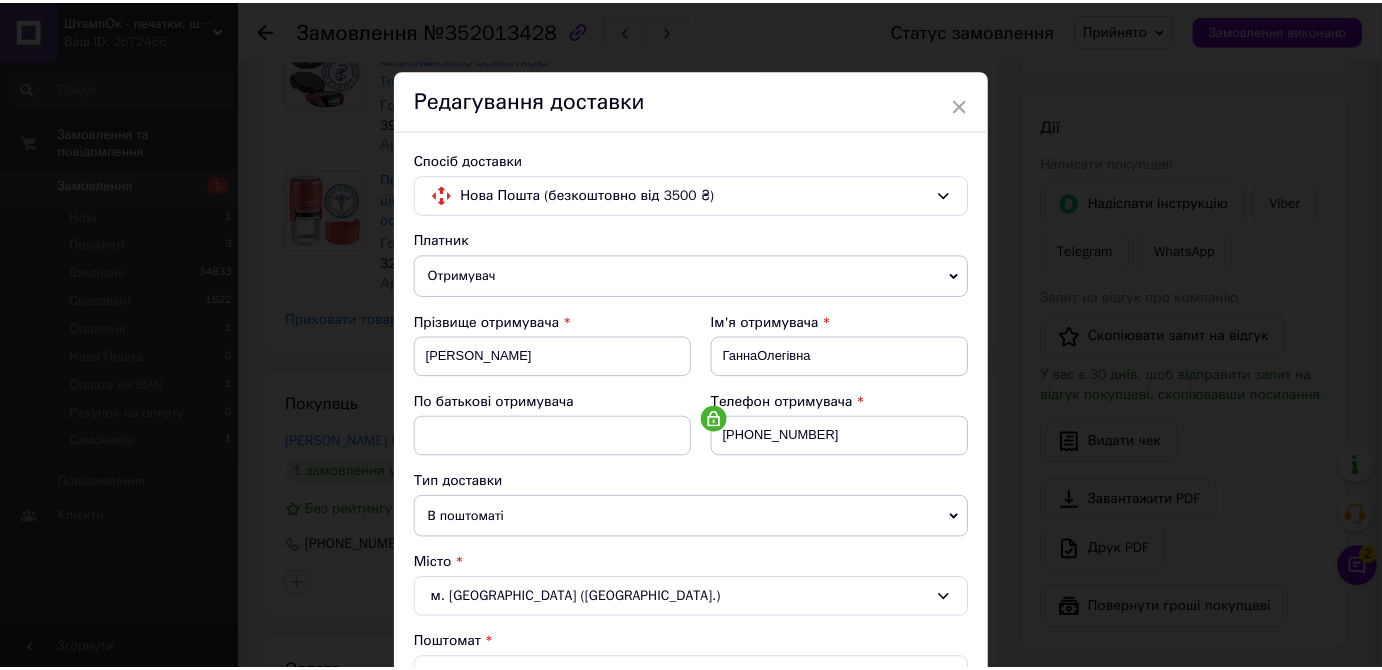 scroll, scrollTop: 893, scrollLeft: 0, axis: vertical 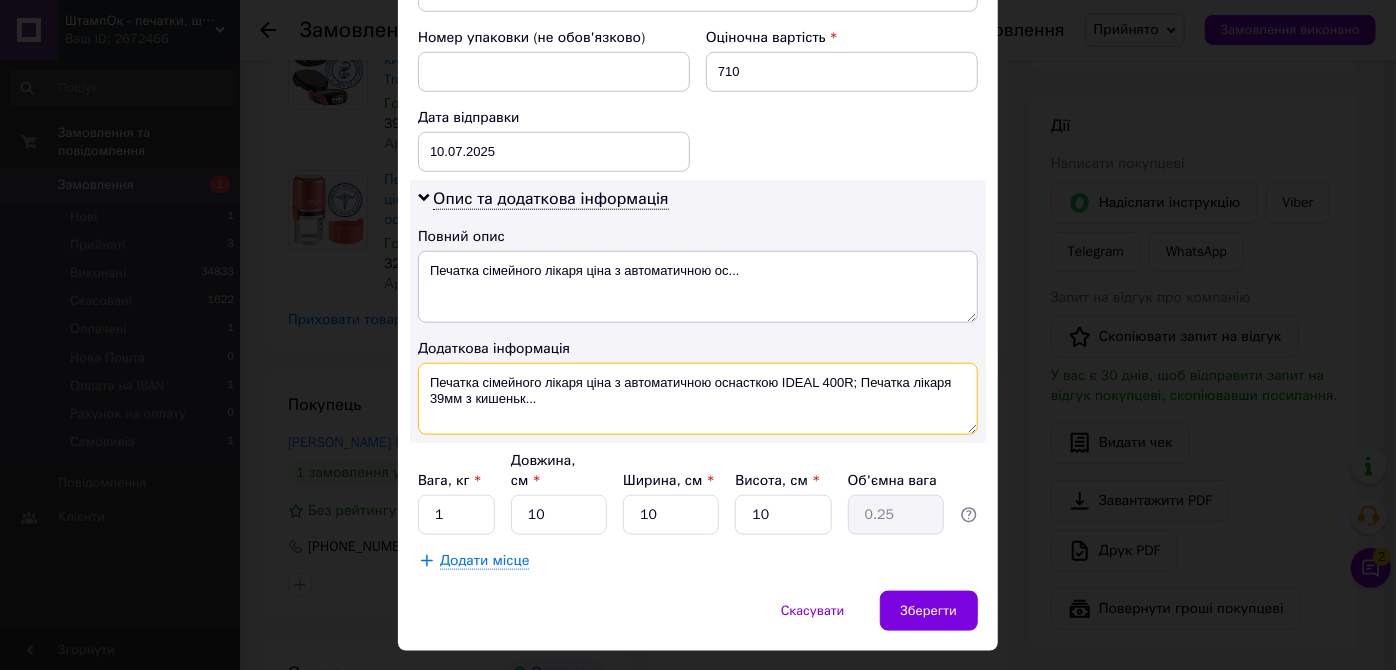 click on "Печатка сімейного лікаря ціна з автоматичною оснасткою IDEAL 400R; Печатка лікаря 39мм з кишеньк..." at bounding box center (698, 399) 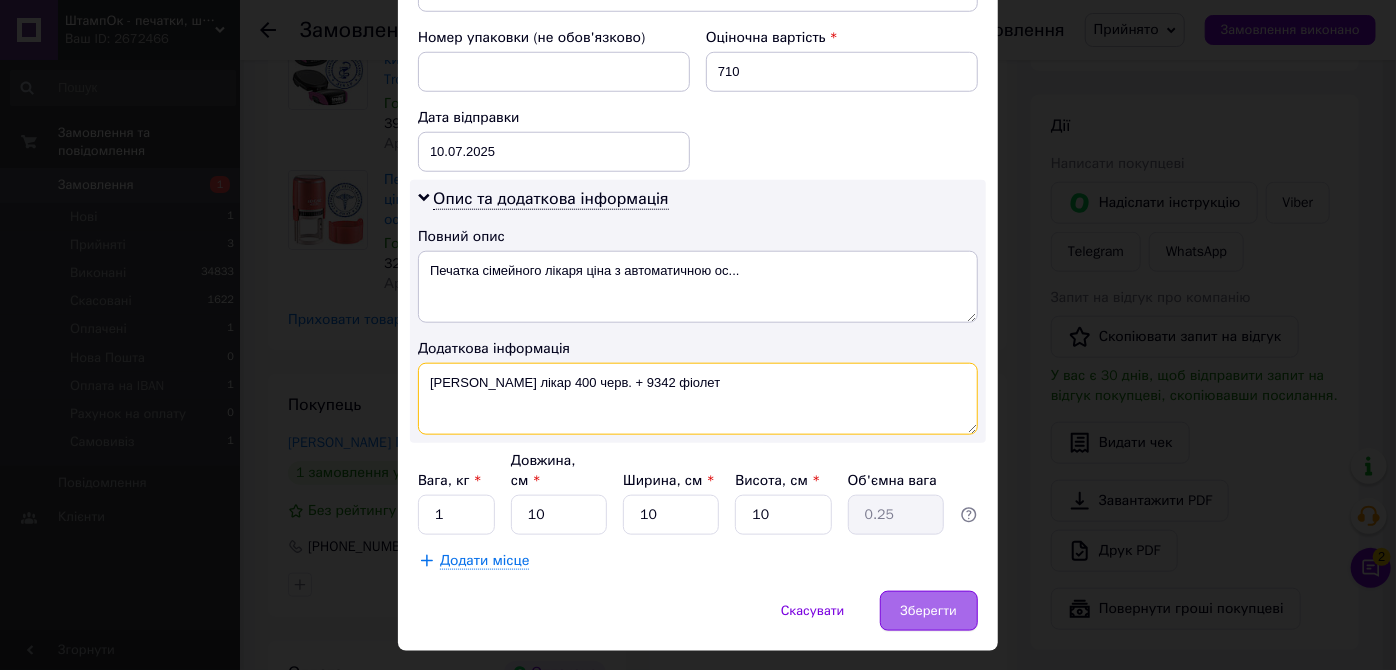 type on "Казаковцева Ганна лікар 400 черв. + 9342 фіолет" 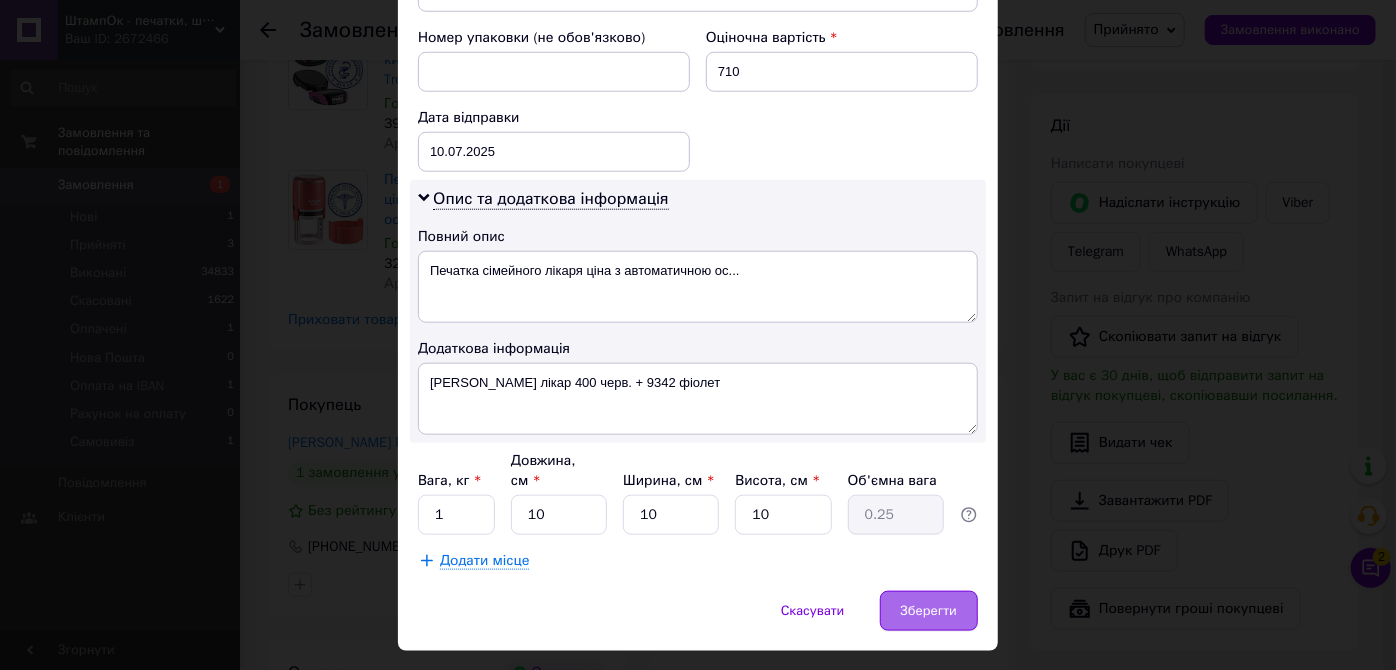 click on "Зберегти" at bounding box center [929, 611] 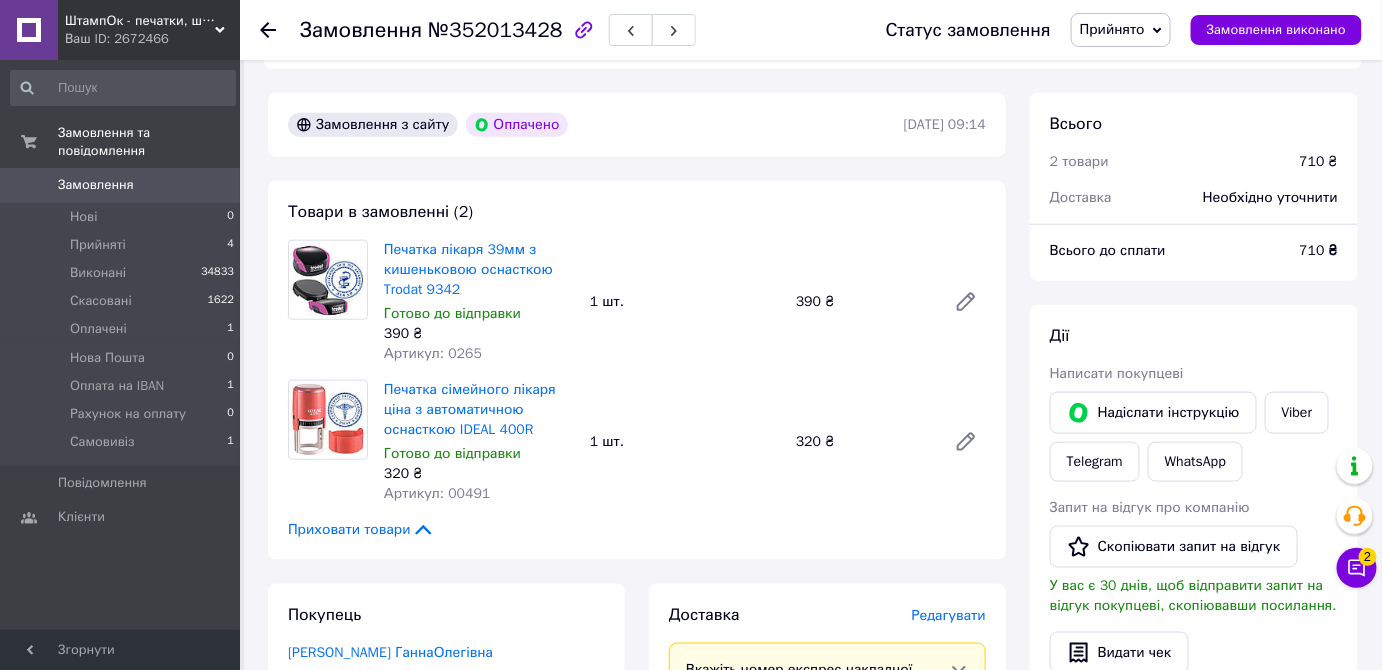 scroll, scrollTop: 569, scrollLeft: 0, axis: vertical 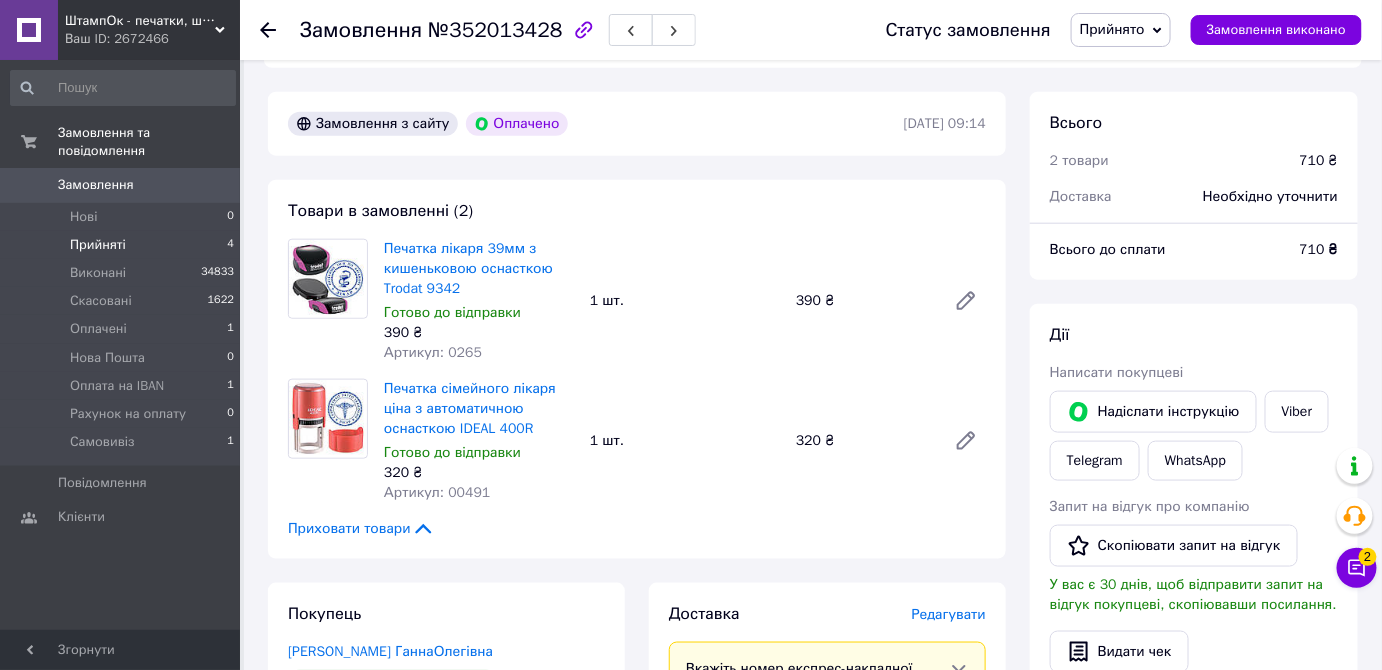 click on "Прийняті" at bounding box center [98, 245] 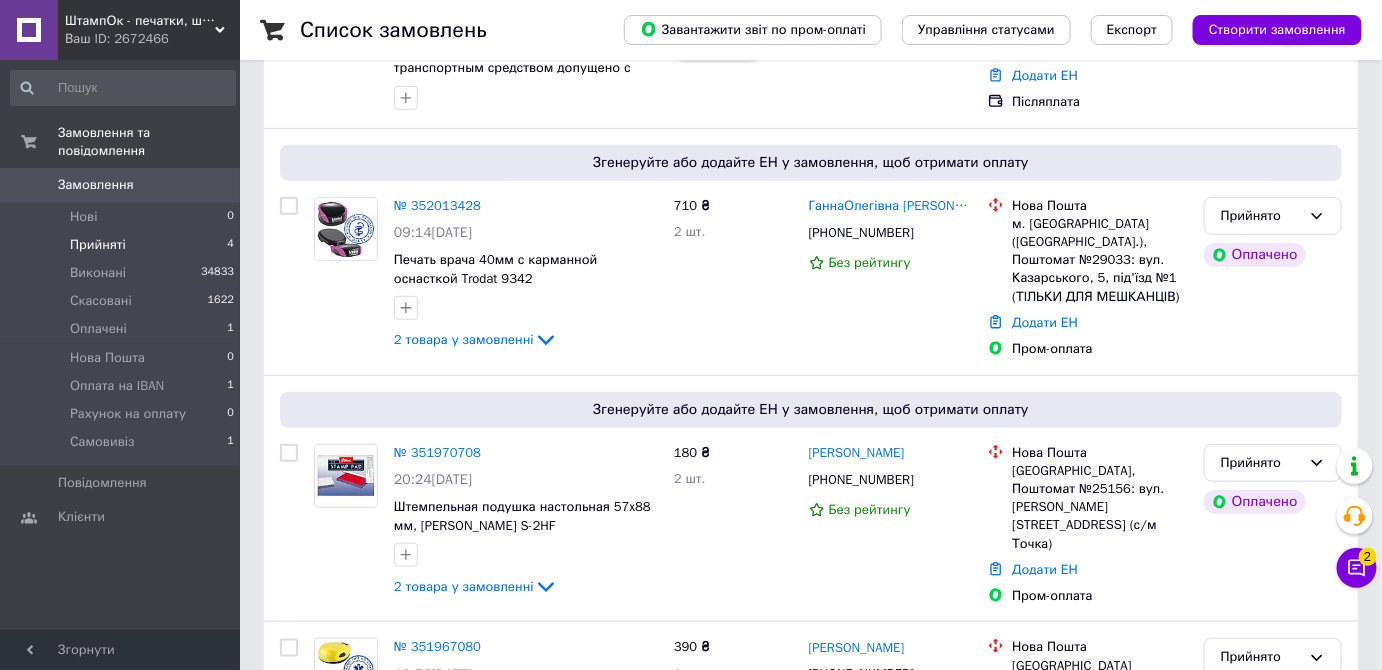 scroll, scrollTop: 458, scrollLeft: 0, axis: vertical 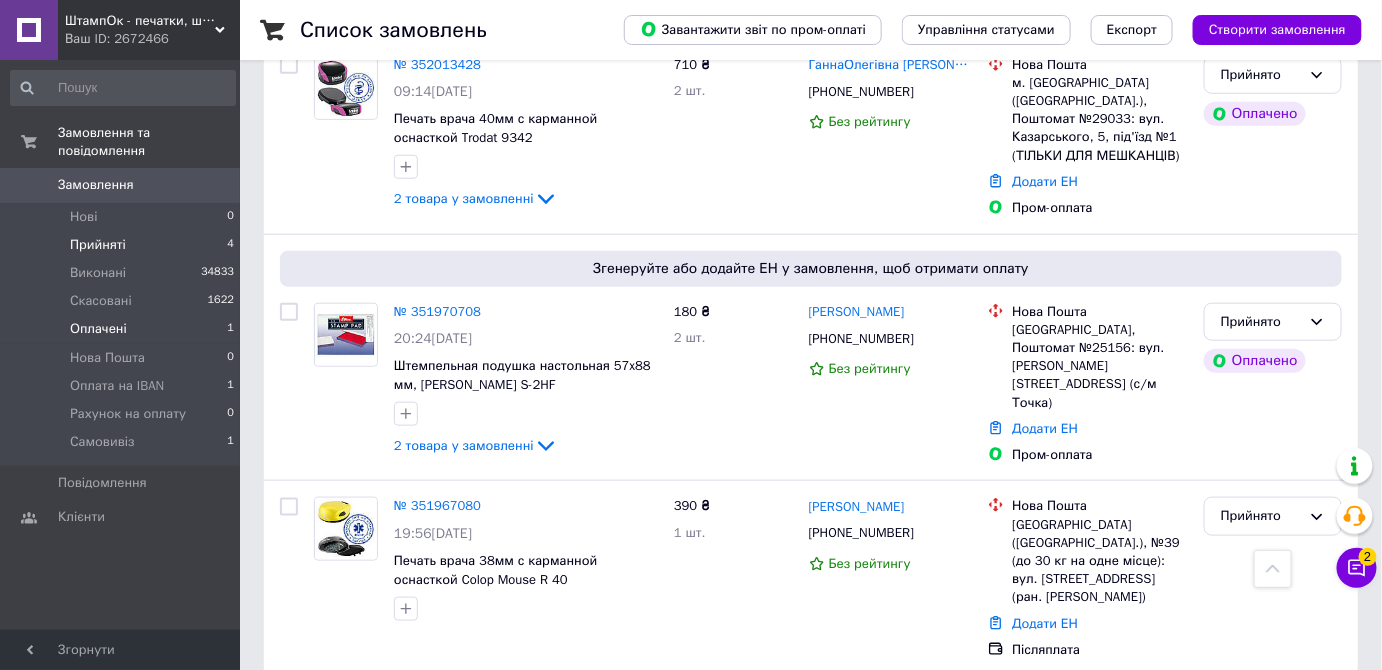 click on "Оплачені 1" at bounding box center (123, 329) 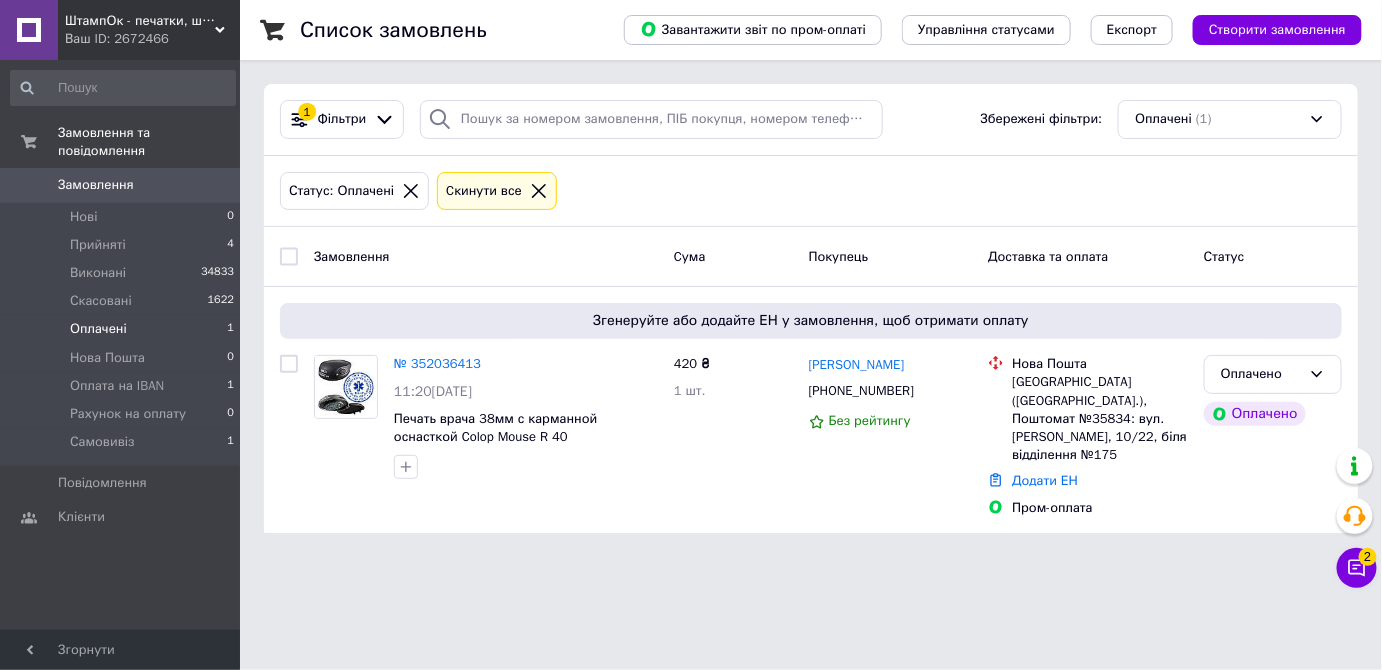 scroll, scrollTop: 0, scrollLeft: 0, axis: both 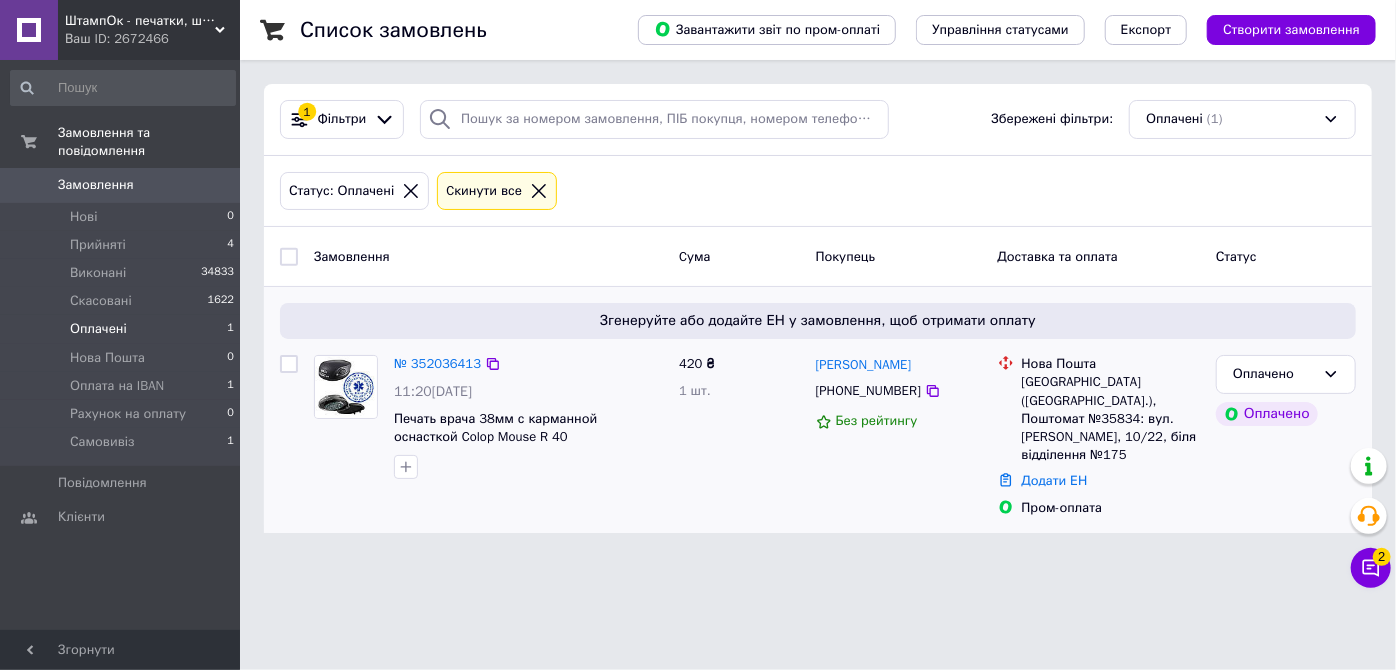 click on "№ 352036413 11:20, 10.07.2025 Печать врача 38мм с карманной оснасткой Colop Mouse R 40" at bounding box center (528, 417) 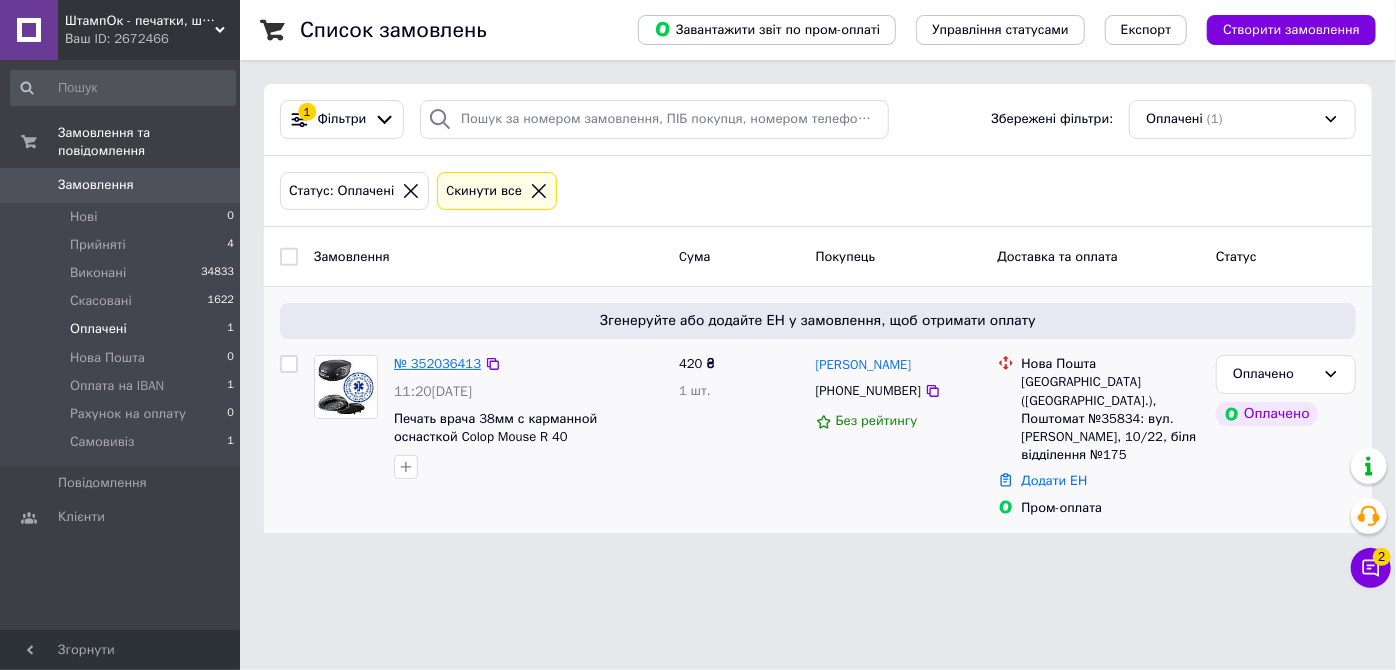 click on "№ 352036413" at bounding box center (437, 363) 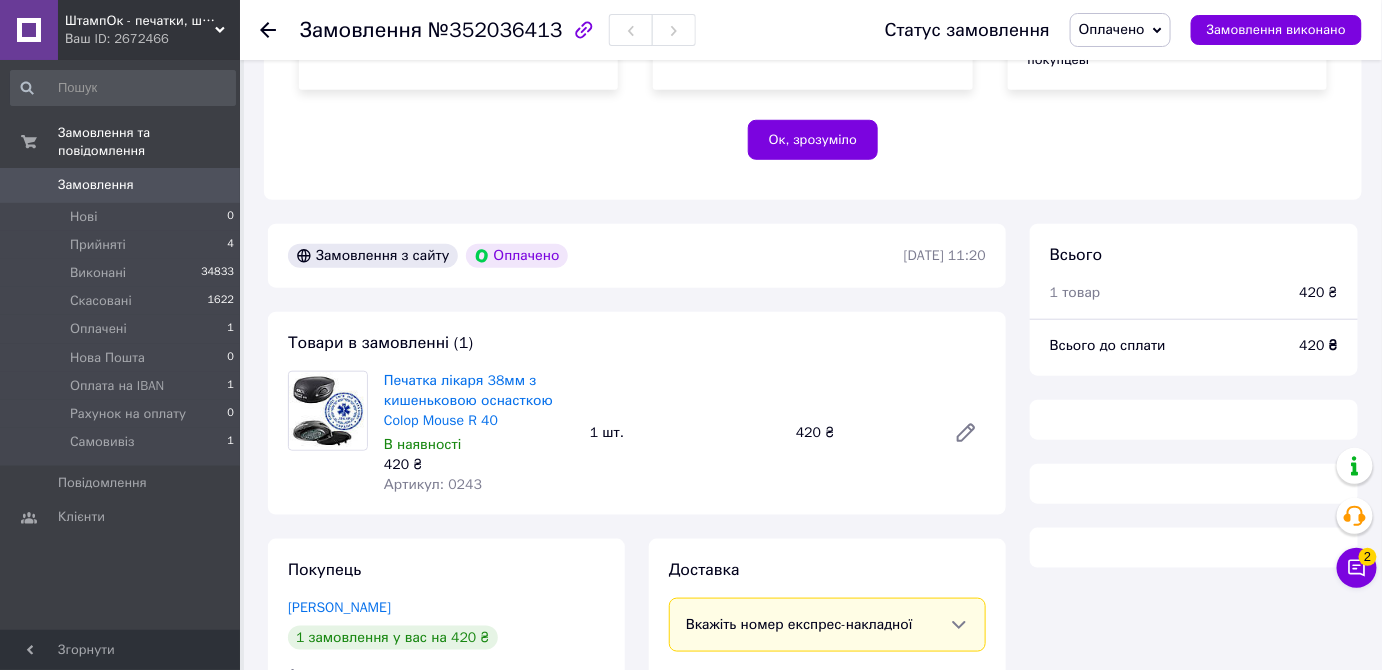 scroll, scrollTop: 438, scrollLeft: 0, axis: vertical 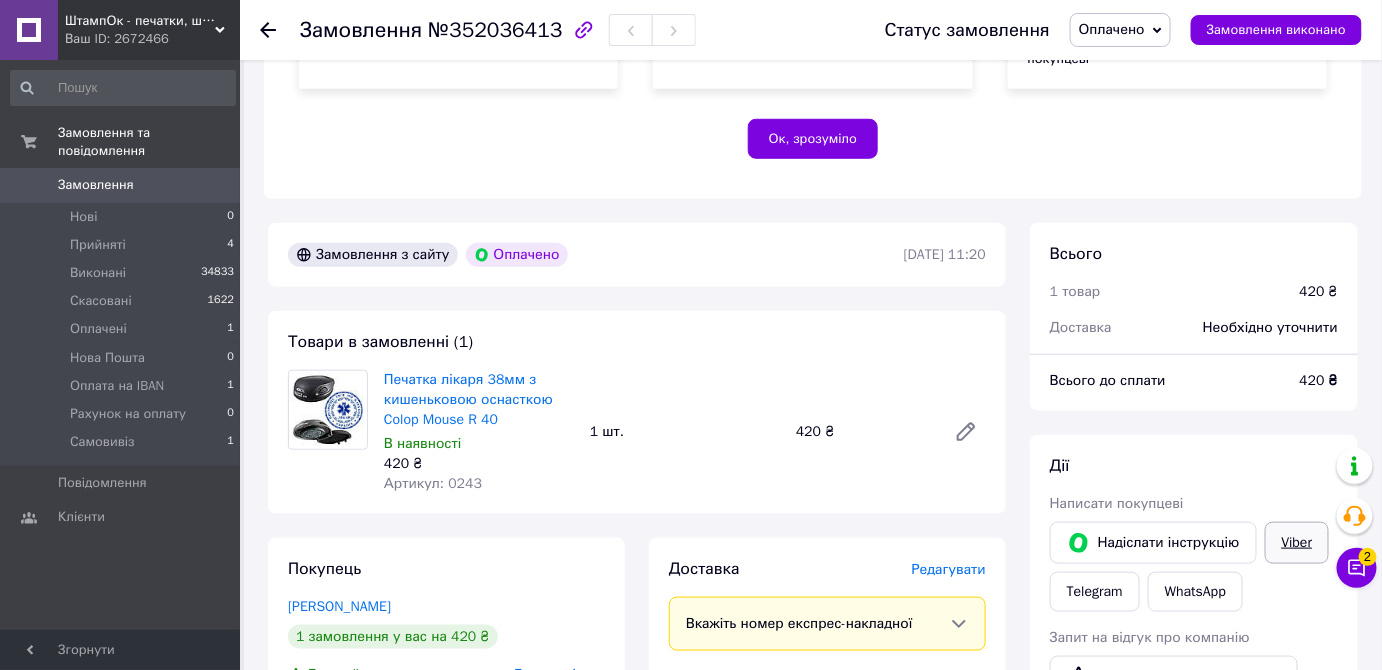 click on "Viber" at bounding box center (1297, 543) 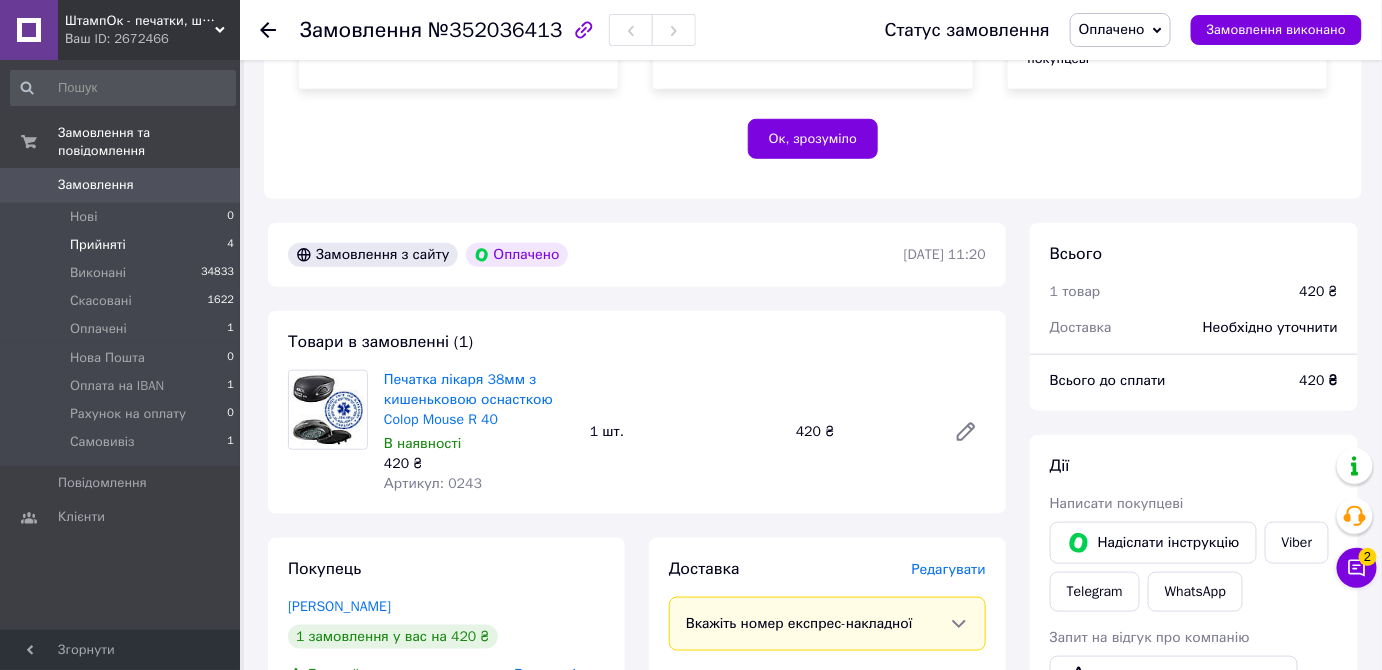 click on "Прийняті 4" at bounding box center (123, 245) 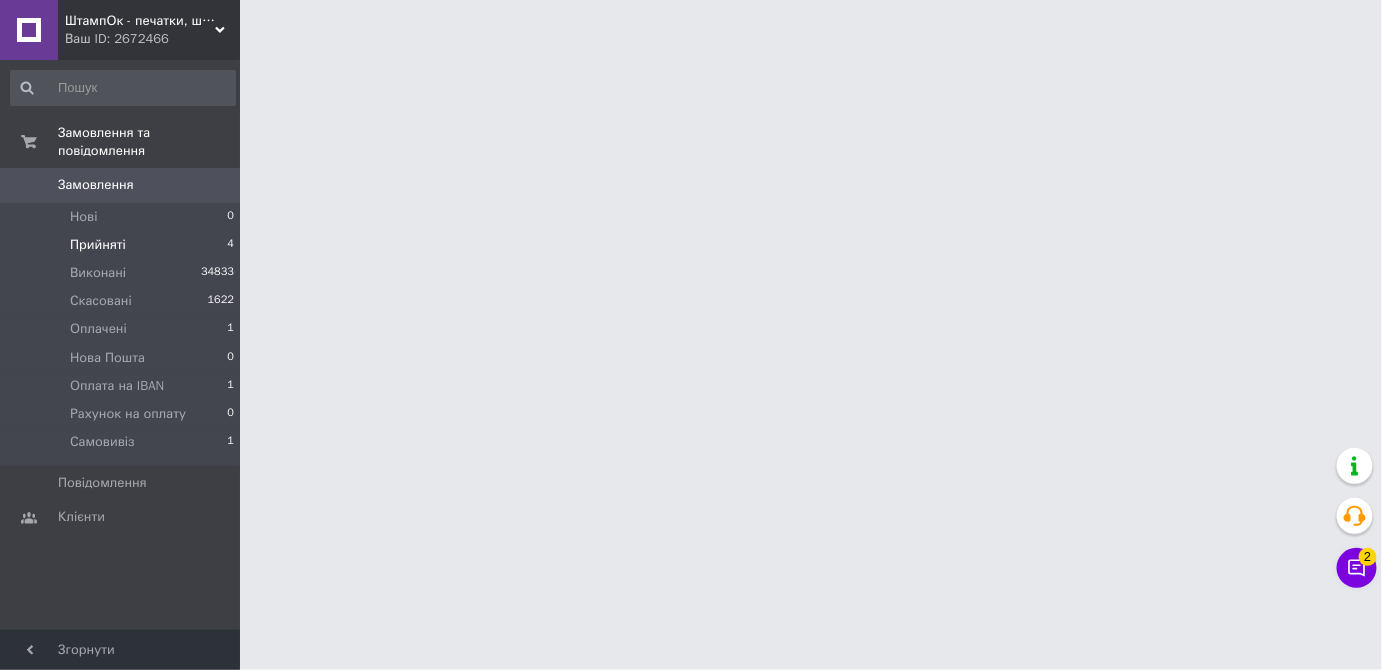 scroll, scrollTop: 0, scrollLeft: 0, axis: both 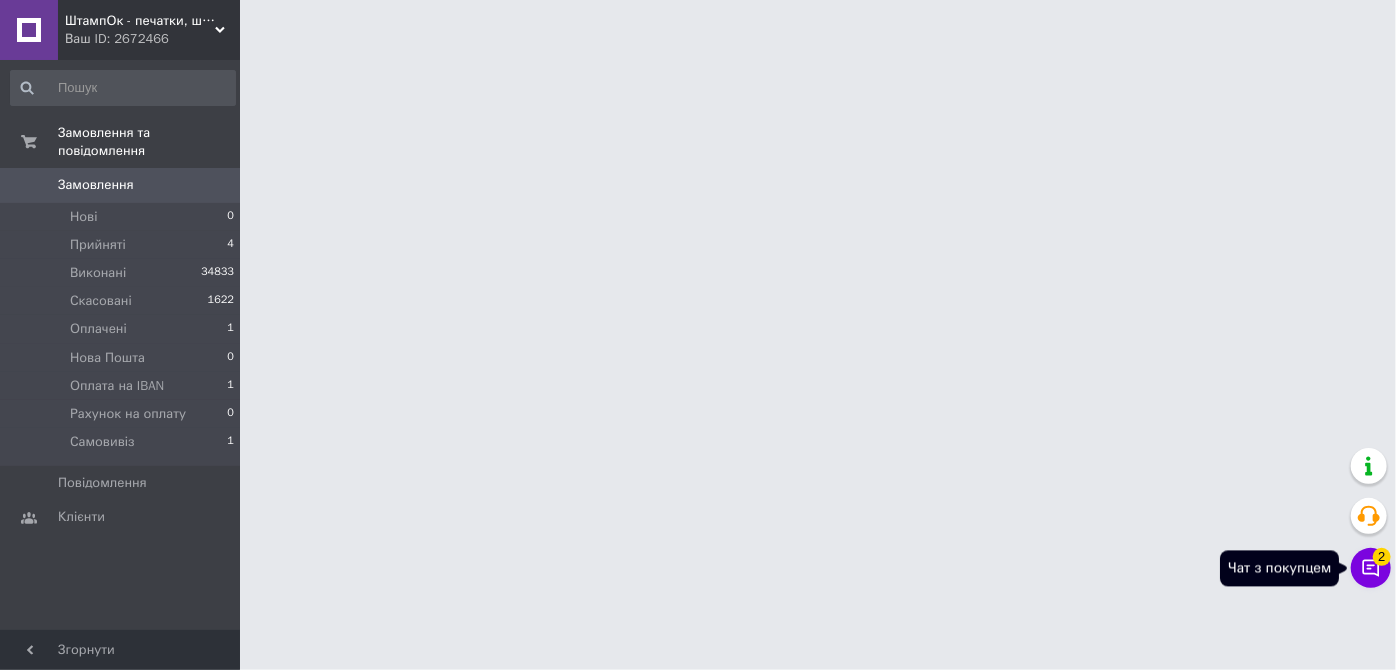 click on "Чат з покупцем 2" at bounding box center [1371, 568] 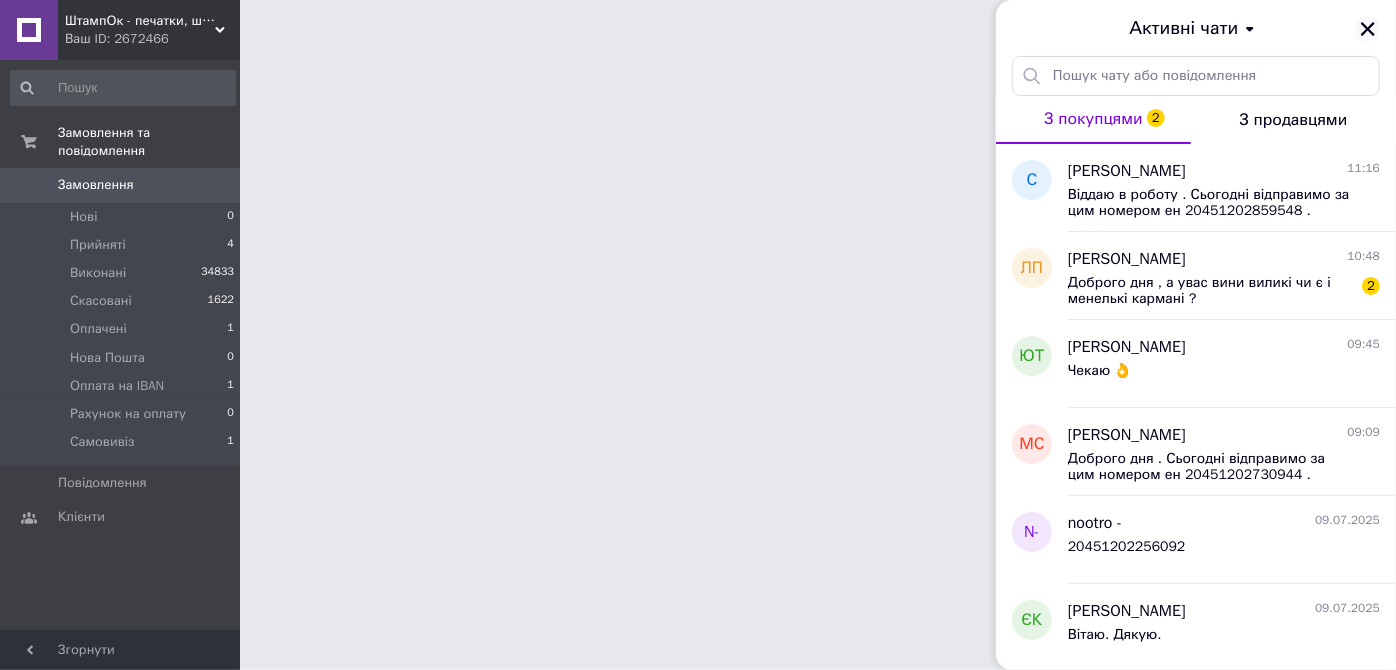 click 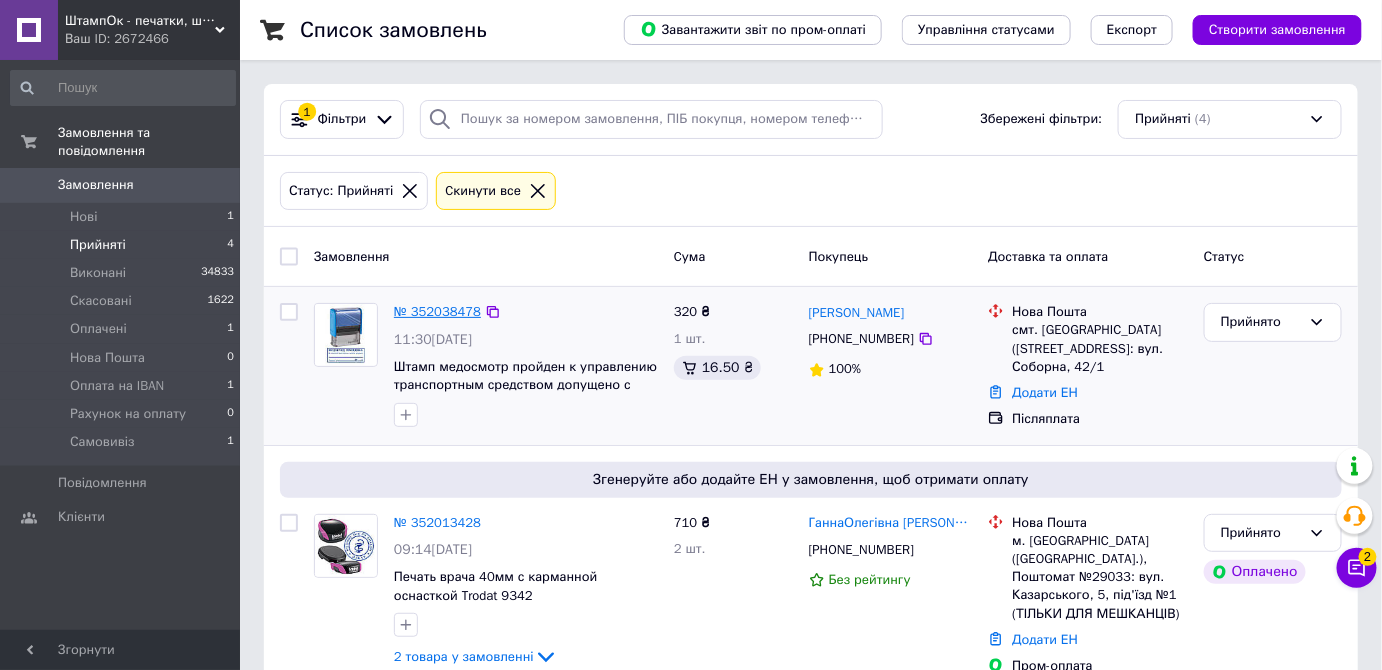 click on "№ 352038478" at bounding box center (437, 311) 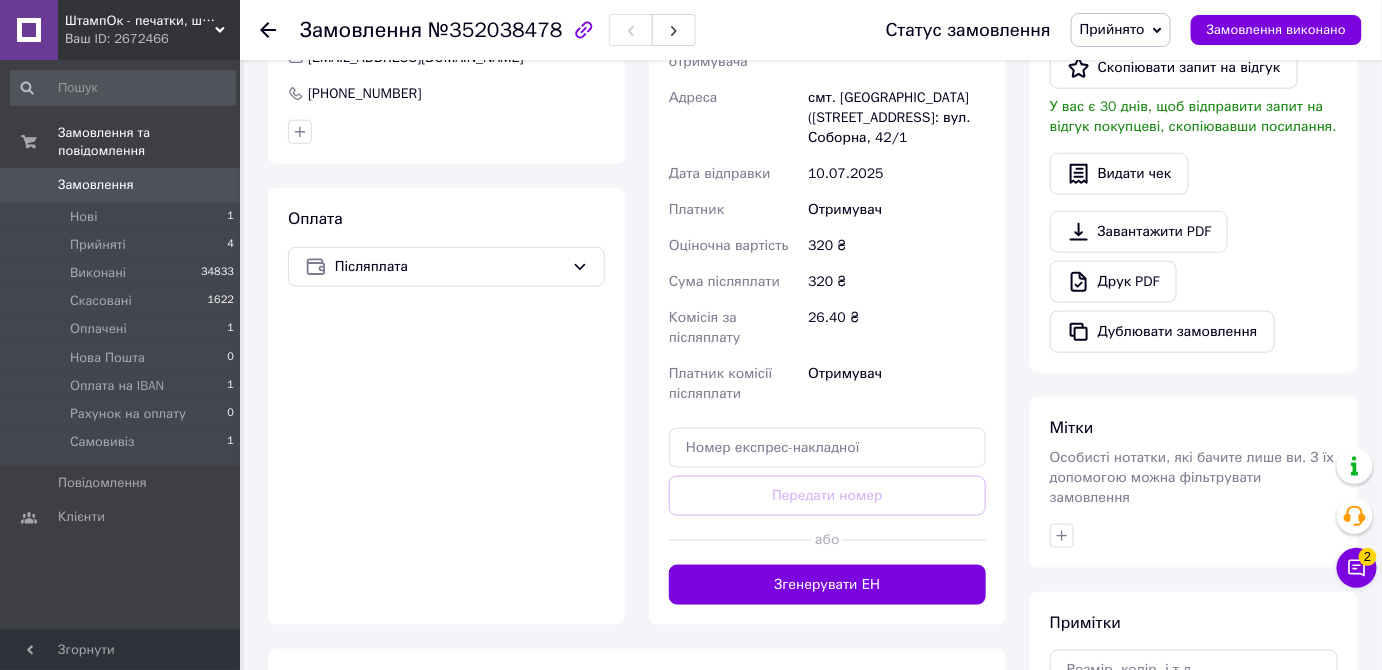 scroll, scrollTop: 575, scrollLeft: 0, axis: vertical 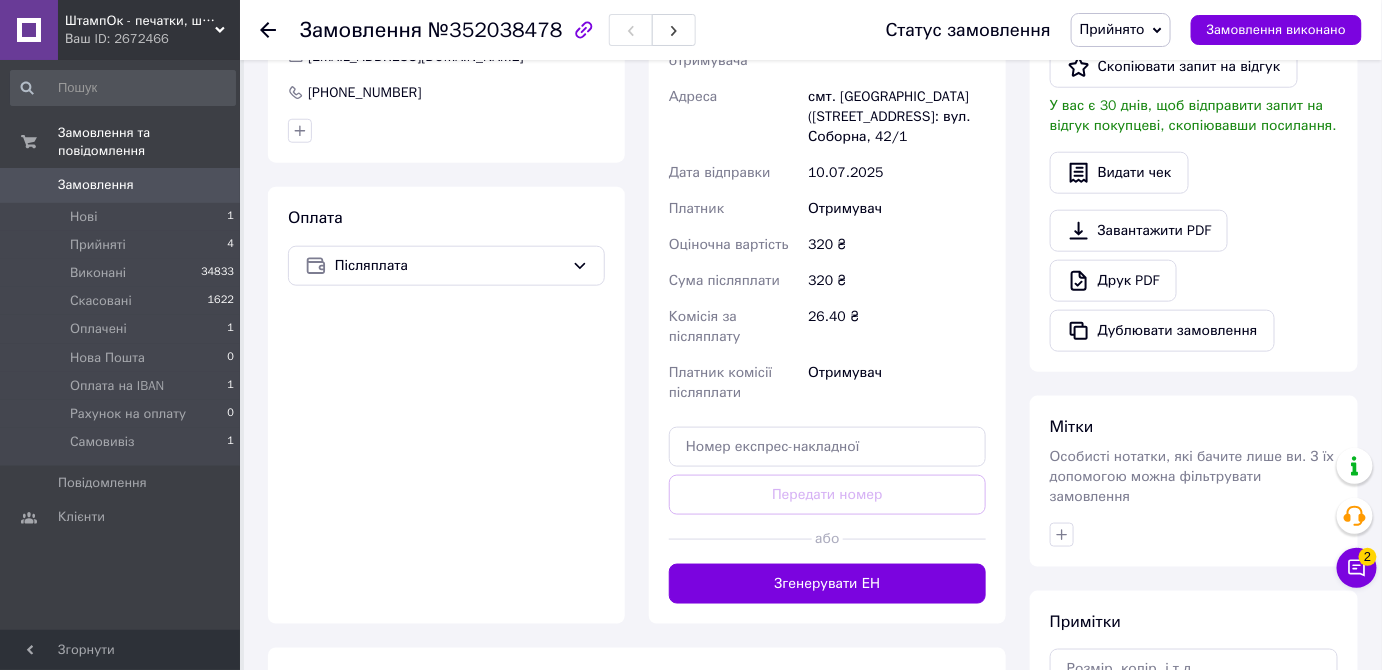 click on "Доставка Редагувати Нова Пошта (безкоштовно від 3500 ₴) Отримувач Горб Николай Телефон отримувача +380968352827 Адреса смт. Савинці (Харківська обл.), №1: вул. Соборна, 42/1 Дата відправки 10.07.2025 Платник Отримувач Оціночна вартість 320 ₴ Сума післяплати 320 ₴ Комісія за післяплату 26.40 ₴ Платник комісії післяплати Отримувач Передати номер або Згенерувати ЕН Платник Отримувач Відправник Прізвище отримувача Горб Ім'я отримувача Николай По батькові отримувача Телефон отримувача +380968352827 Тип доставки У відділенні Кур'єром В поштоматі Місто смт. Савинці (Харківська обл.)" at bounding box center [827, 254] 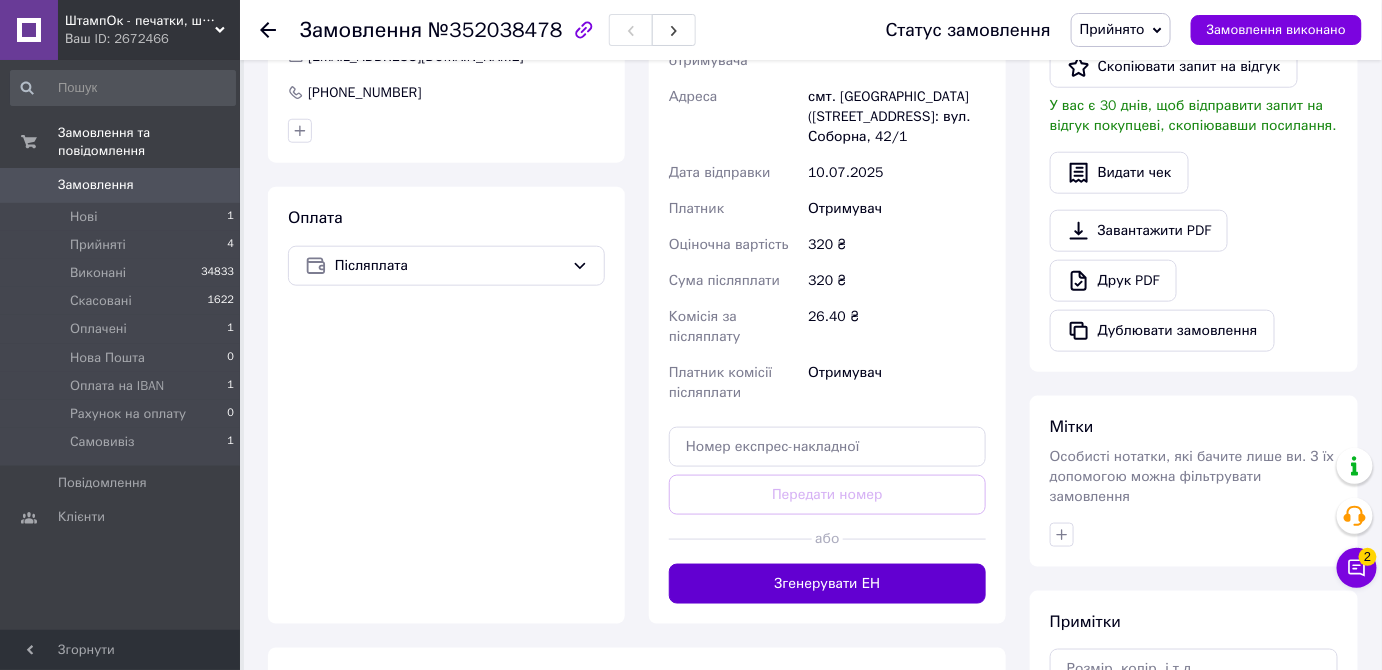 click on "Згенерувати ЕН" at bounding box center (827, 584) 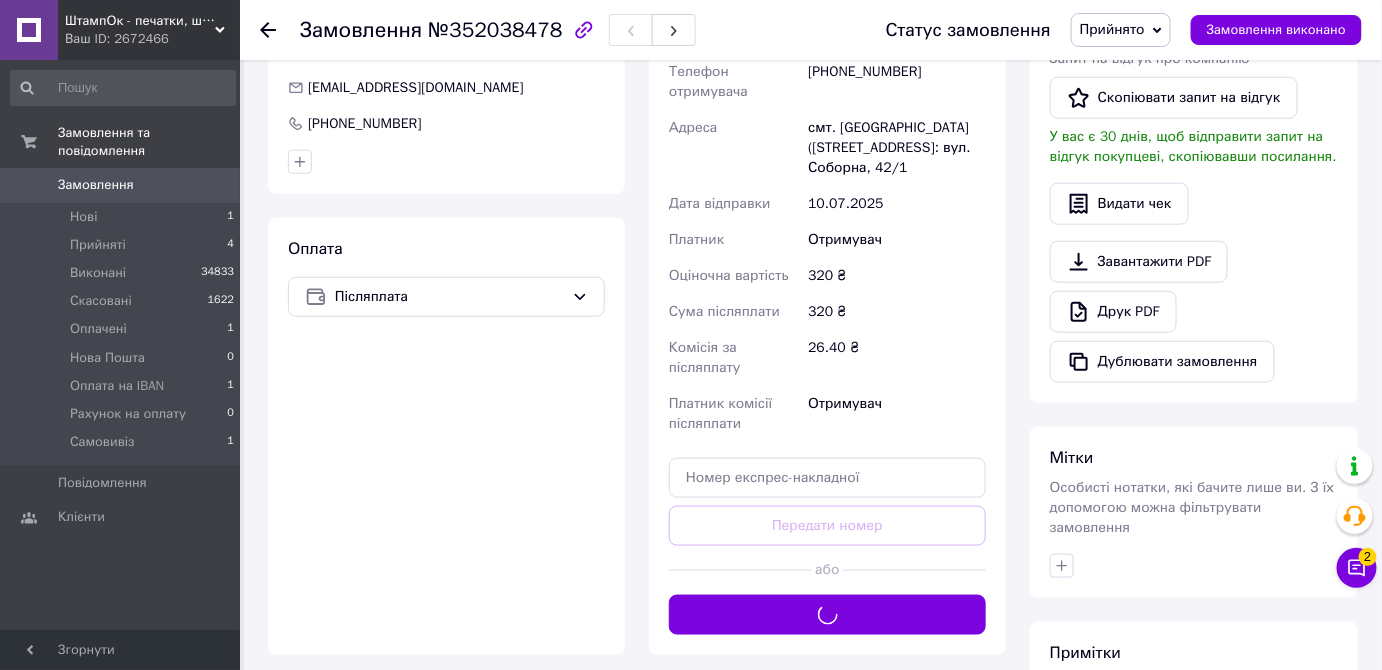 scroll, scrollTop: 317, scrollLeft: 0, axis: vertical 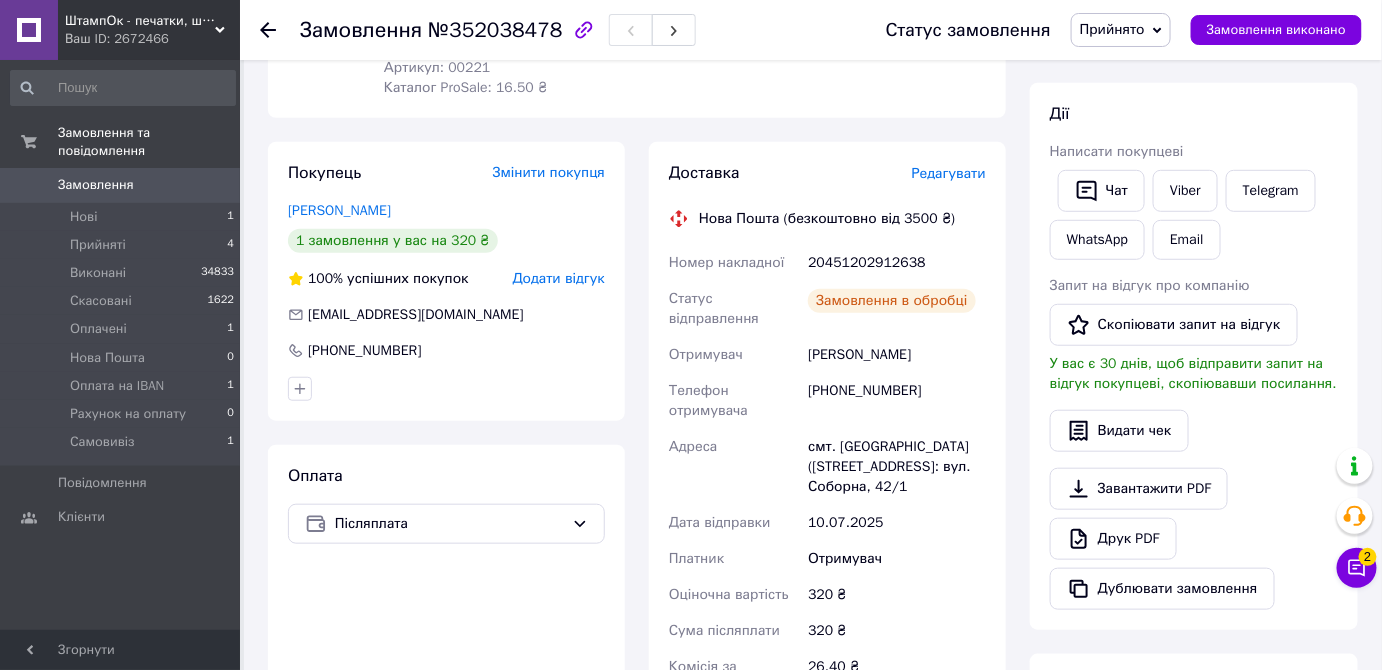 click on "20451202912638" at bounding box center [897, 263] 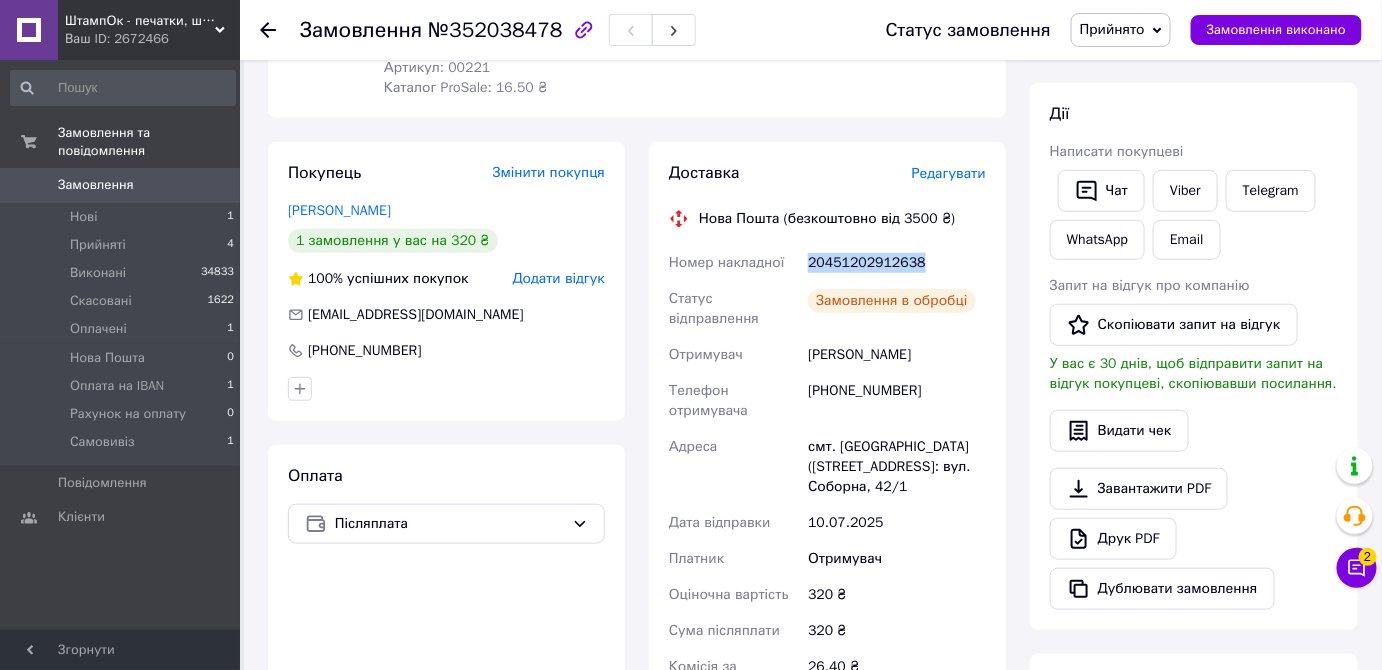 click on "20451202912638" at bounding box center [897, 263] 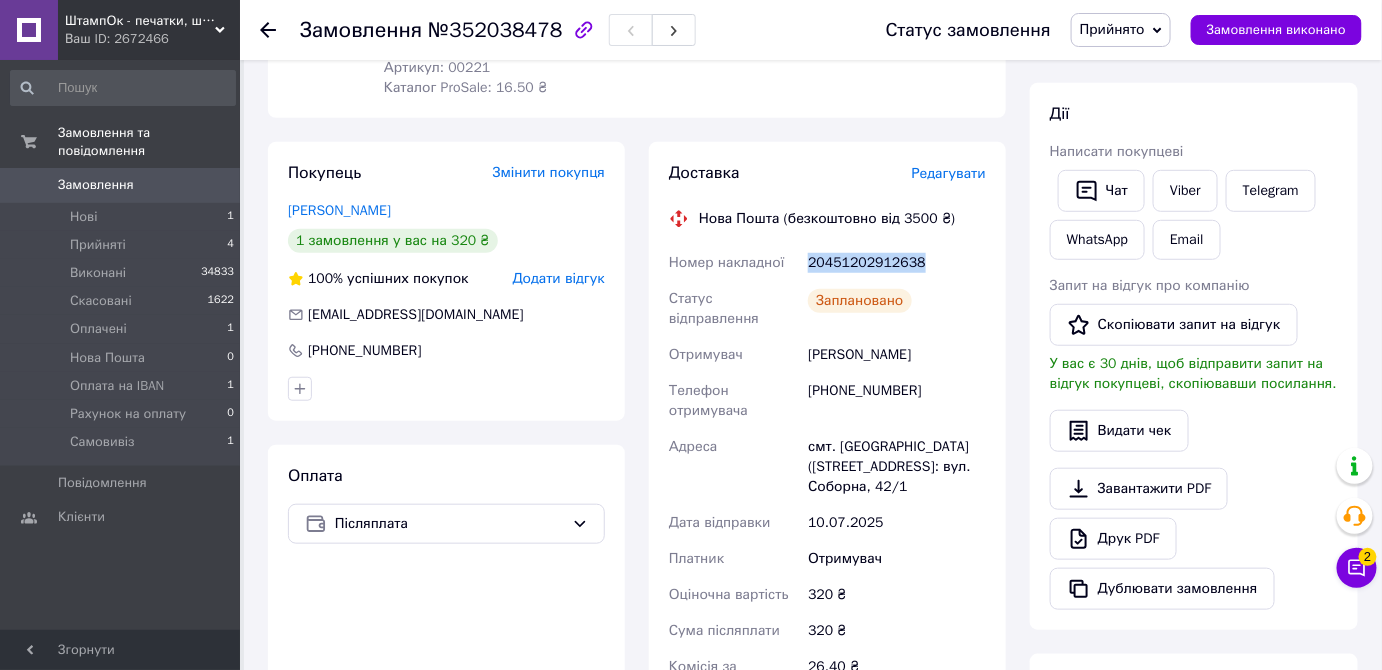 click on "Прийнято" at bounding box center [1112, 29] 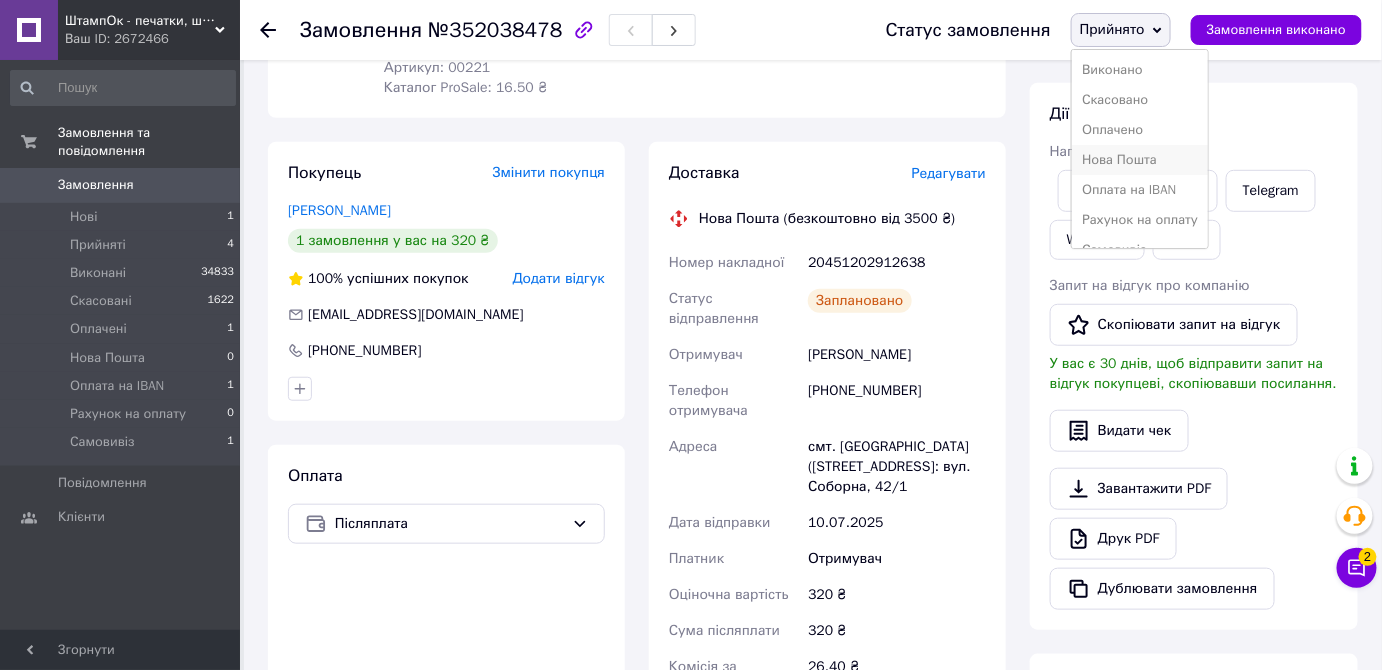 click on "Нова Пошта" at bounding box center [1140, 160] 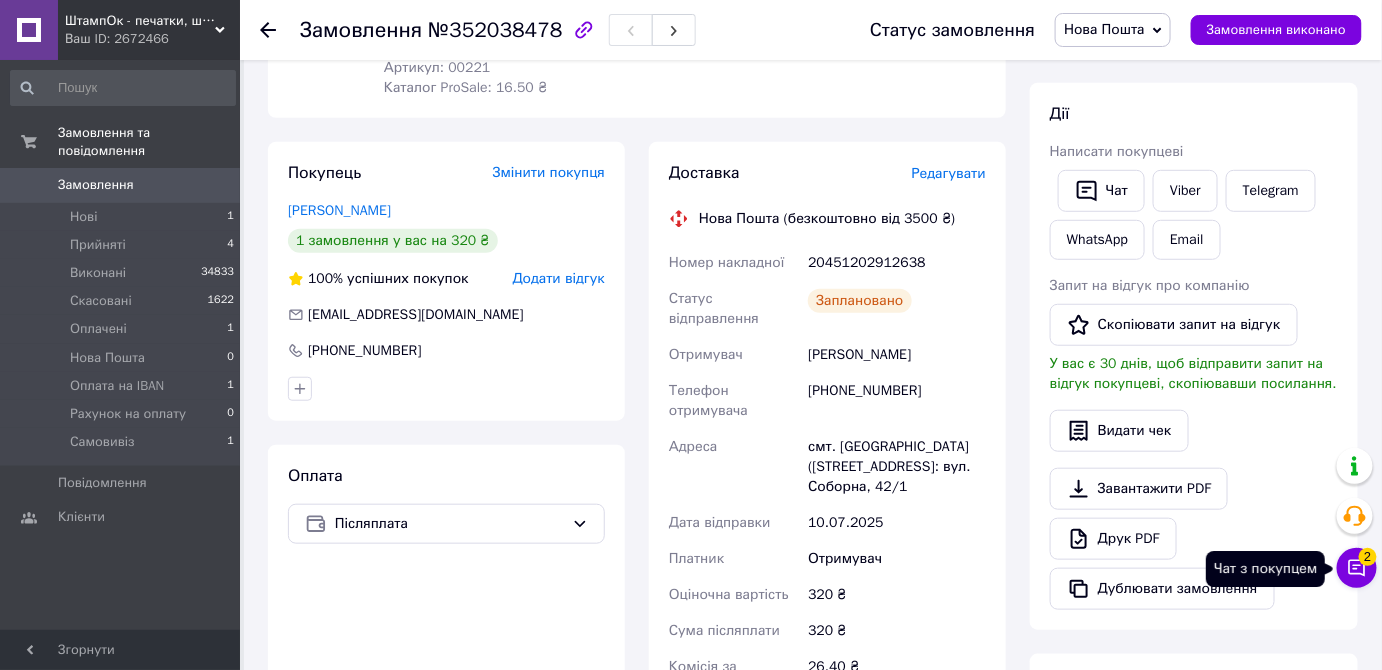 click on "Чат з покупцем 2" at bounding box center (1357, 568) 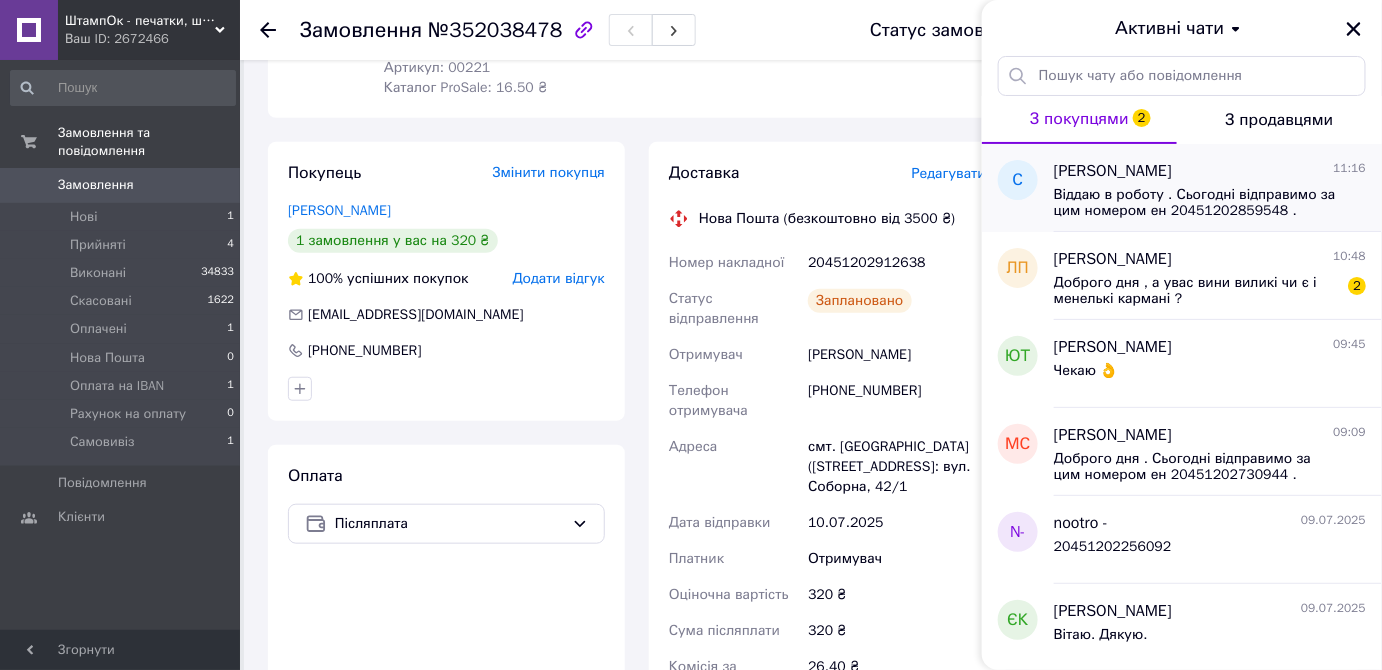 click on "Віддаю в роботу . Сьогодні відправимо за цим номером ен 20451202859548 . Дякую" at bounding box center [1196, 203] 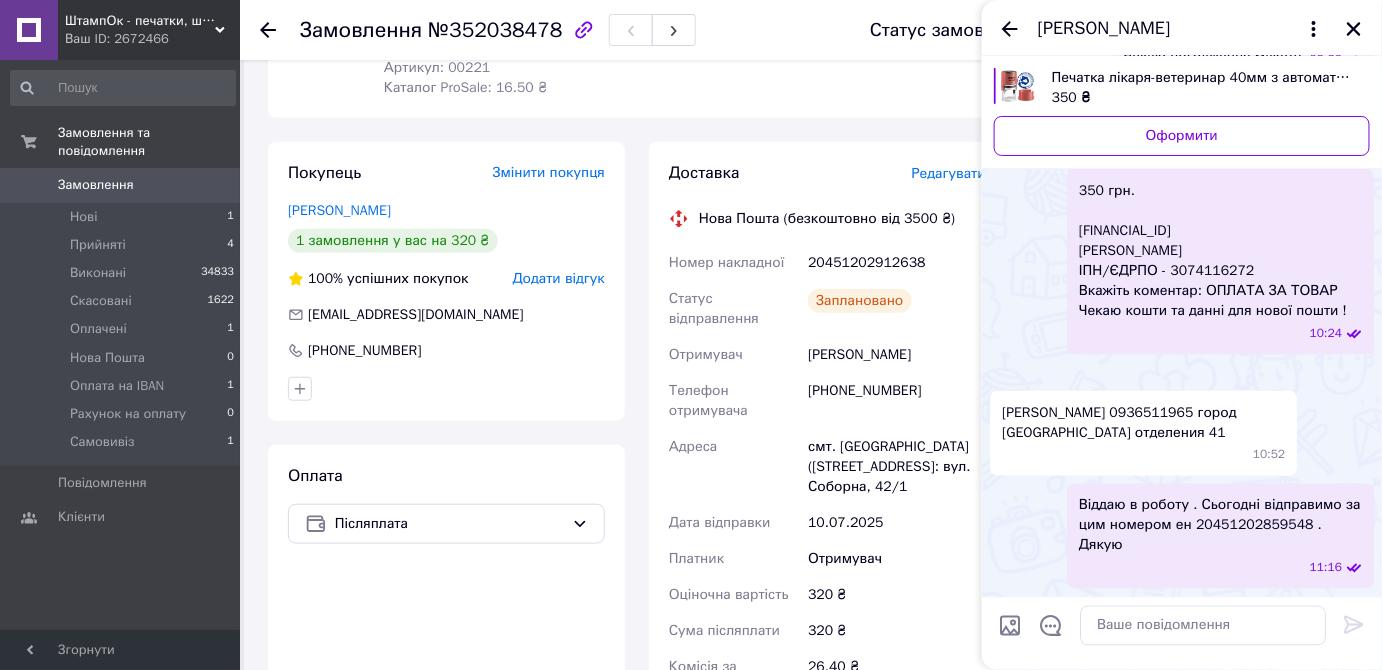 scroll, scrollTop: 1396, scrollLeft: 0, axis: vertical 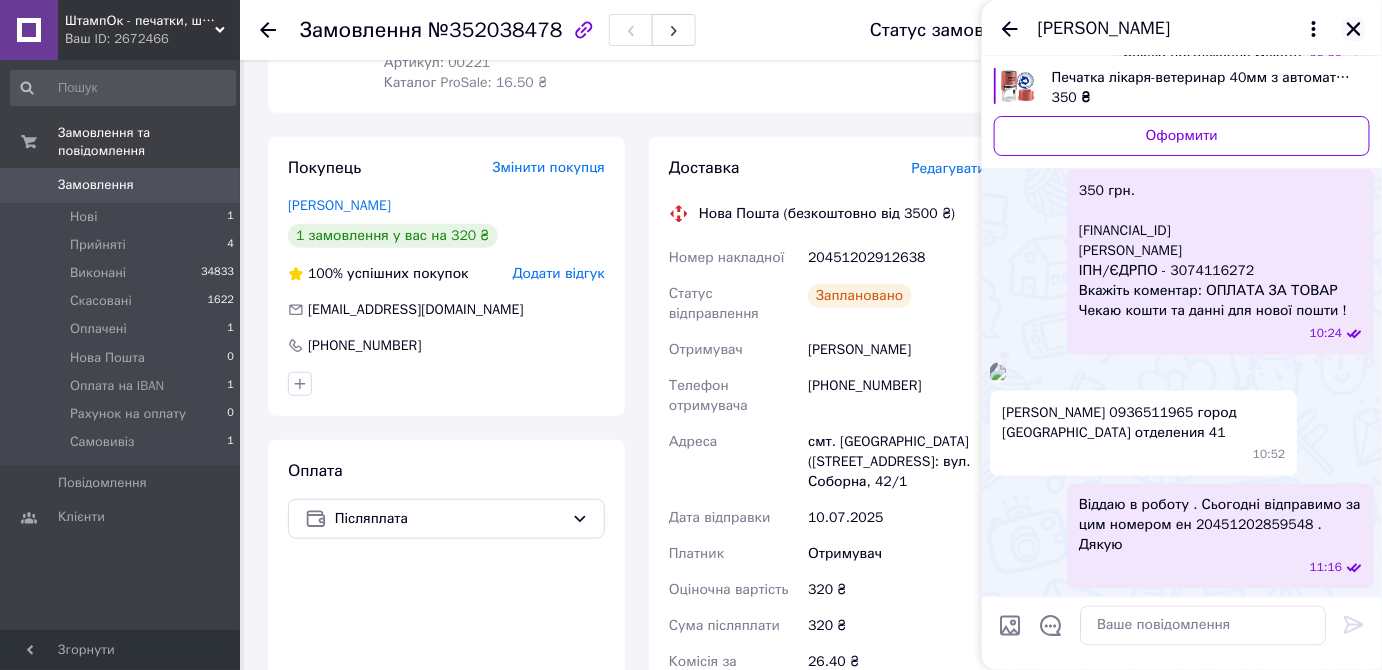 click 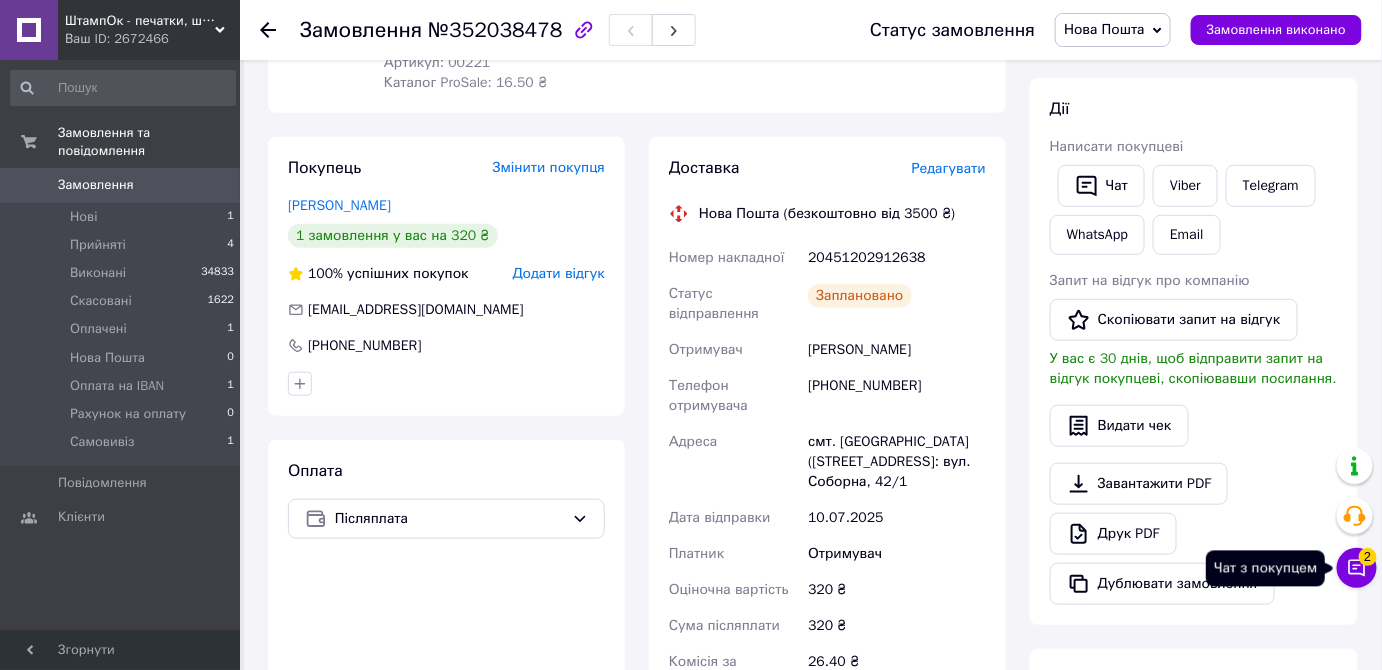 click on "Чат з покупцем 2" at bounding box center [1357, 568] 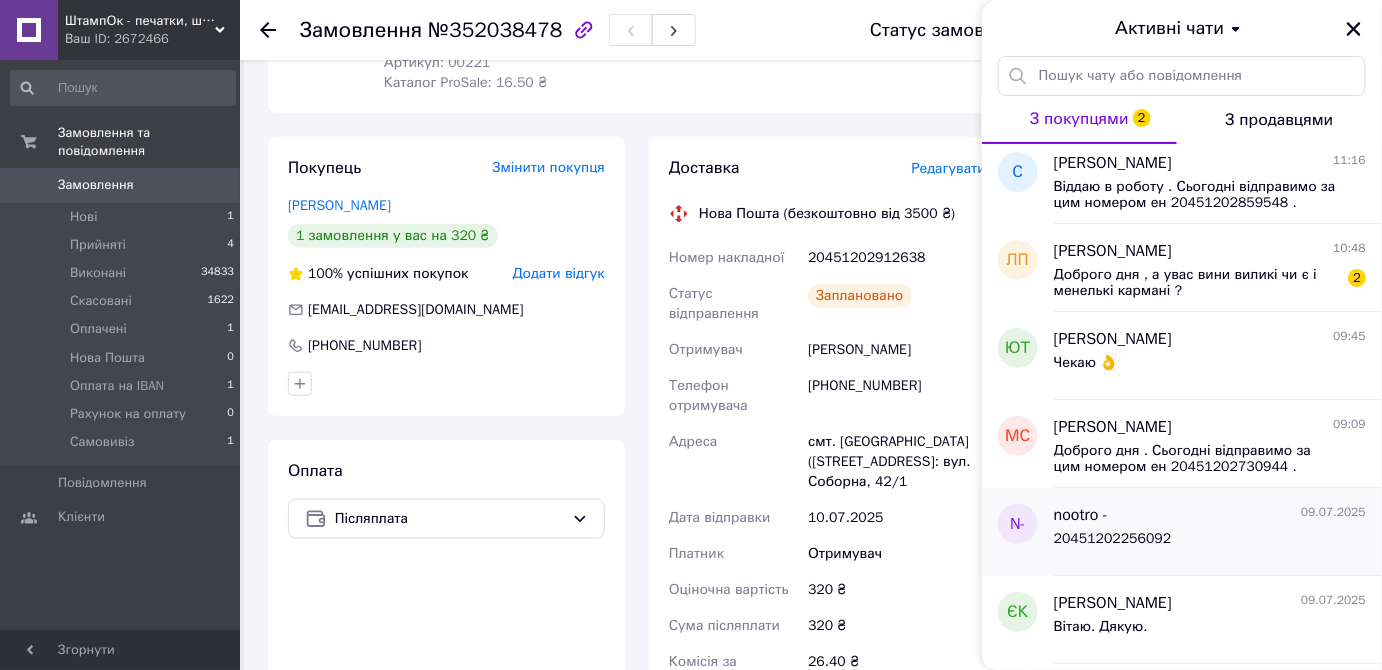 scroll, scrollTop: 0, scrollLeft: 0, axis: both 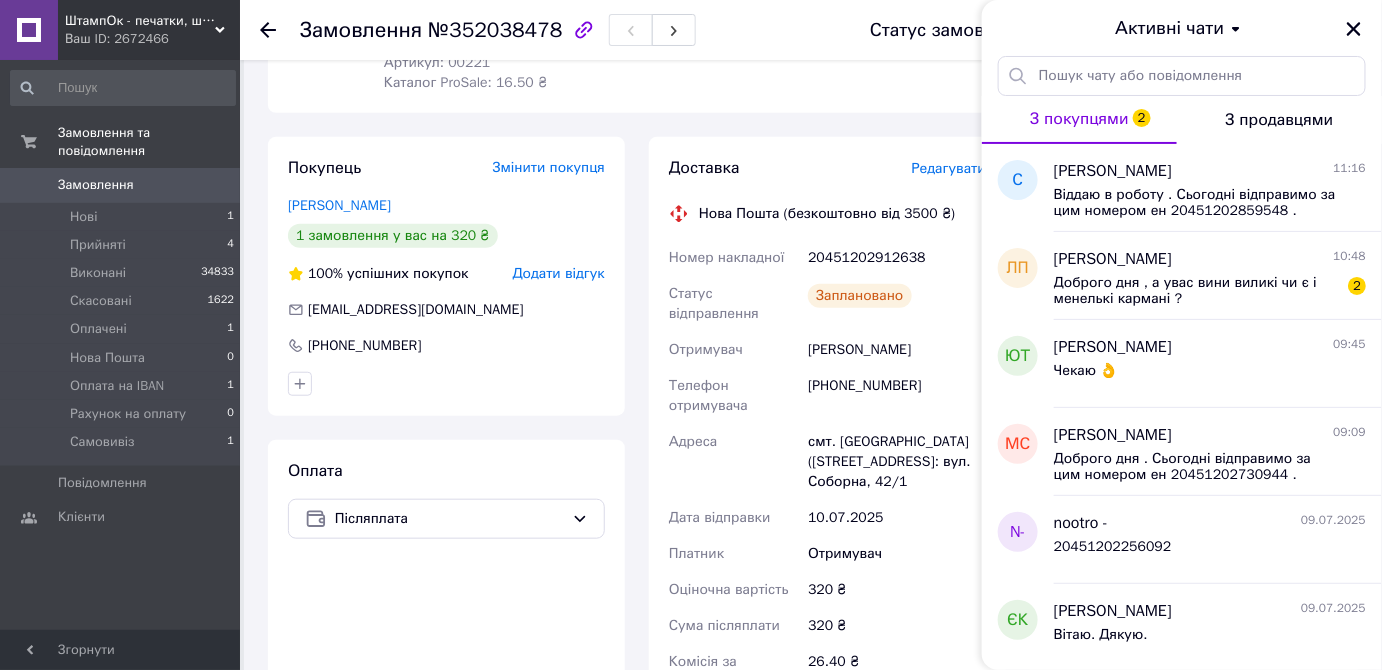 click 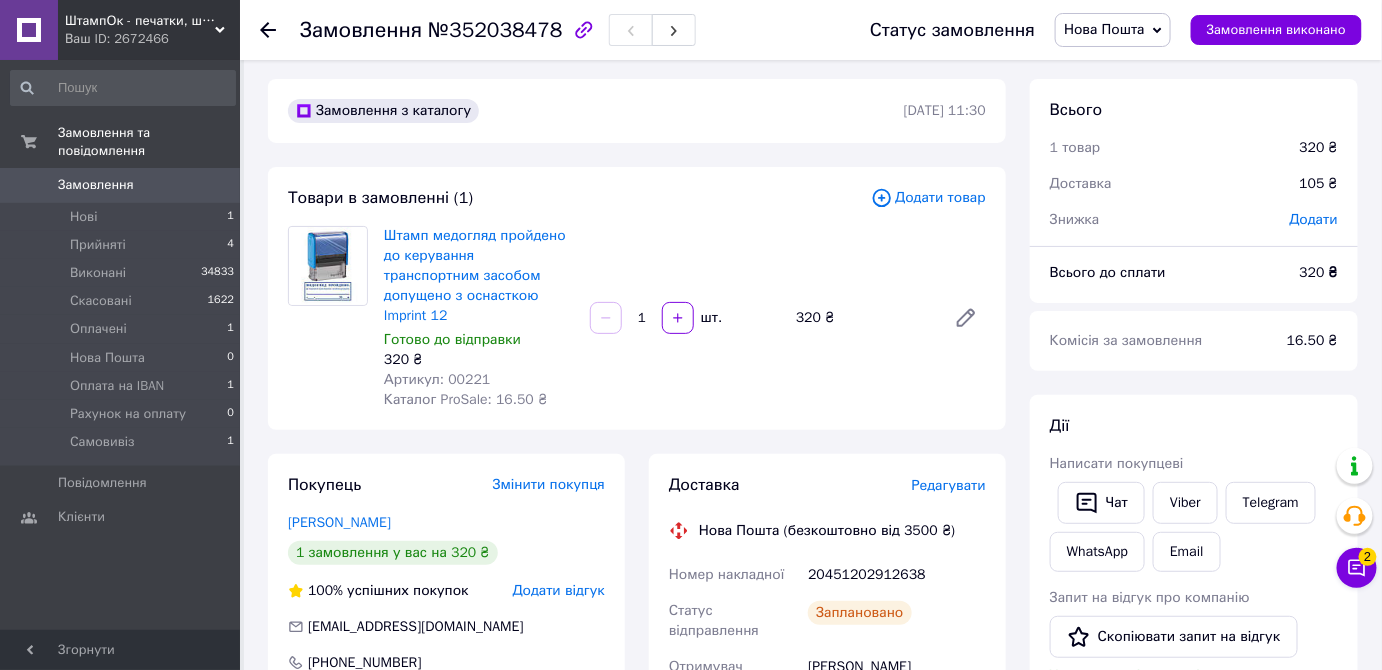 scroll, scrollTop: 0, scrollLeft: 0, axis: both 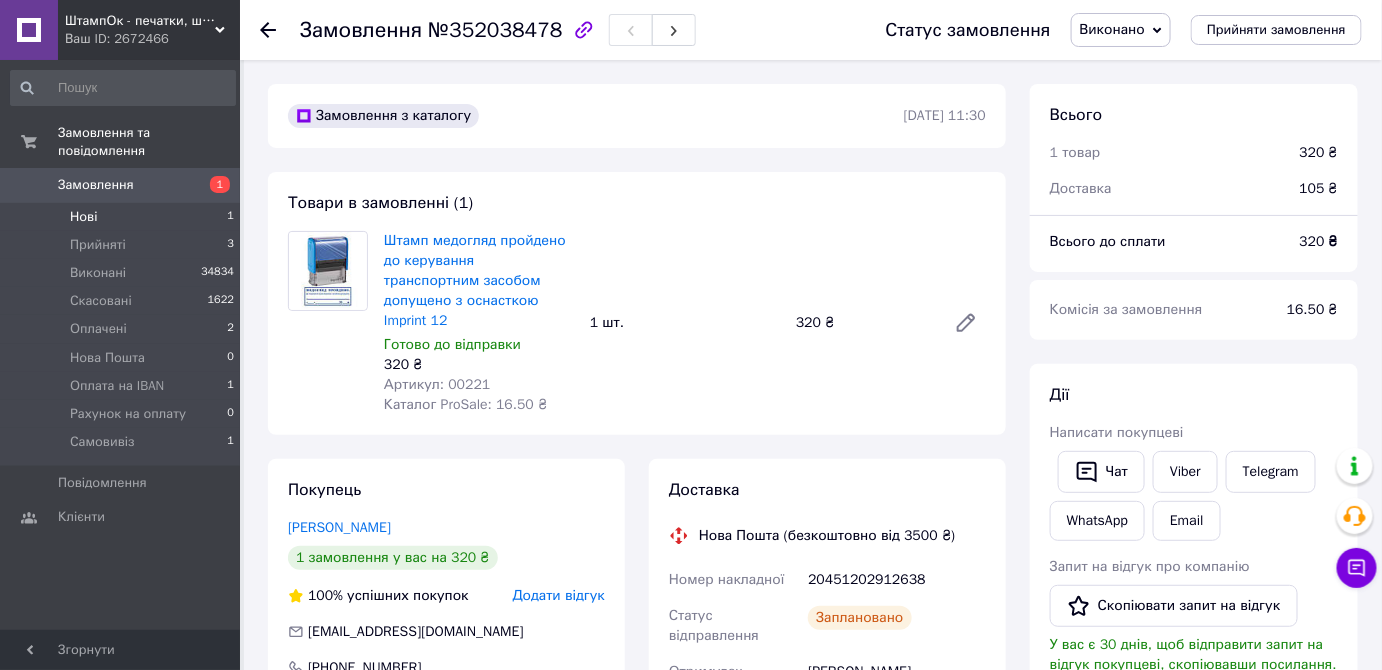 click on "Нові 1" at bounding box center (123, 217) 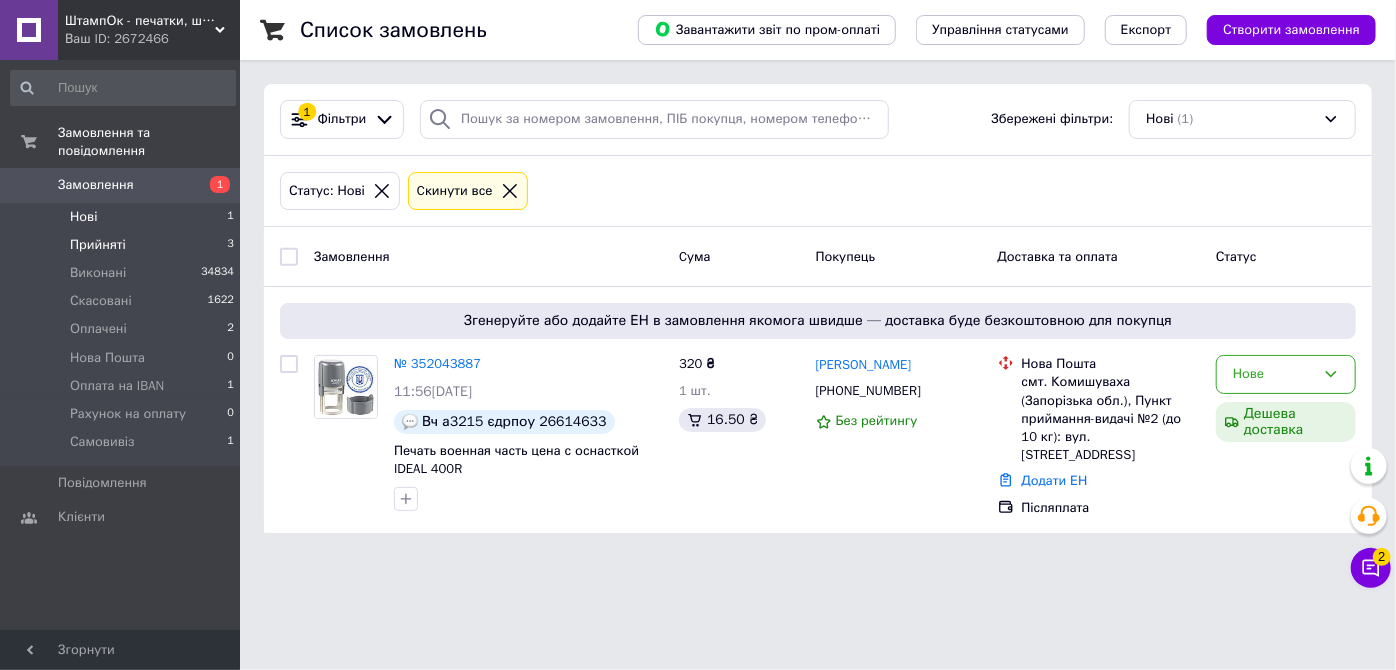 click on "Прийняті 3" at bounding box center [123, 245] 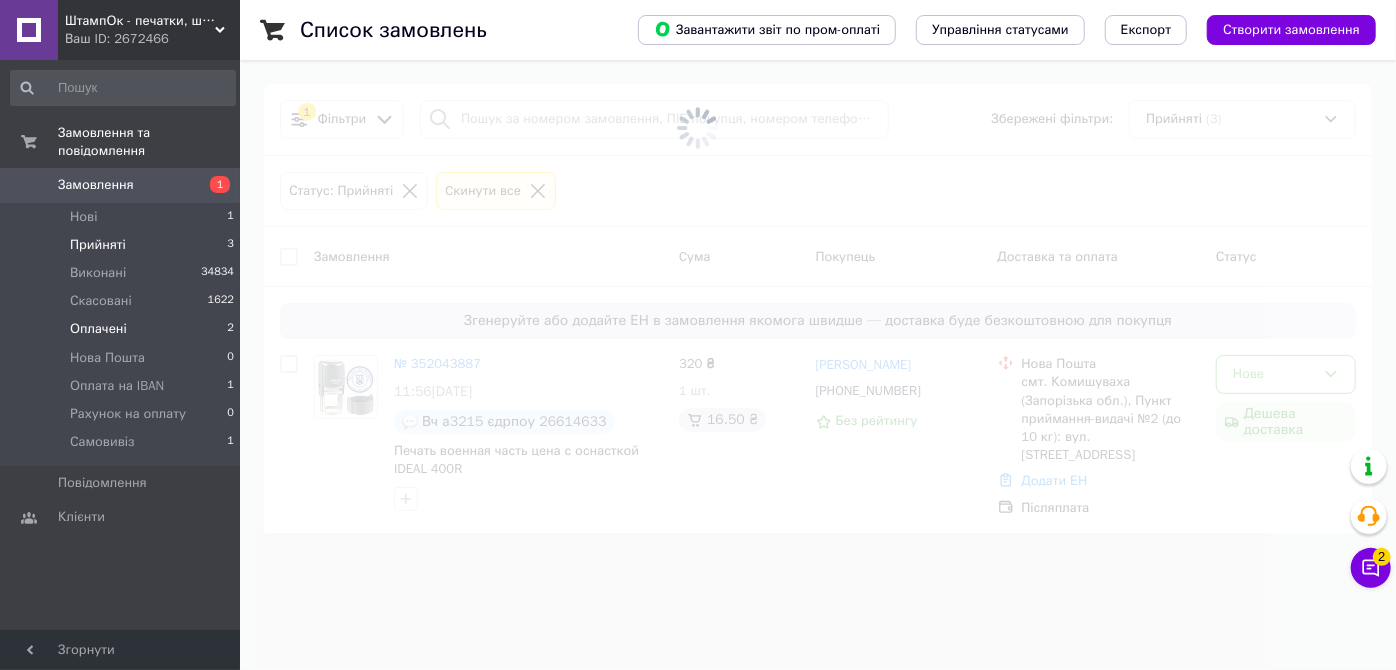 click on "Оплачені 2" at bounding box center (123, 329) 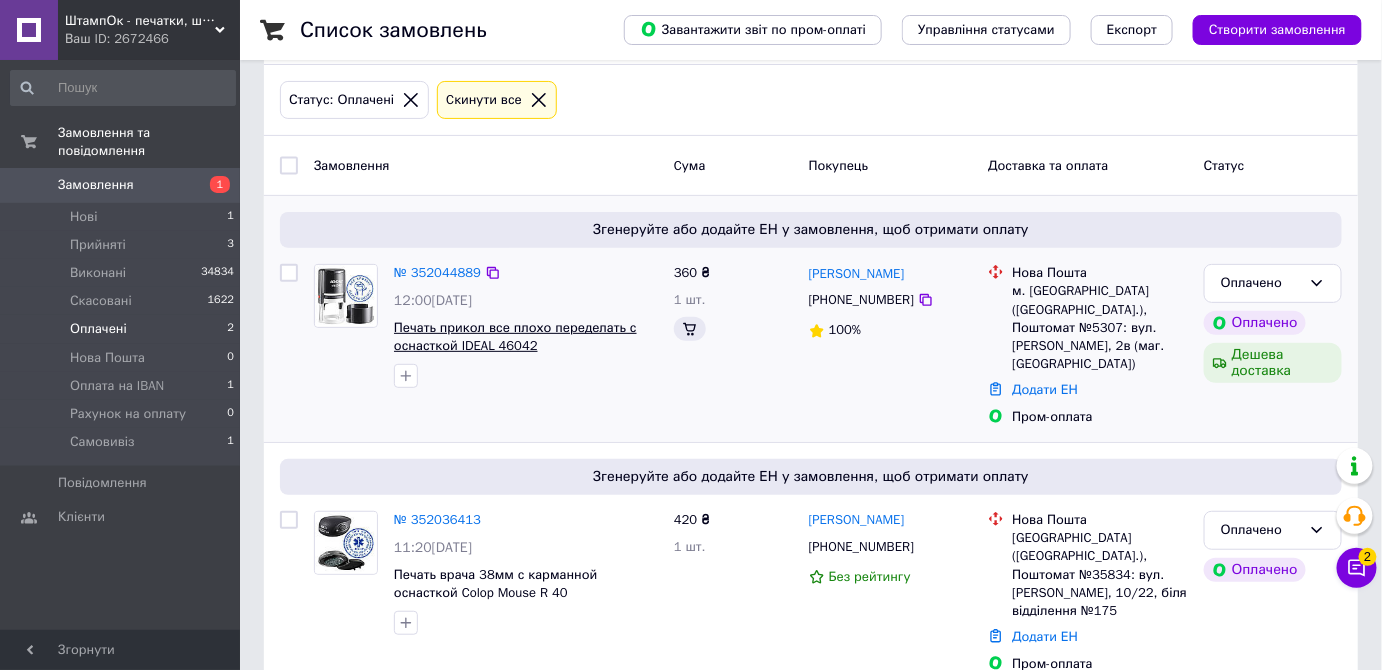scroll, scrollTop: 95, scrollLeft: 0, axis: vertical 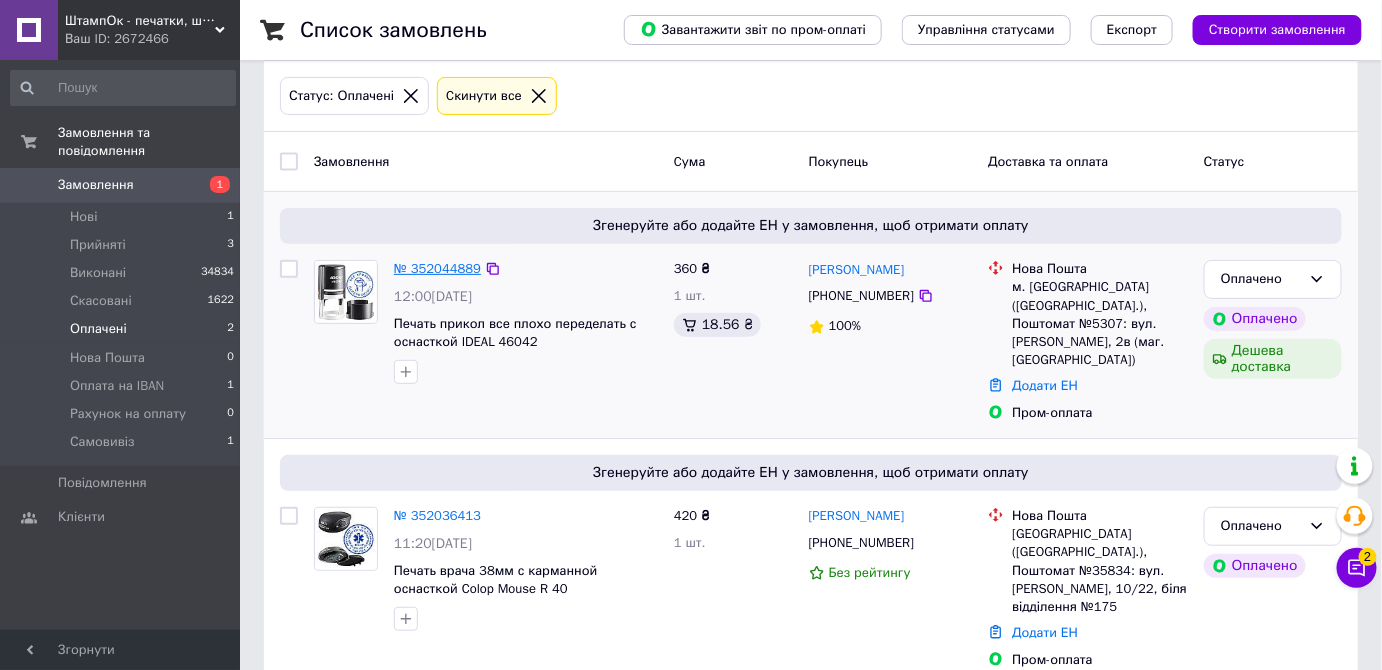 click on "№ 352044889" at bounding box center [437, 268] 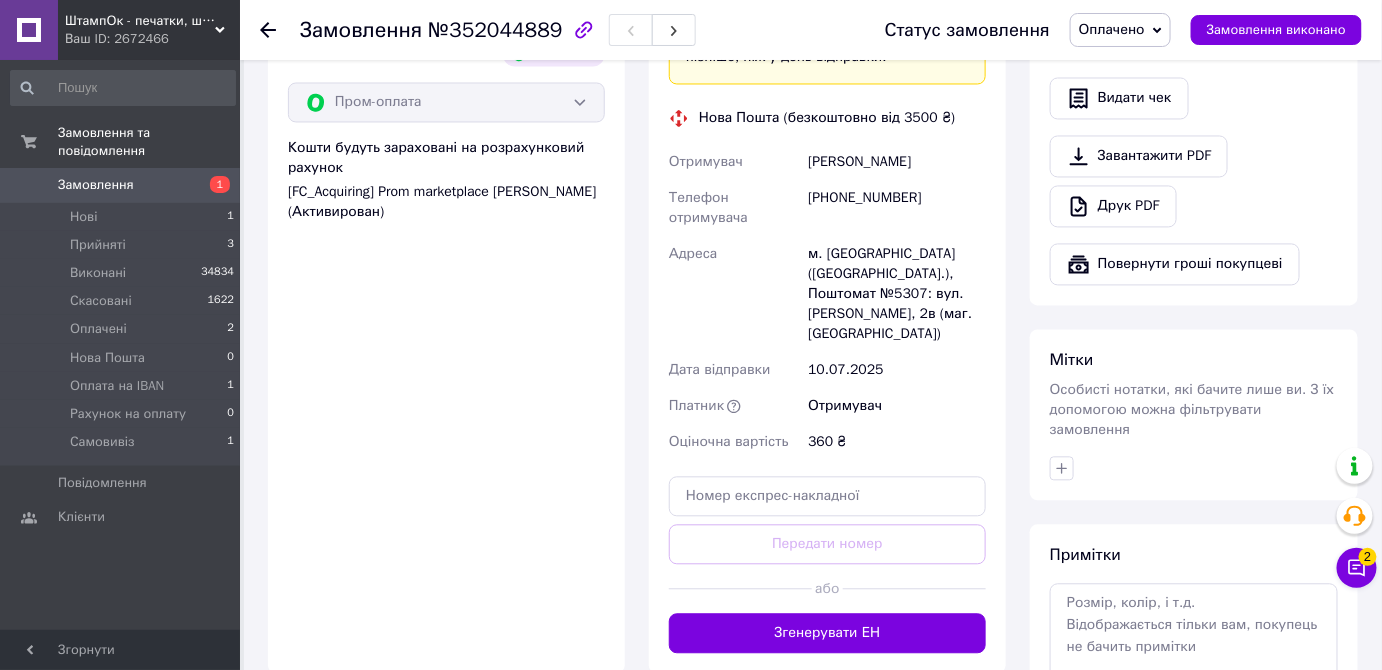 scroll, scrollTop: 1241, scrollLeft: 0, axis: vertical 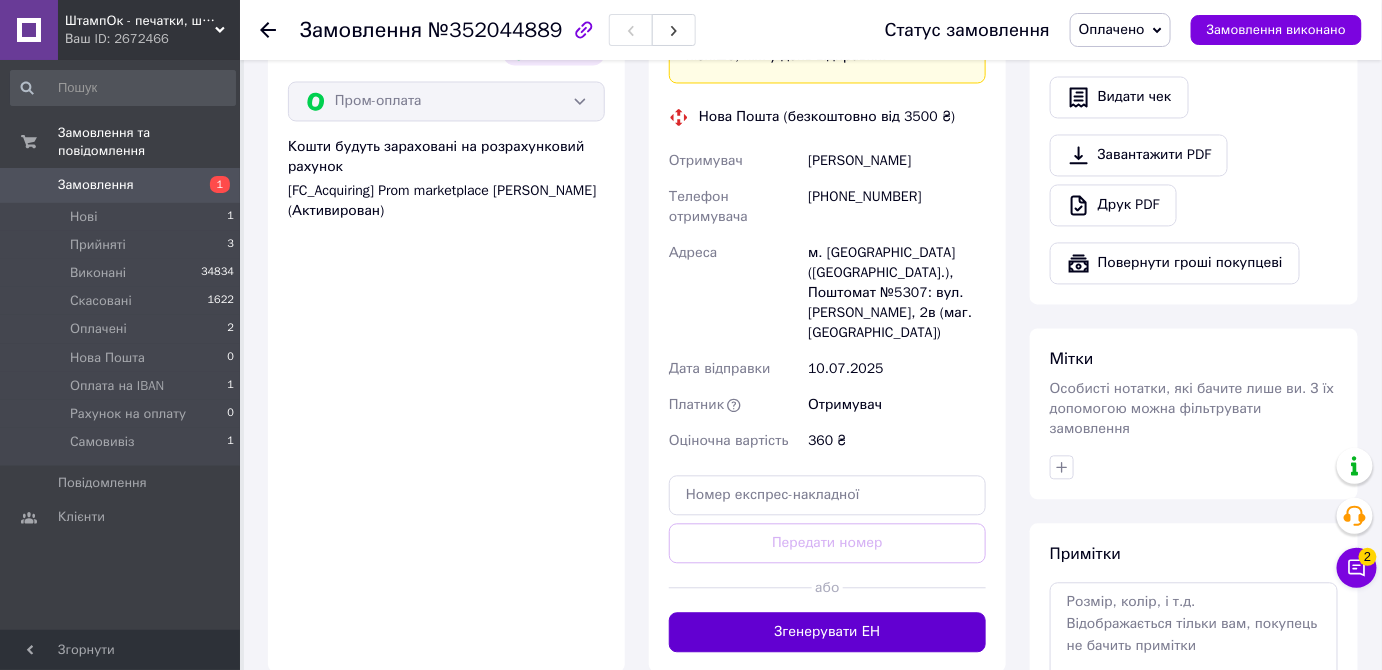 click on "Згенерувати ЕН" at bounding box center [827, 633] 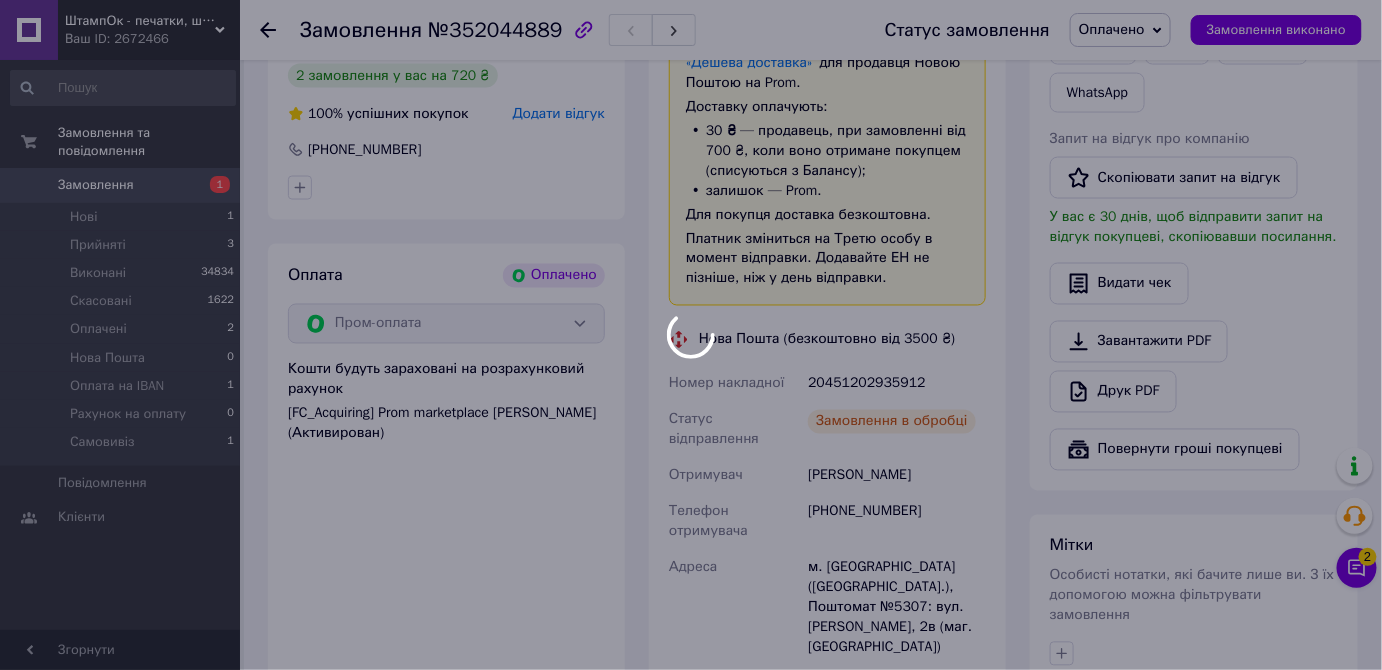 scroll, scrollTop: 984, scrollLeft: 0, axis: vertical 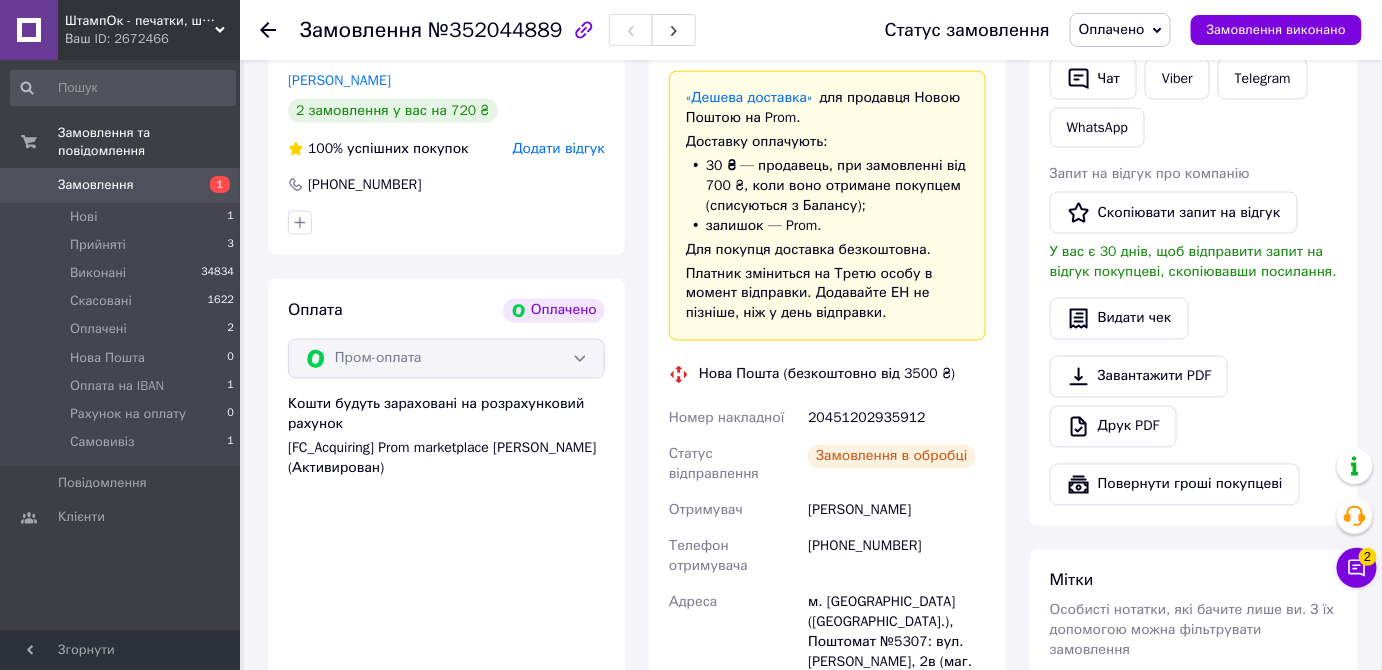 click on "20451202935912" at bounding box center (897, 419) 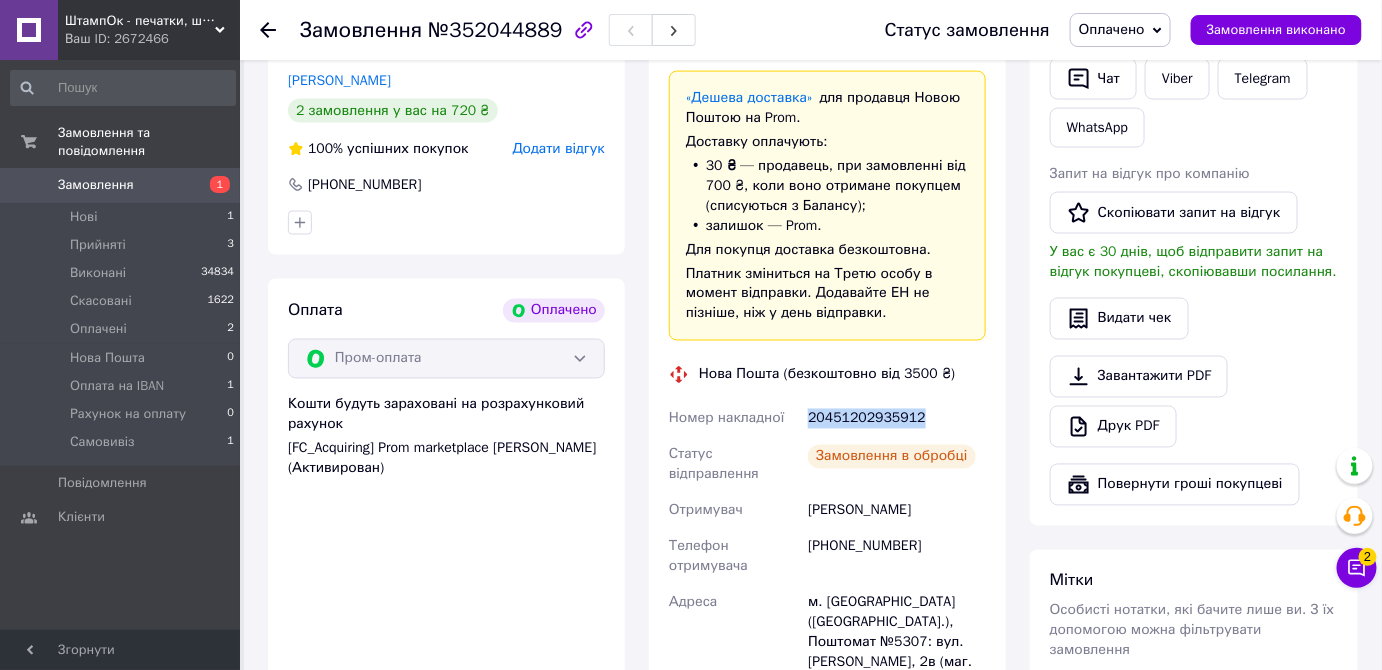 click on "20451202935912" at bounding box center [897, 419] 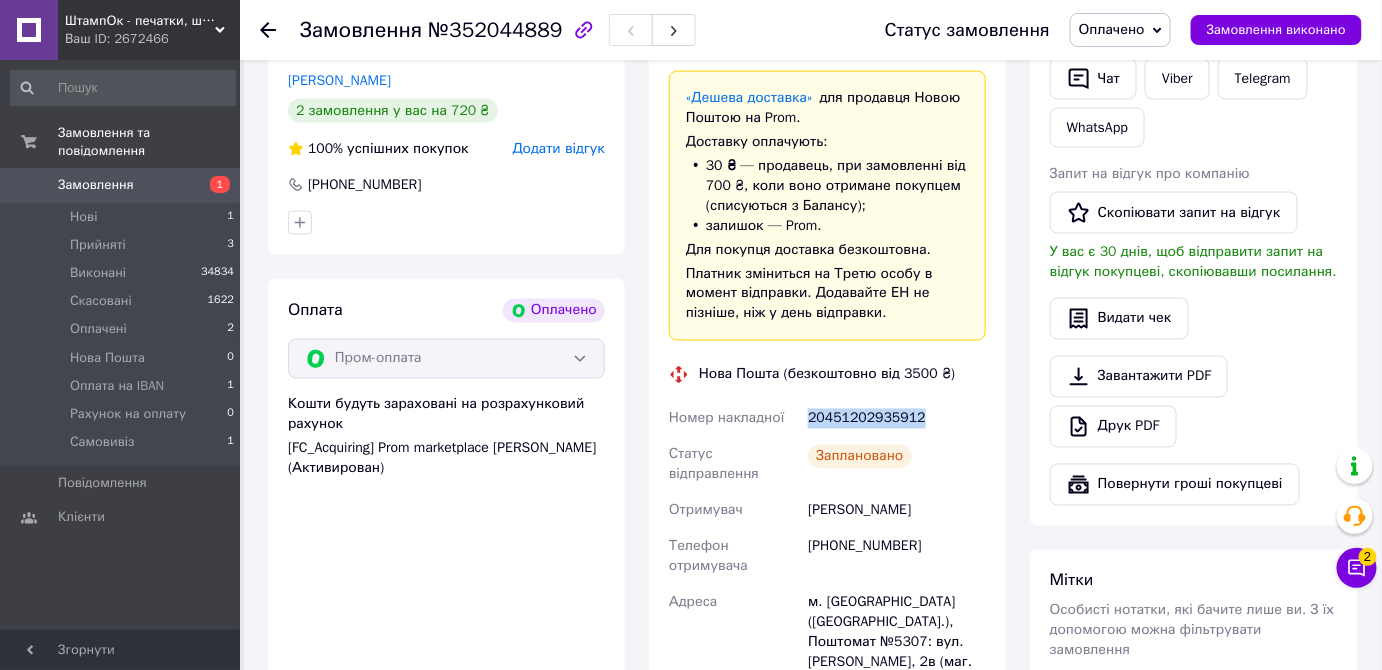 copy on "20451202935912" 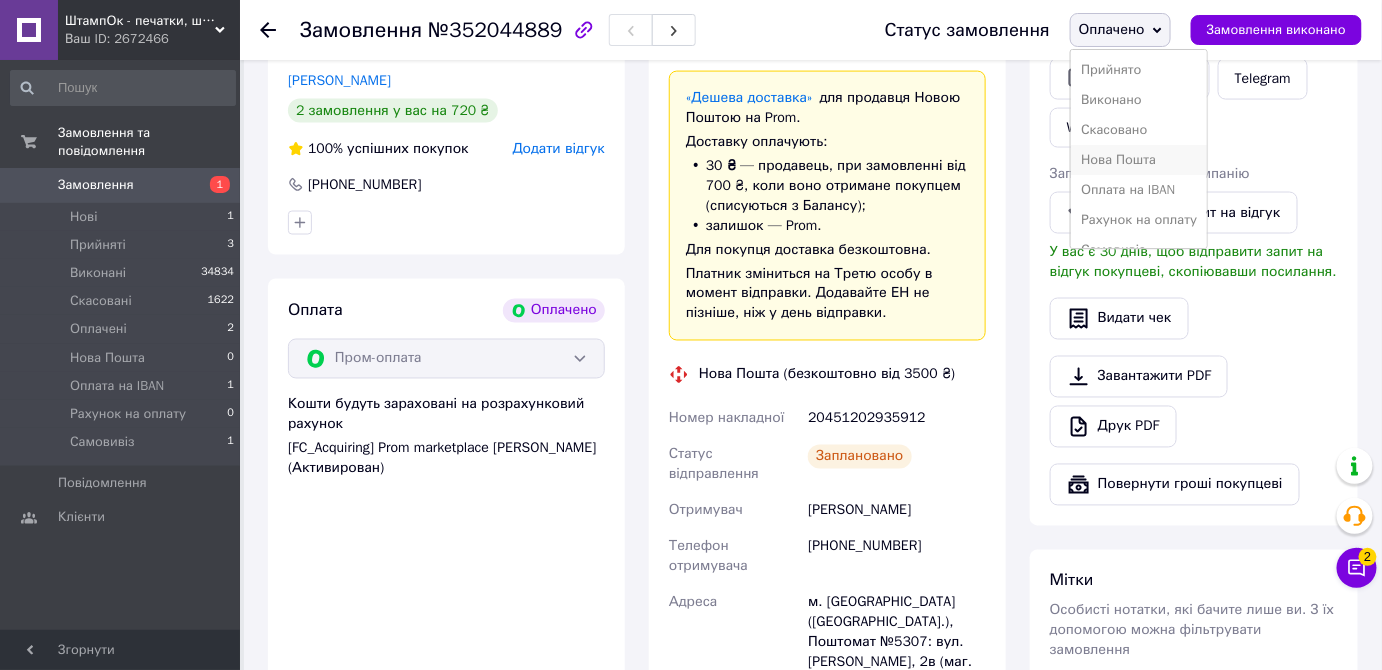 click on "Нова Пошта" at bounding box center (1139, 160) 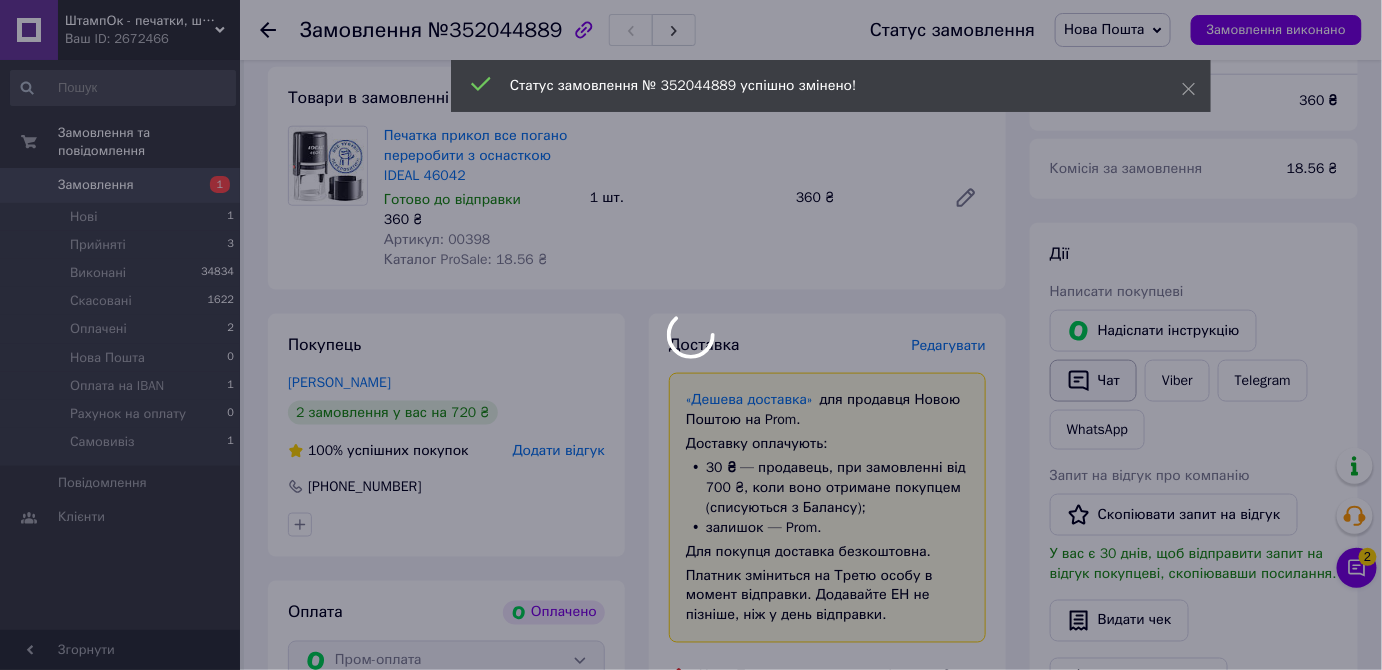 scroll, scrollTop: 681, scrollLeft: 0, axis: vertical 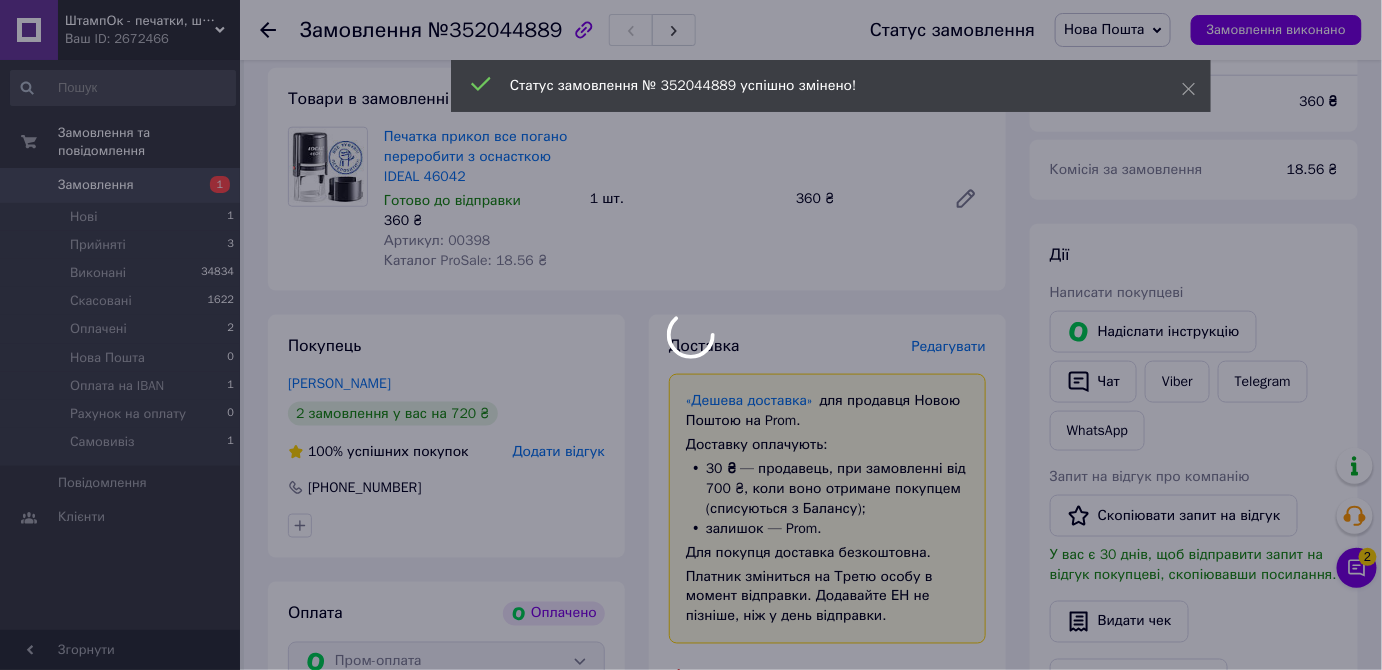 click at bounding box center [691, 335] 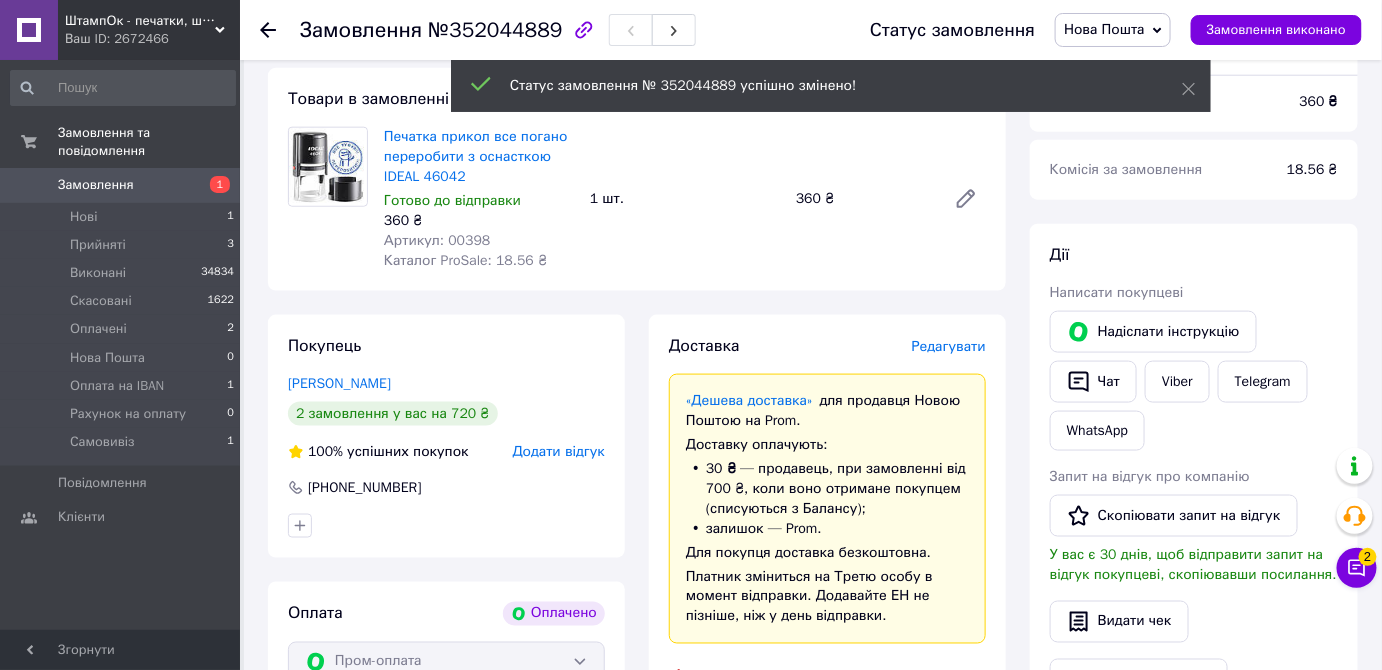 click on "Чат" at bounding box center (1093, 382) 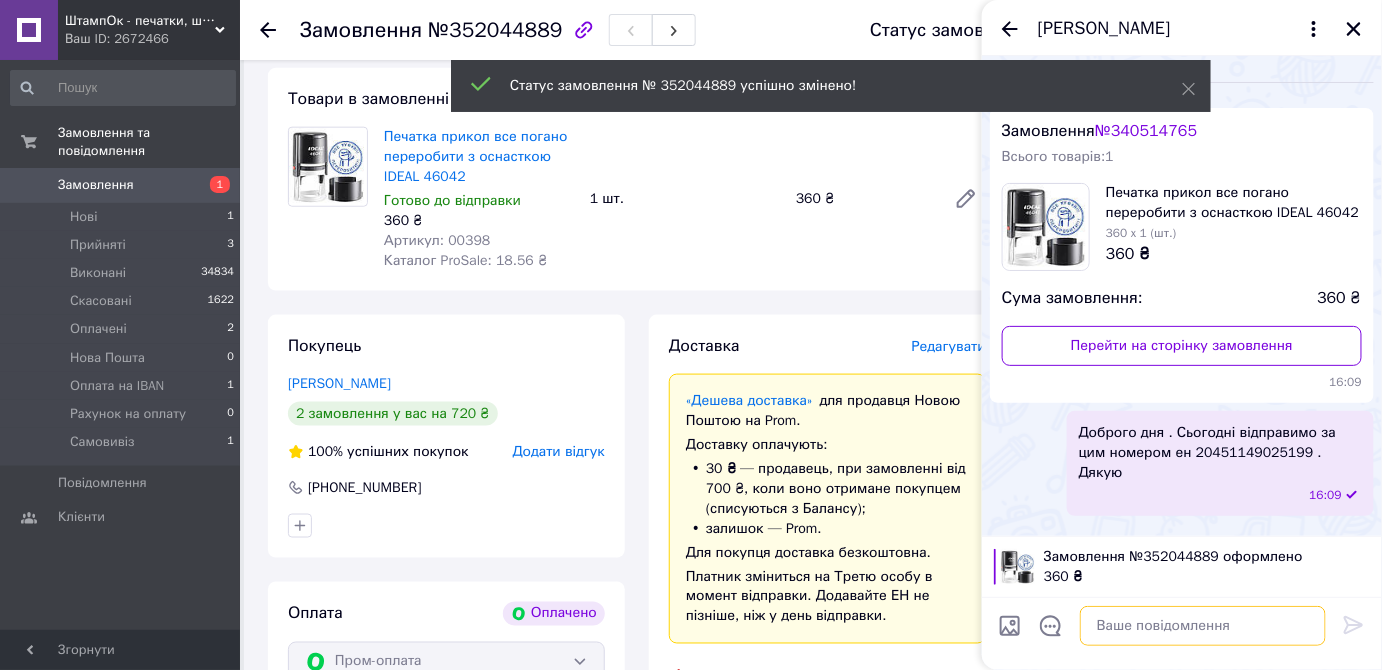 click at bounding box center [1203, 626] 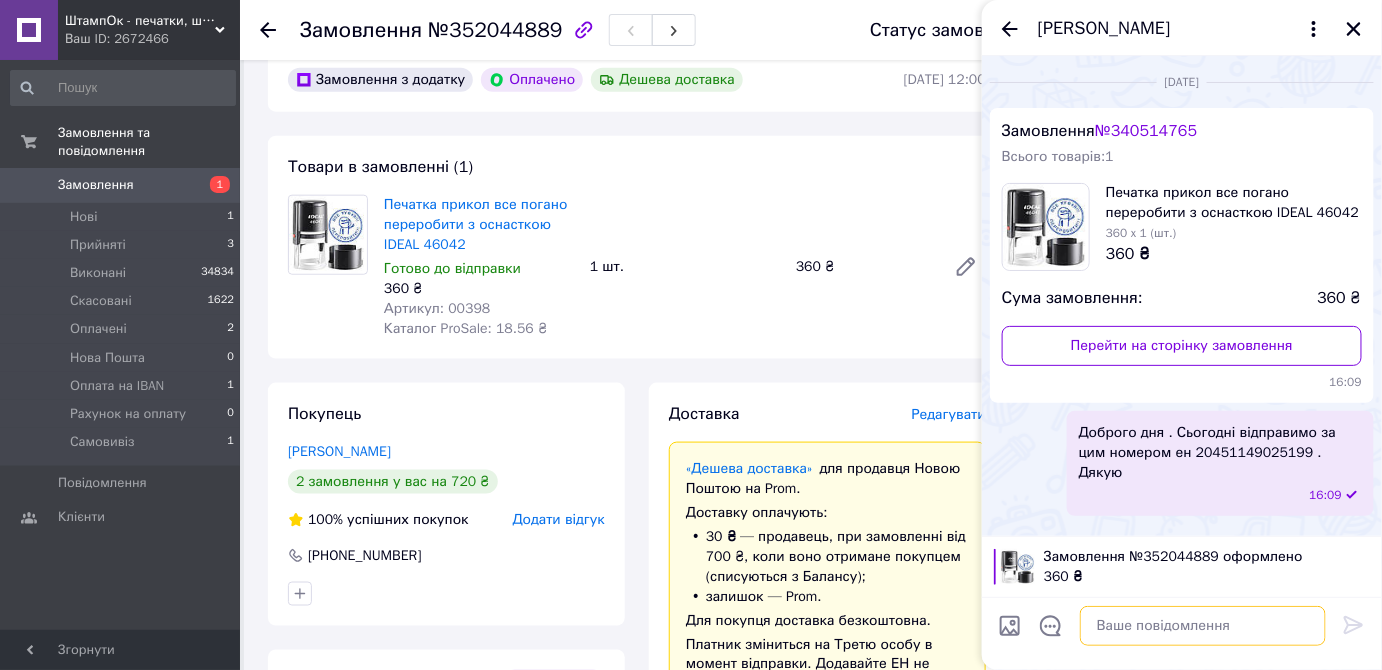 scroll, scrollTop: 613, scrollLeft: 0, axis: vertical 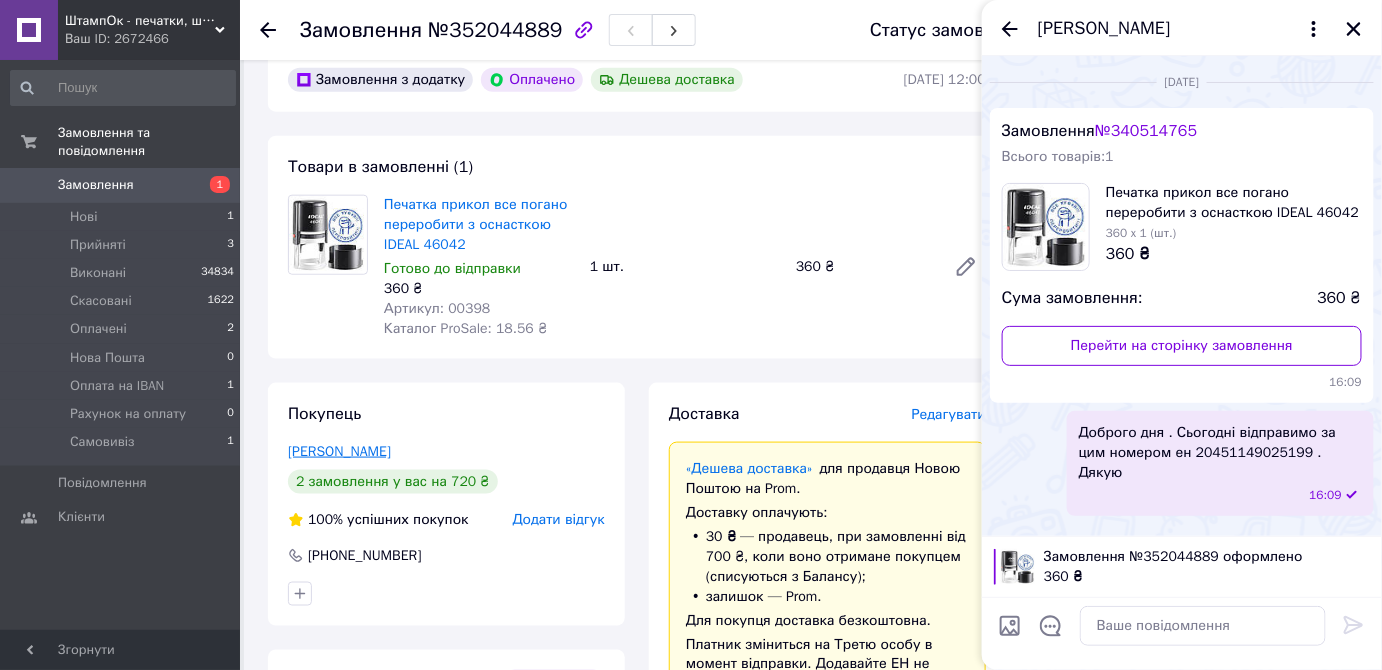 click on "Кудуліс Олександр" at bounding box center [339, 451] 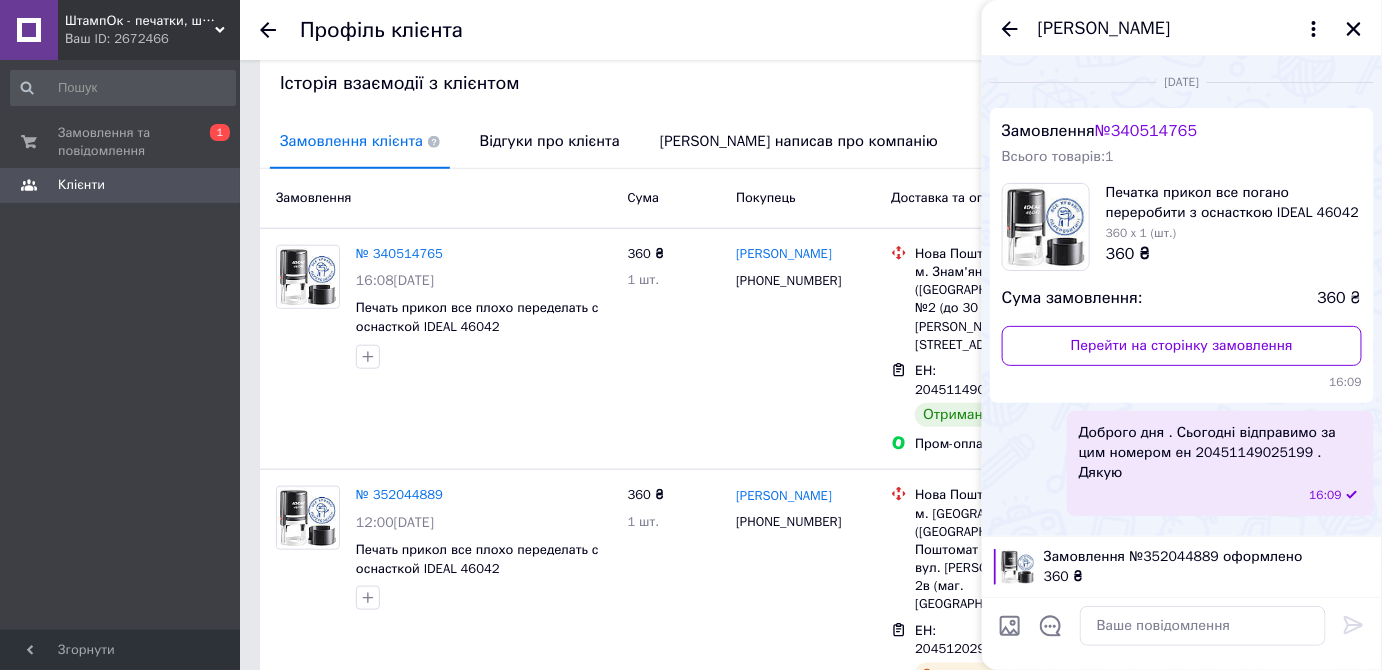 scroll, scrollTop: 431, scrollLeft: 0, axis: vertical 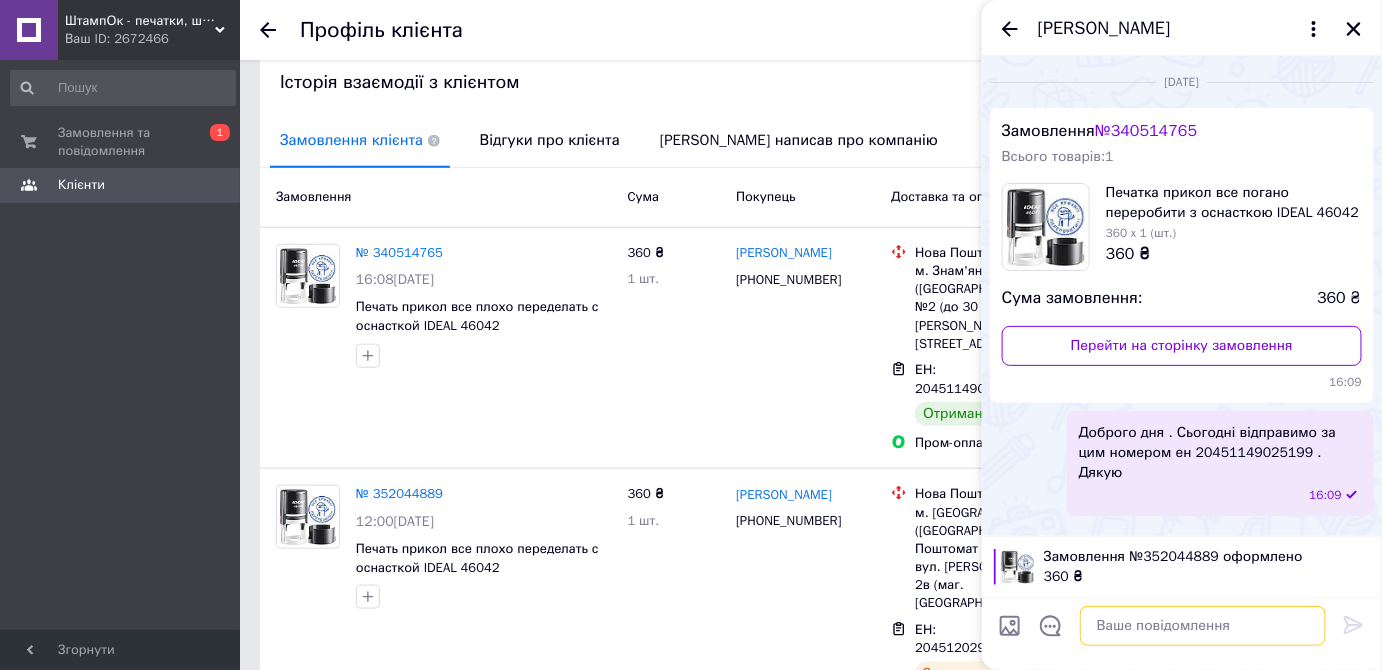click at bounding box center (1203, 626) 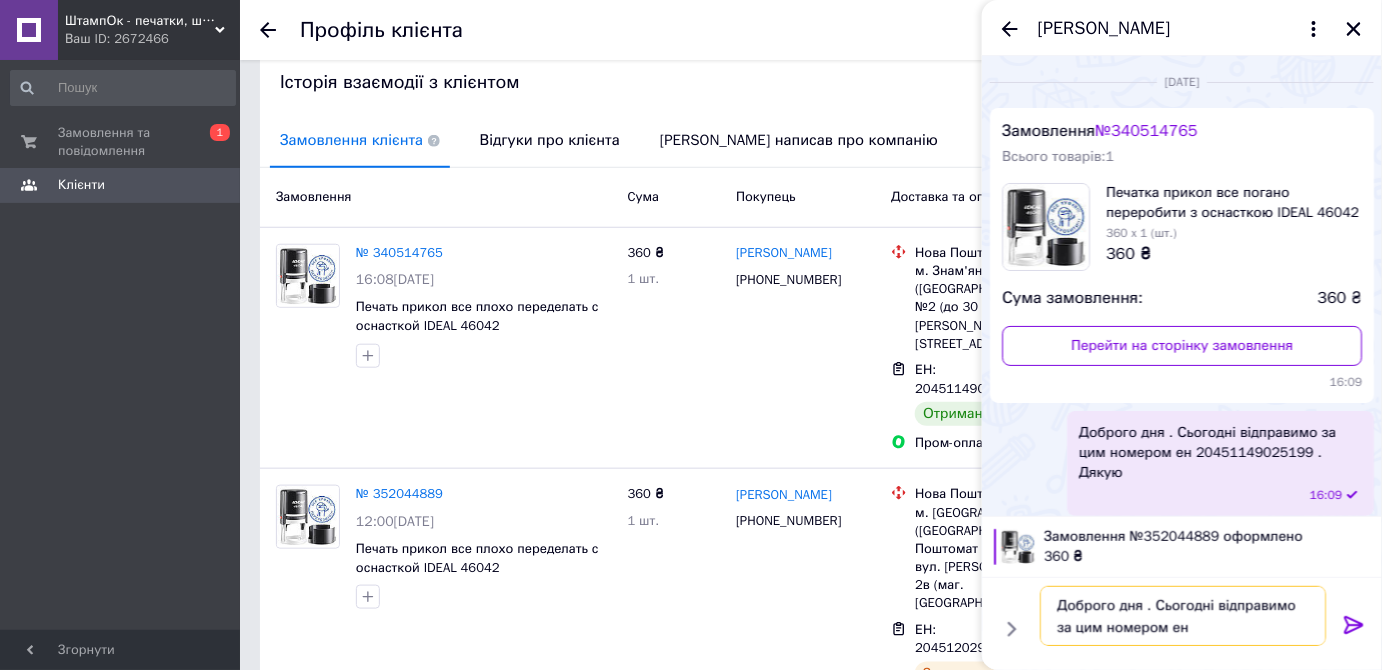 paste on "20451202935912" 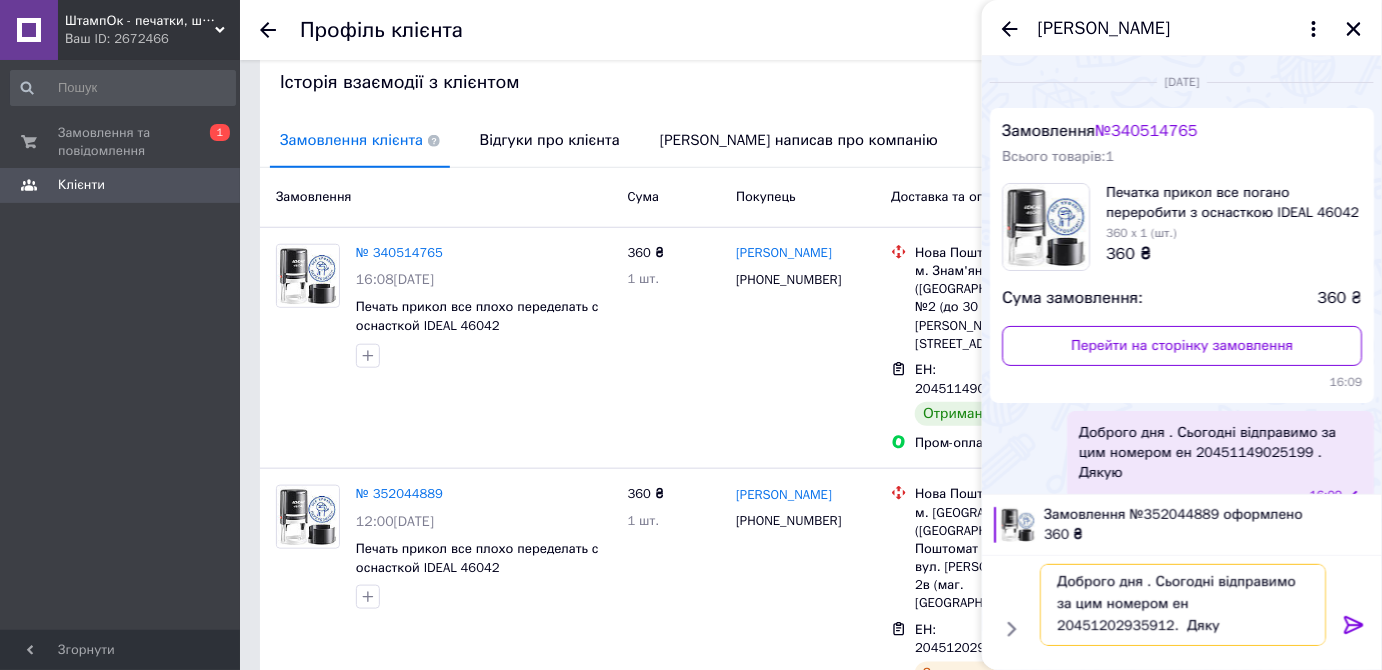 scroll, scrollTop: 1, scrollLeft: 0, axis: vertical 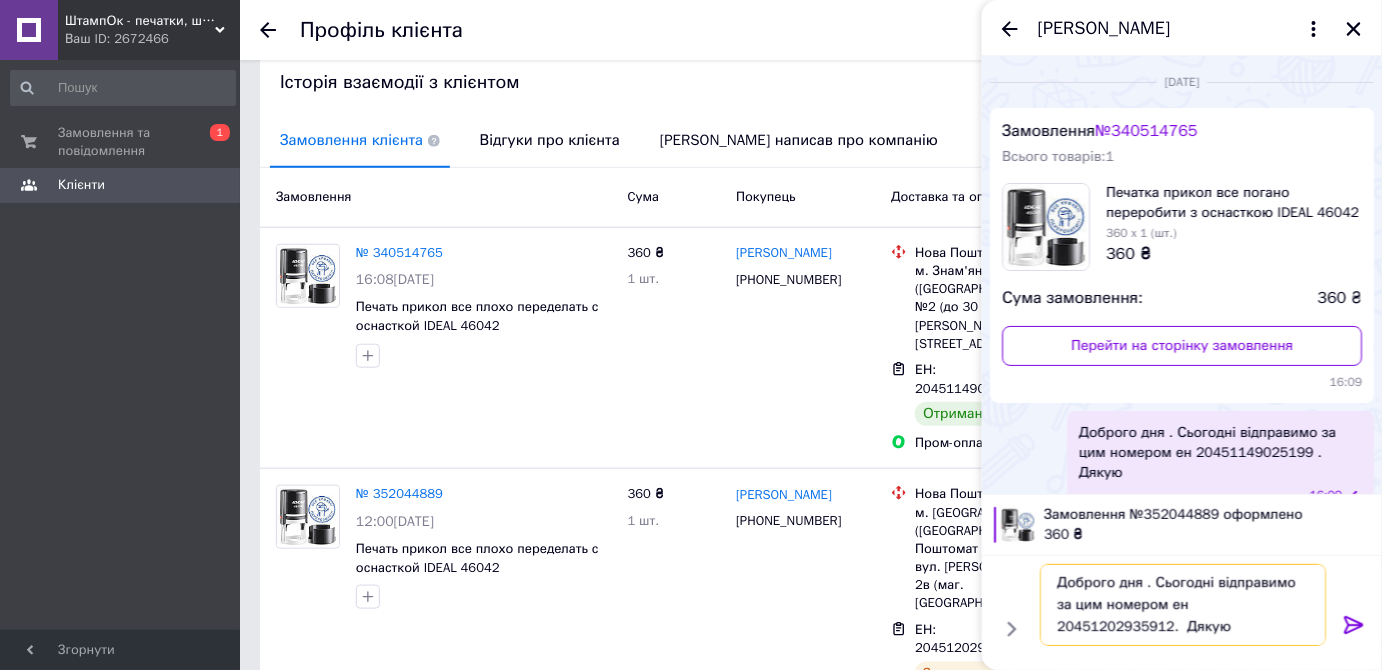 type on "Доброго дня . Сьогодні відправимо за цим номером ен 20451202935912.  Дякую" 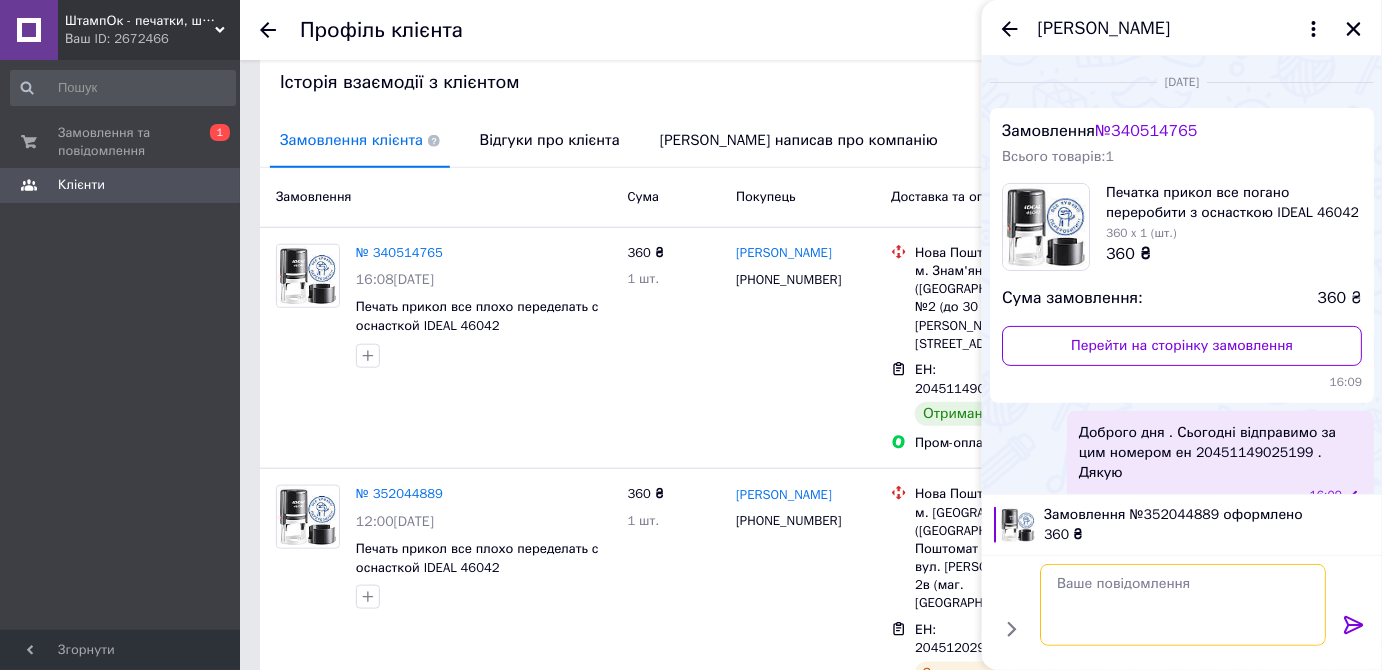 scroll, scrollTop: 0, scrollLeft: 0, axis: both 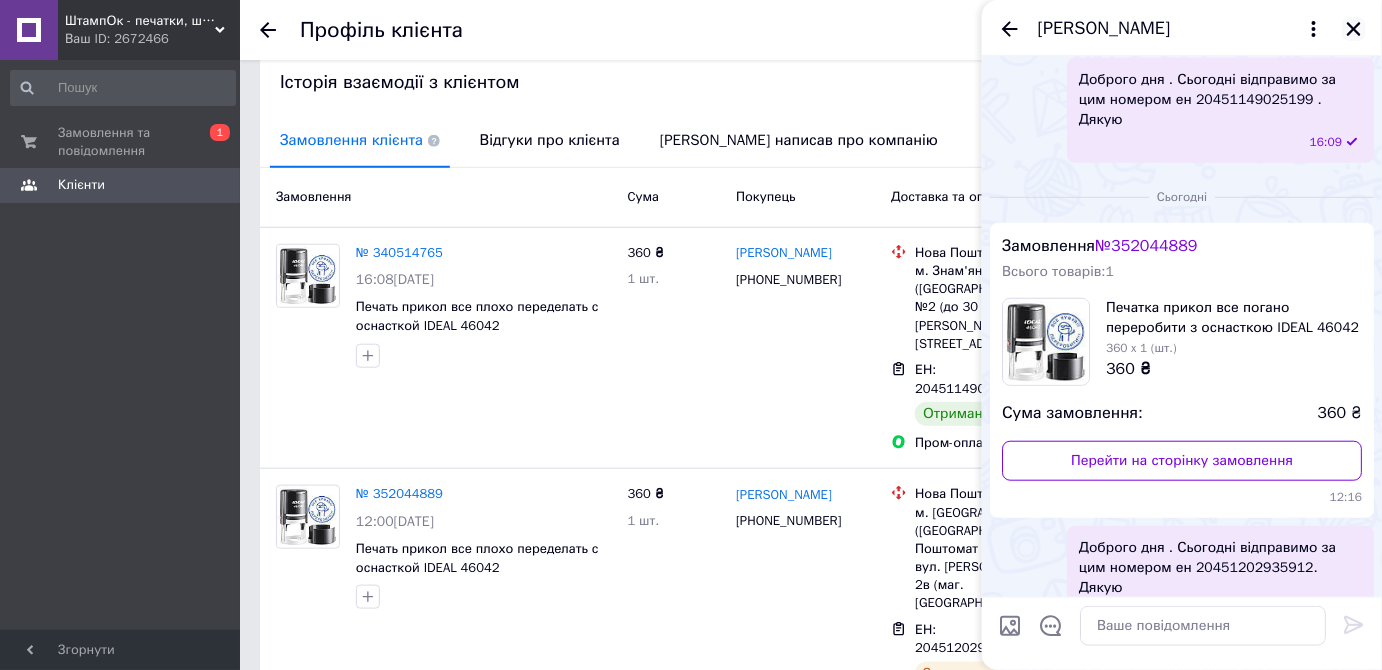 click 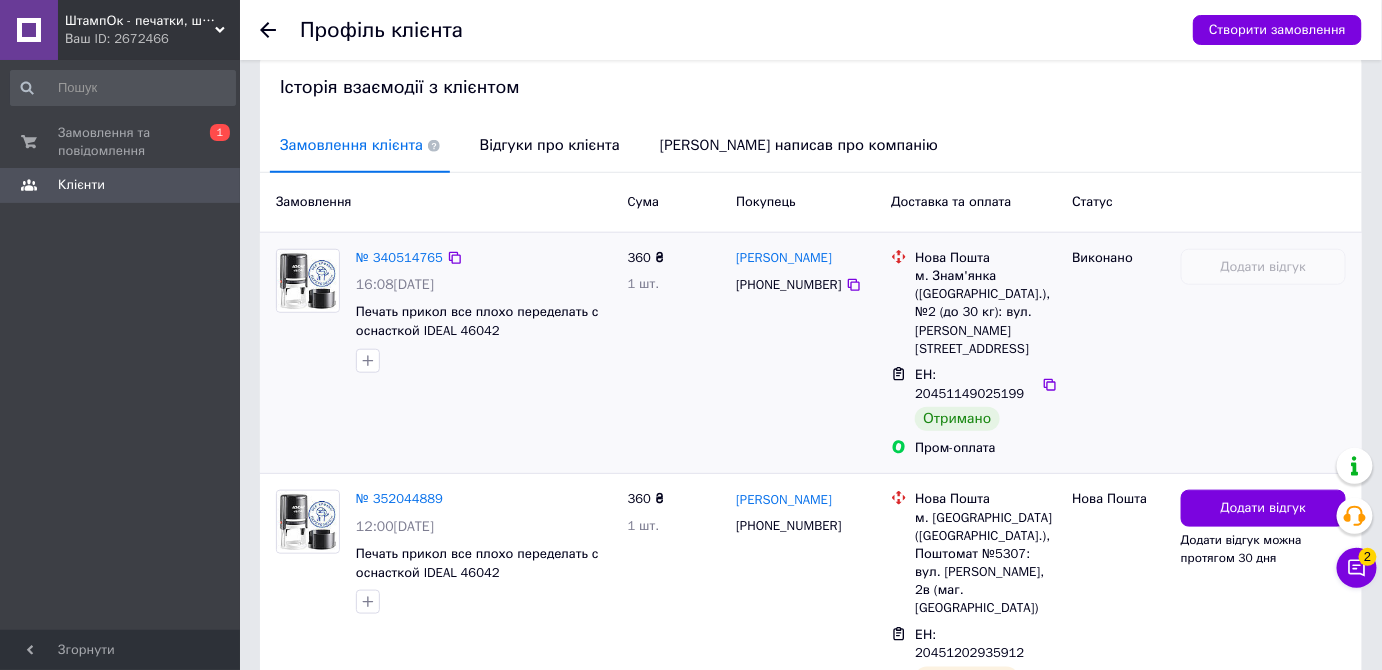 scroll, scrollTop: 0, scrollLeft: 0, axis: both 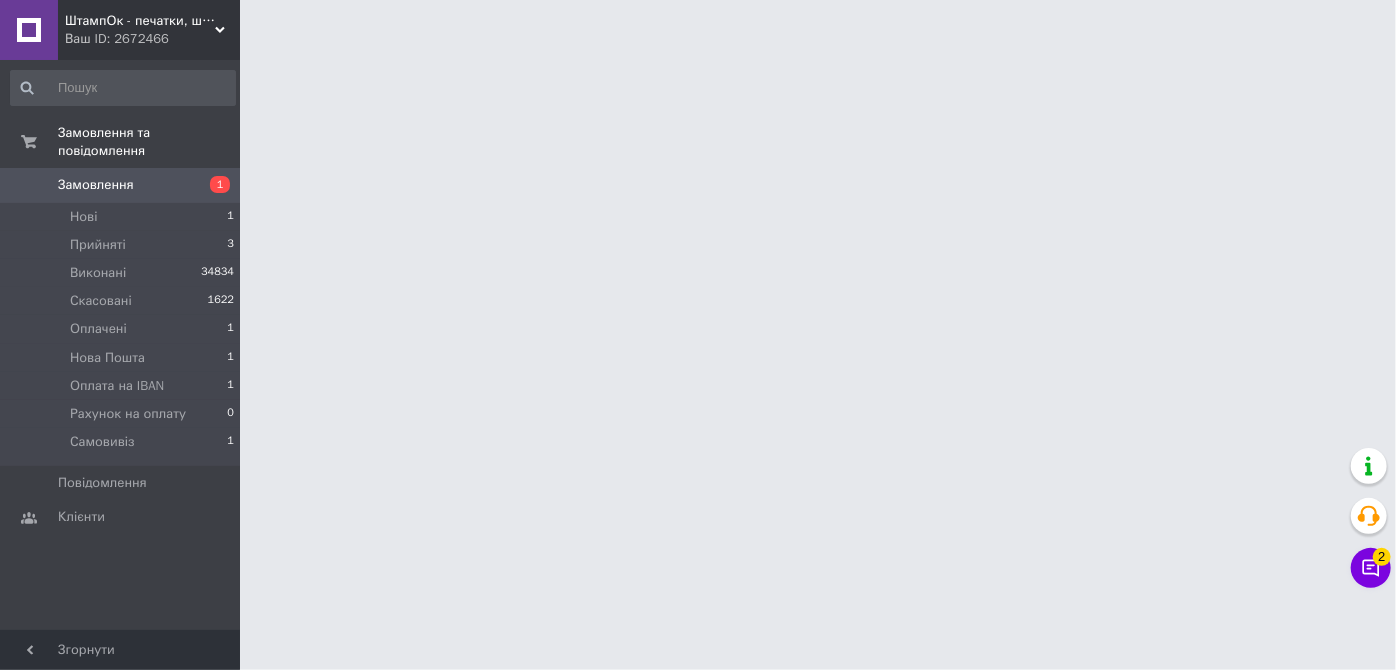 click at bounding box center (29, 30) 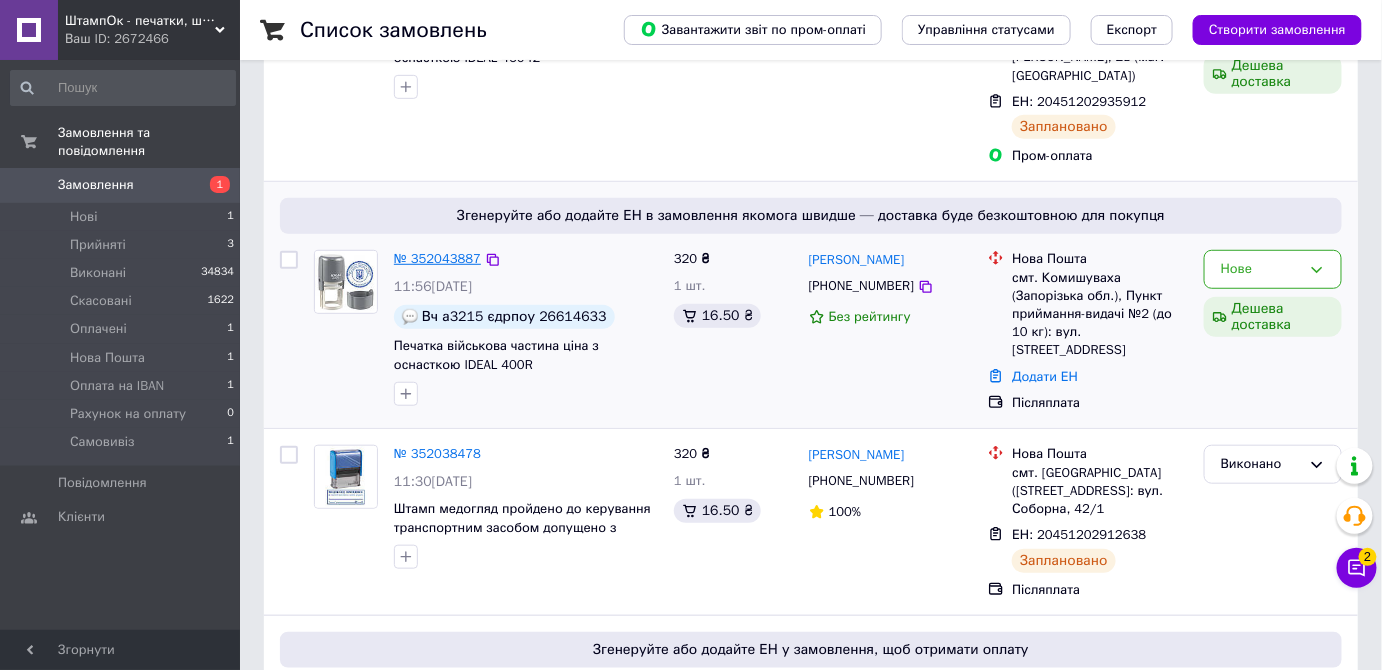 scroll, scrollTop: 309, scrollLeft: 0, axis: vertical 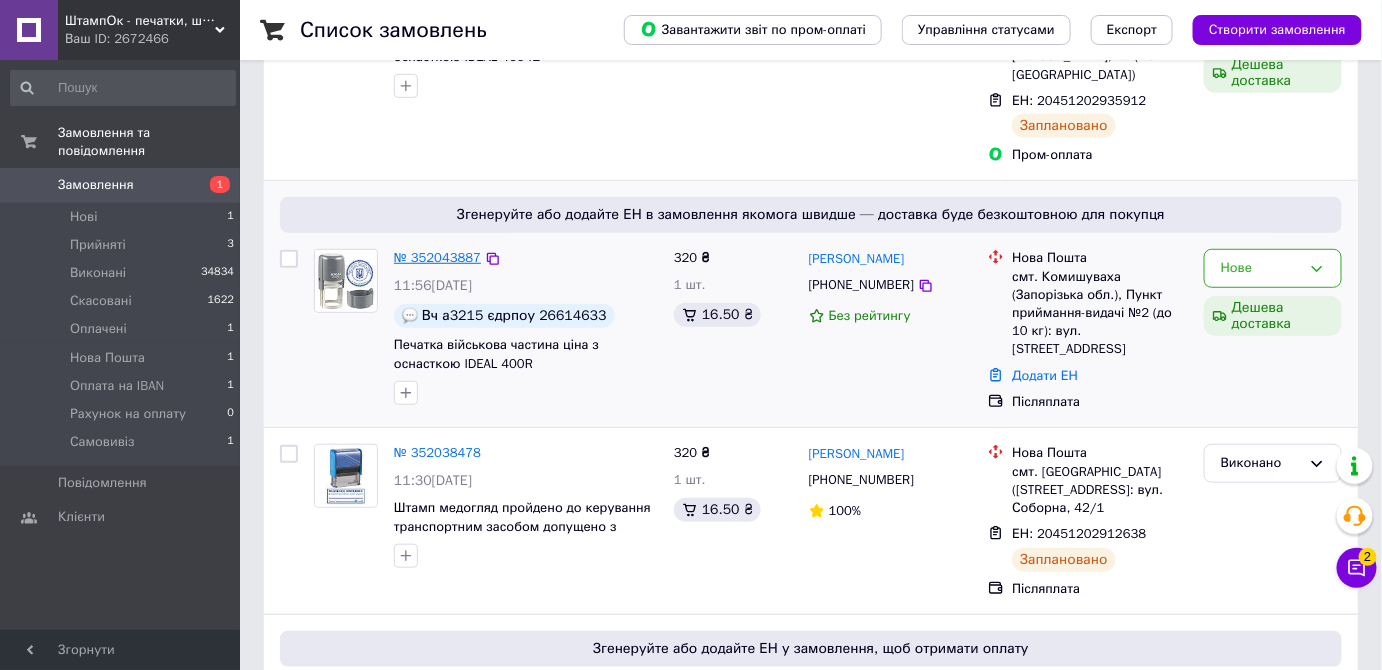 click on "№ 352043887" at bounding box center (437, 257) 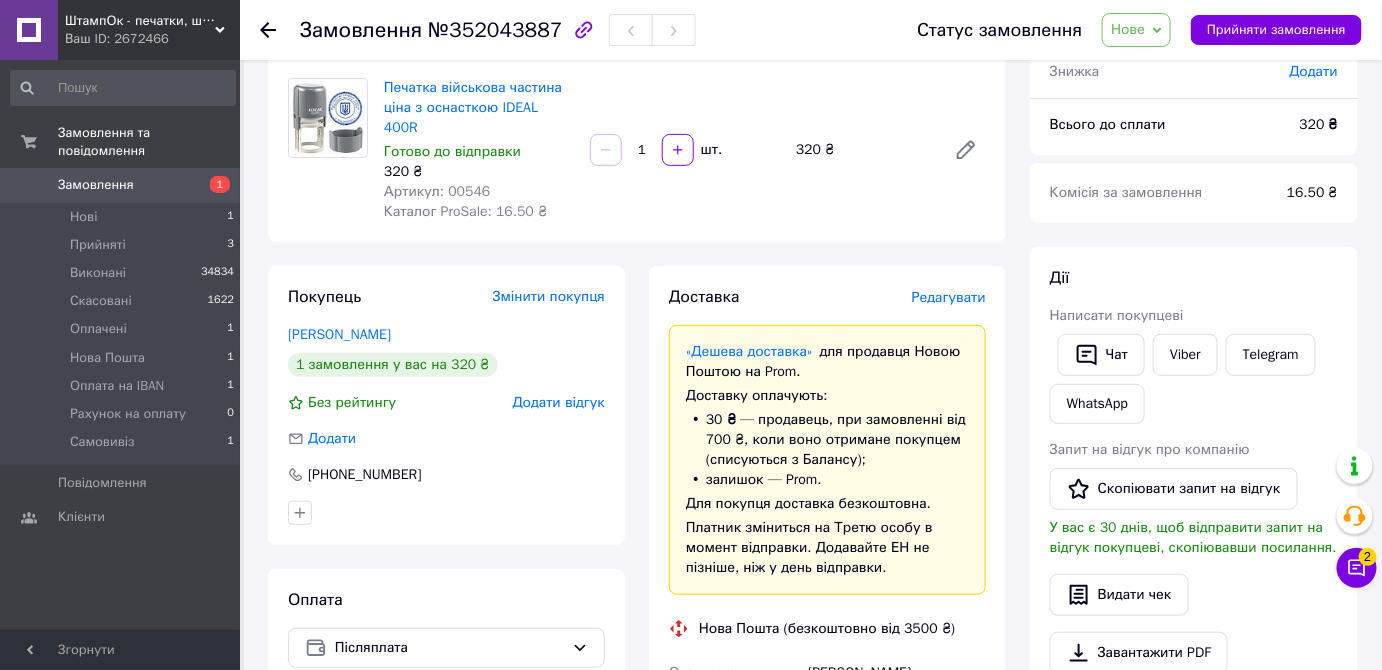scroll, scrollTop: 0, scrollLeft: 0, axis: both 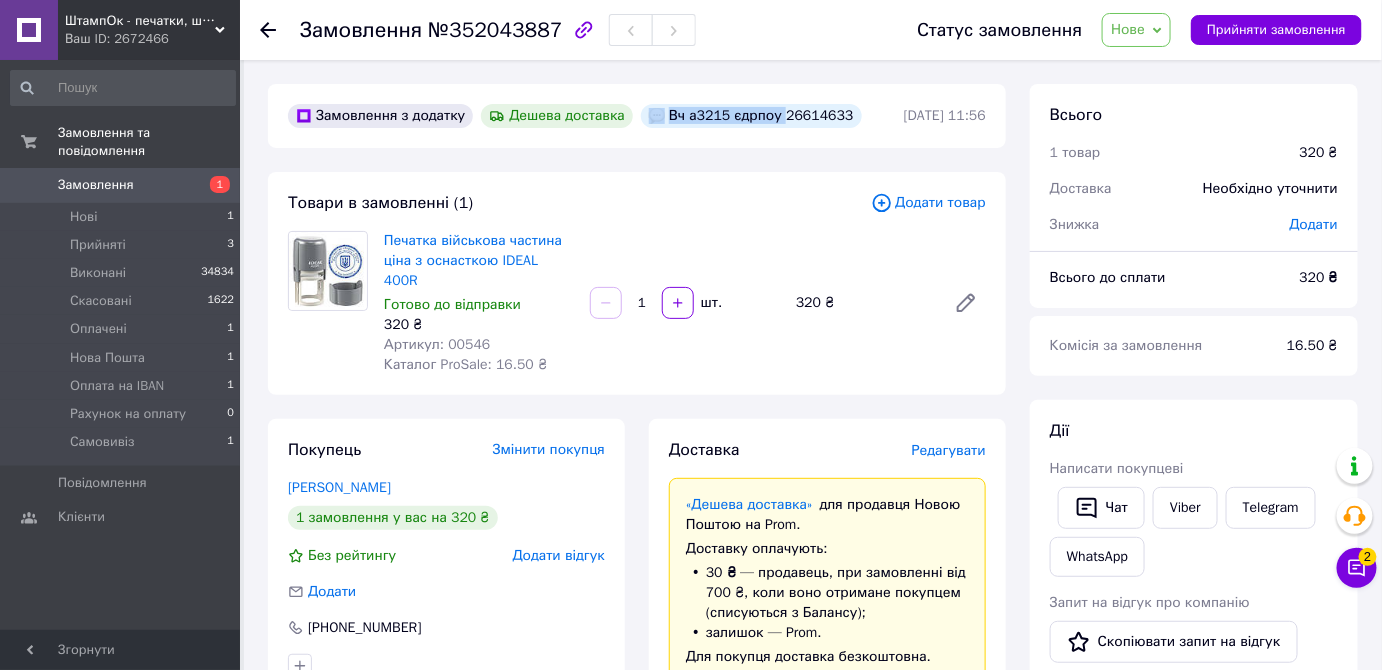 drag, startPoint x: 770, startPoint y: 120, endPoint x: 833, endPoint y: 120, distance: 63 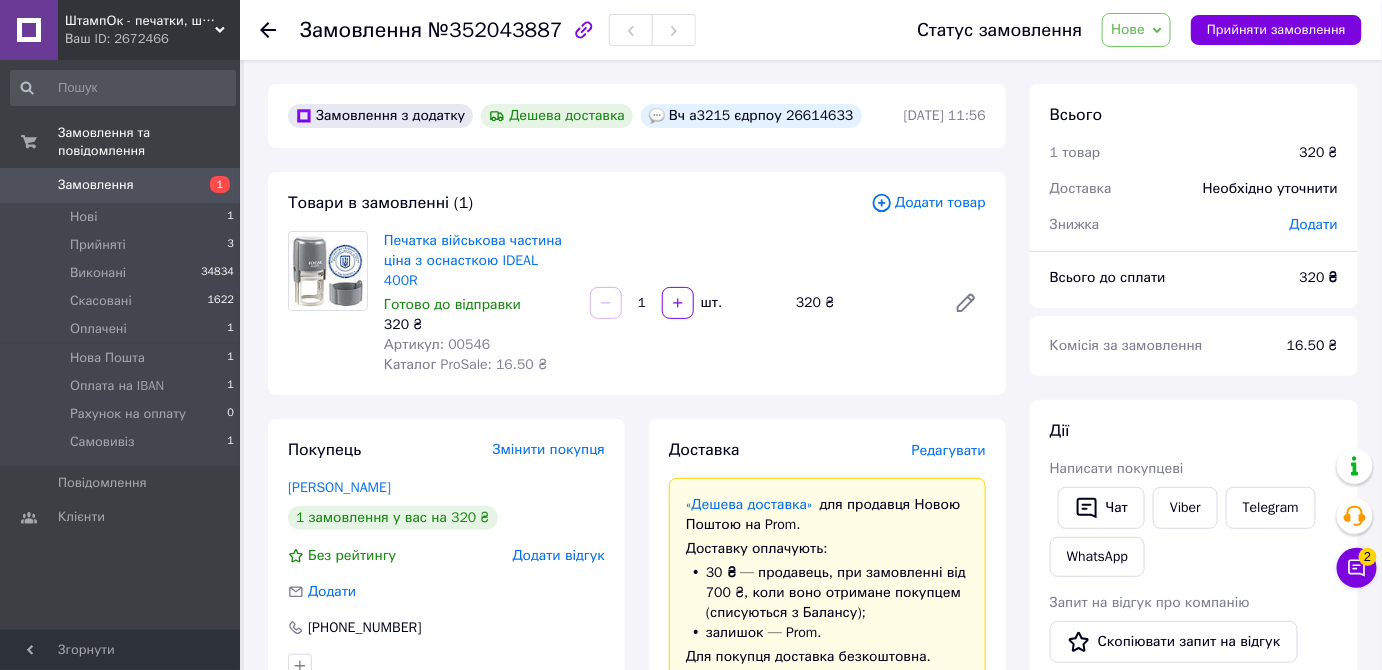 click on "Вч а3215 єдрпоу 26614633" at bounding box center [751, 116] 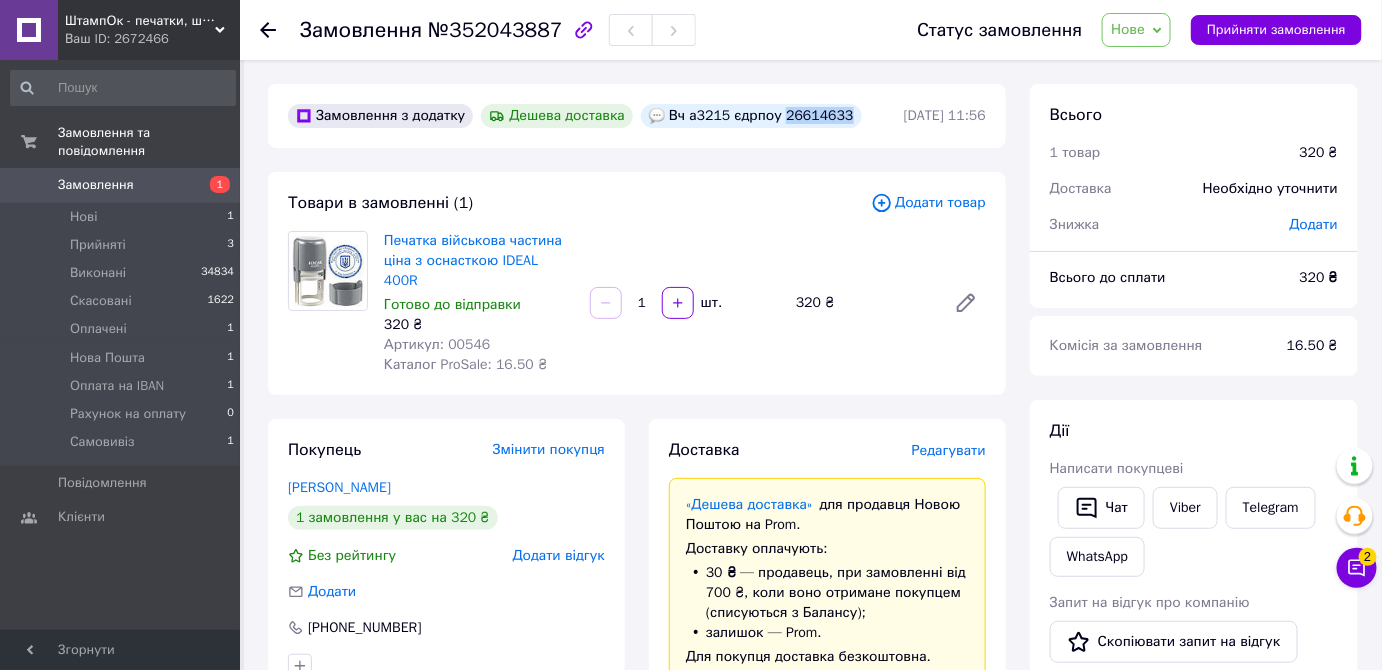 drag, startPoint x: 768, startPoint y: 117, endPoint x: 825, endPoint y: 117, distance: 57 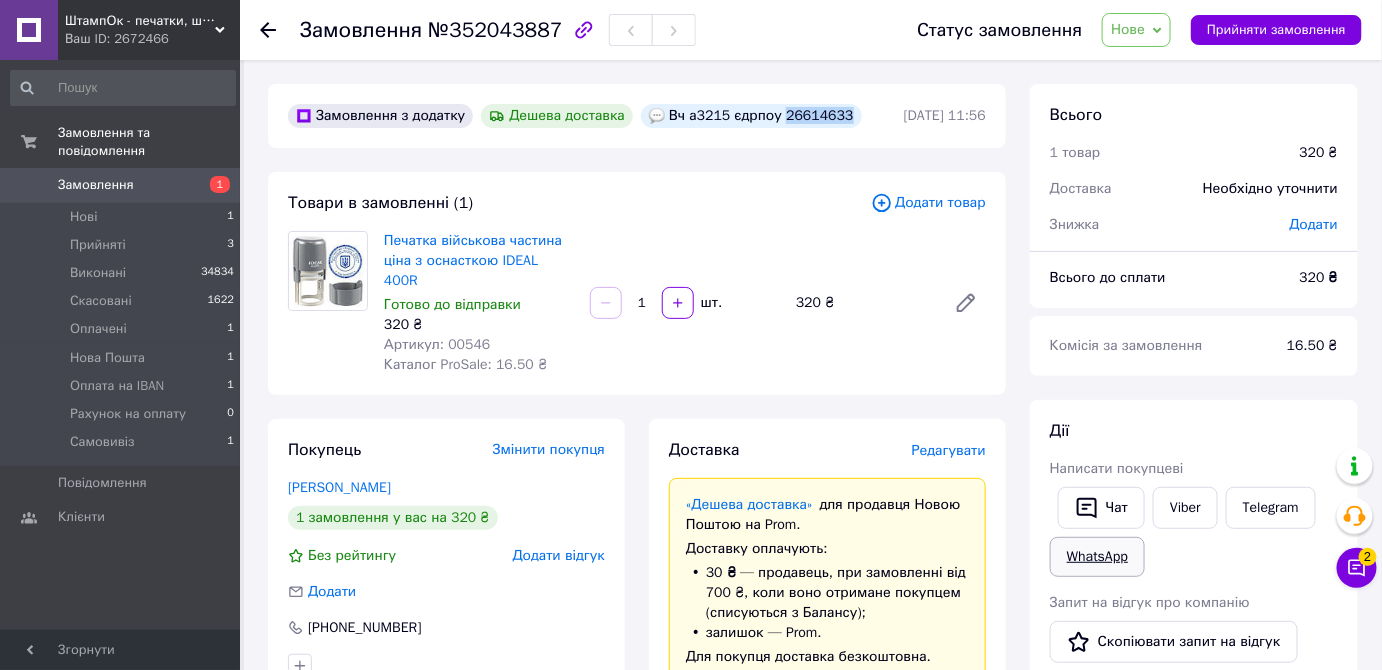 click on "WhatsApp" at bounding box center (1097, 557) 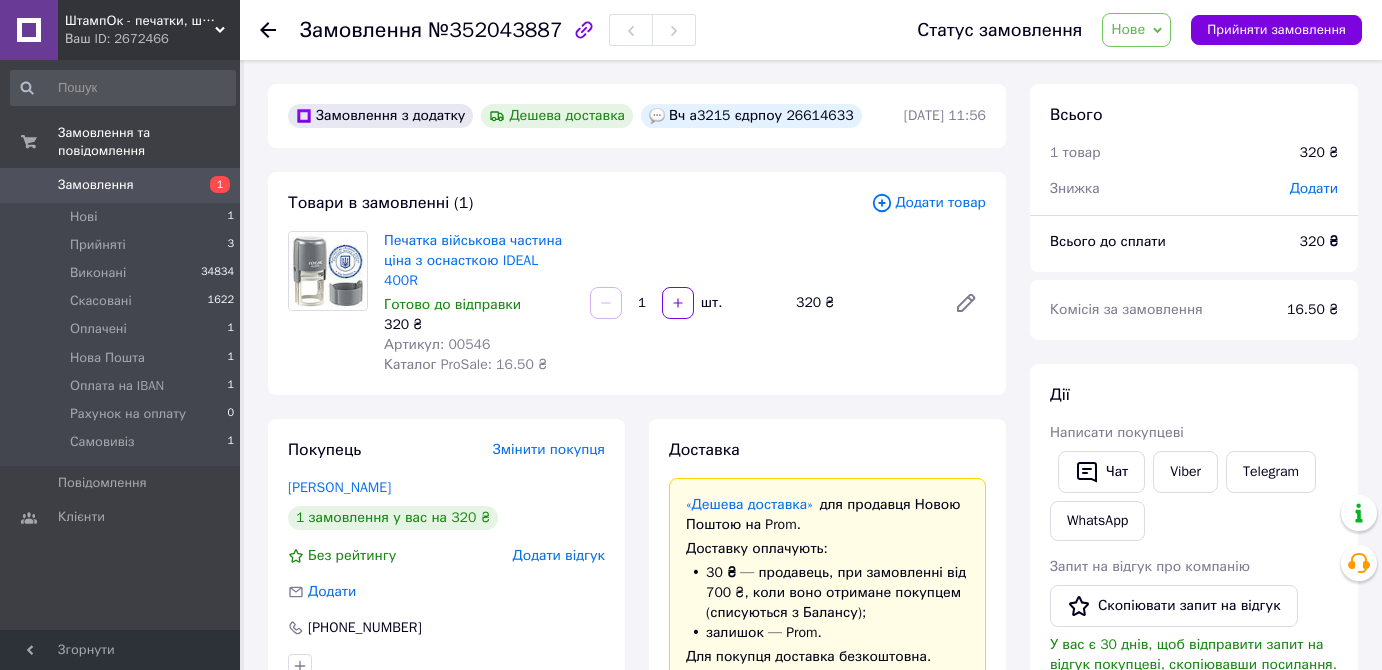 scroll, scrollTop: 0, scrollLeft: 0, axis: both 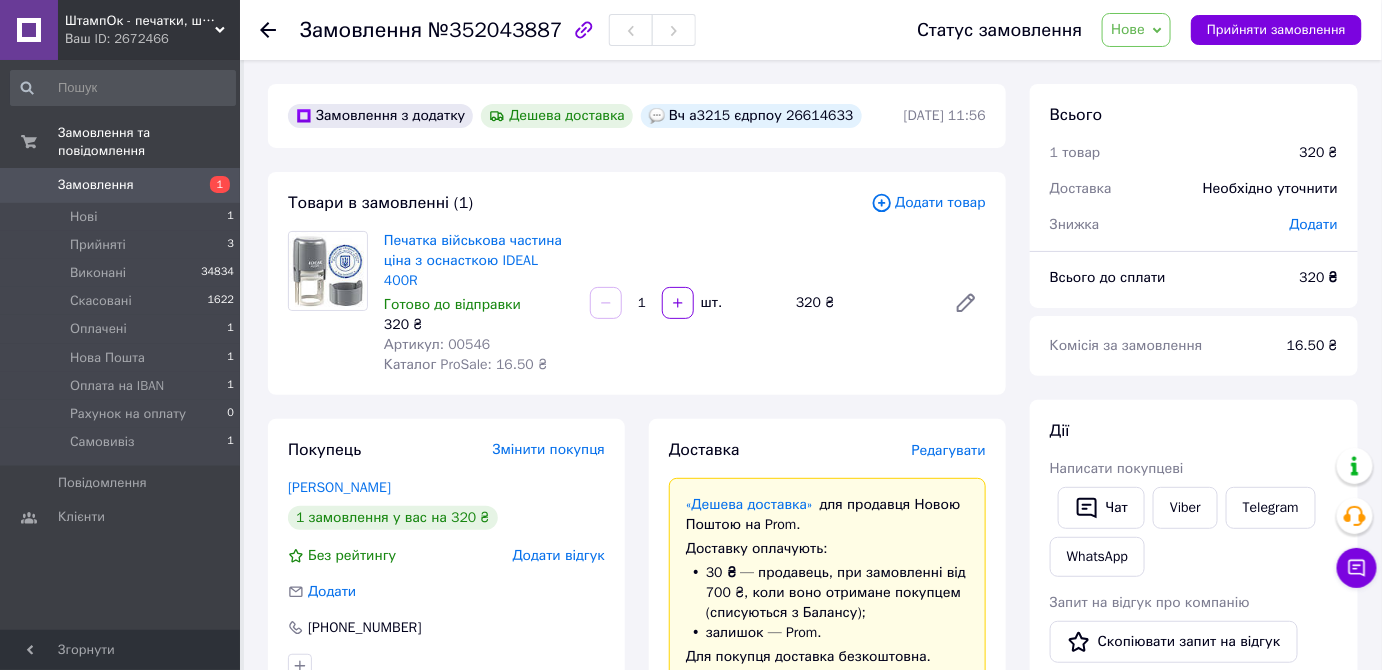 click on "Нове" at bounding box center (1128, 29) 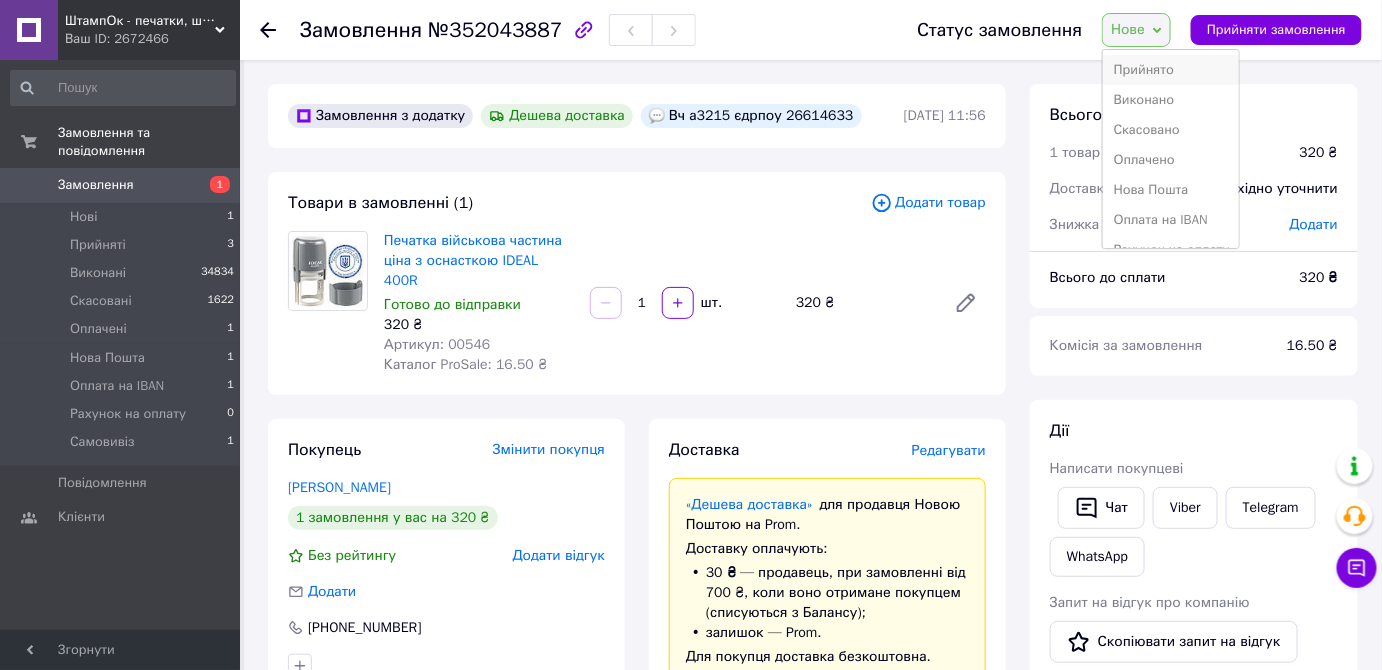 click on "Прийнято" at bounding box center (1171, 70) 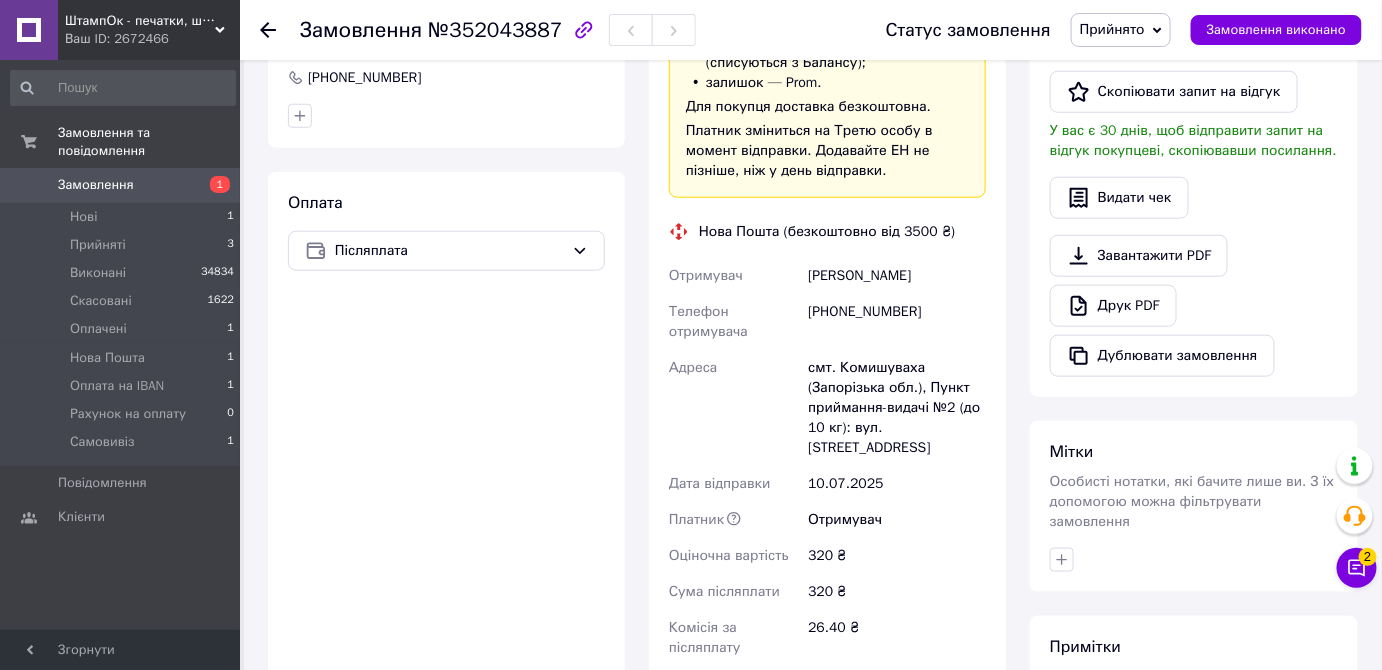 scroll, scrollTop: 552, scrollLeft: 0, axis: vertical 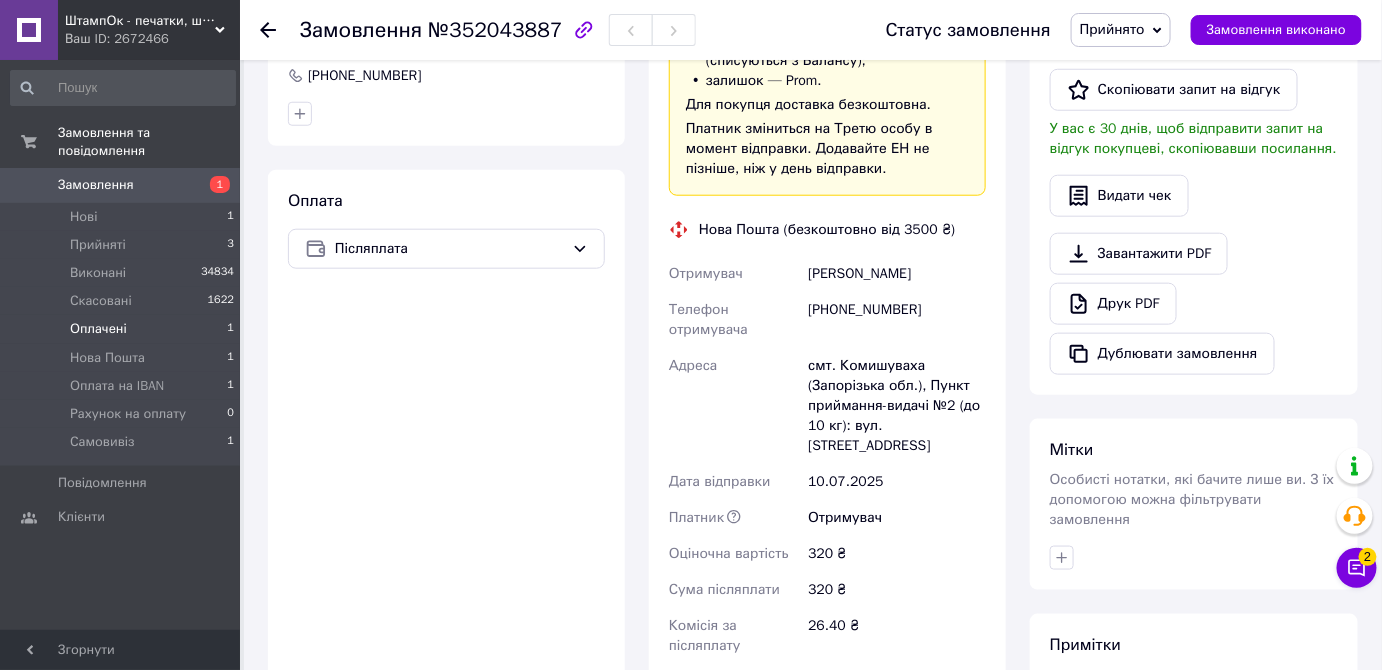 click on "Оплачені 1" at bounding box center (123, 329) 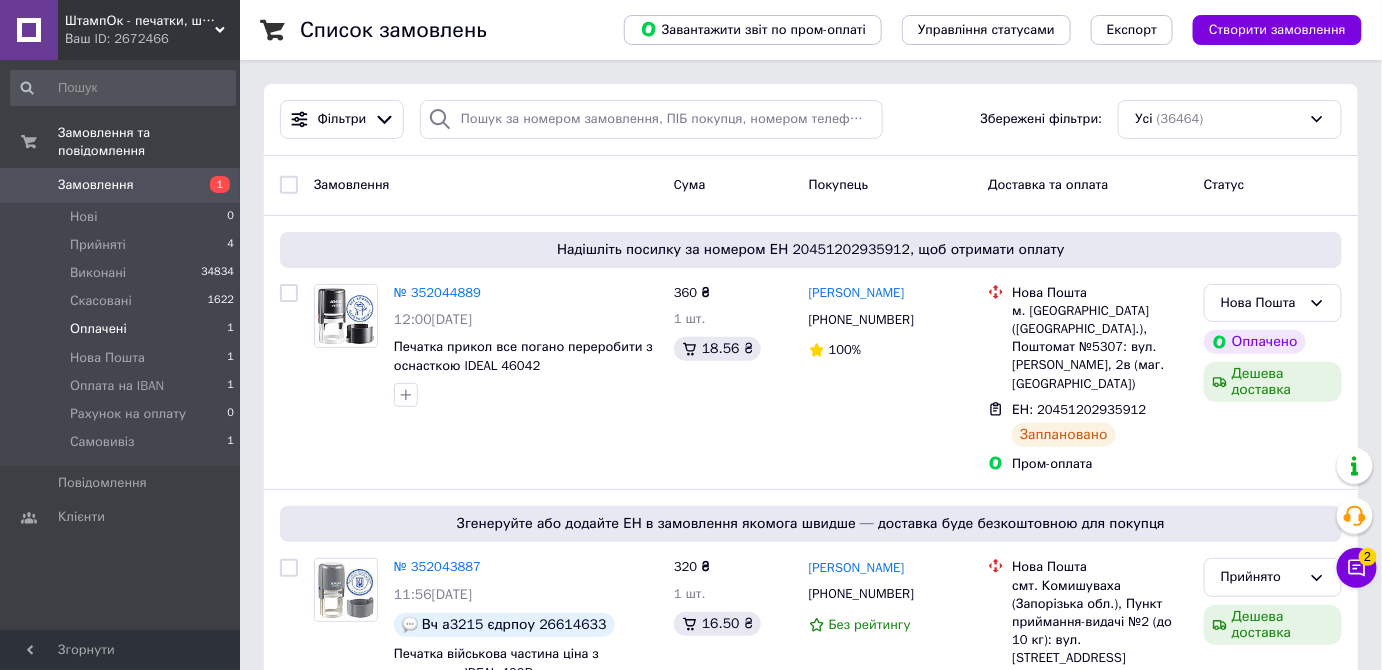 click on "Оплачені 1" at bounding box center [123, 329] 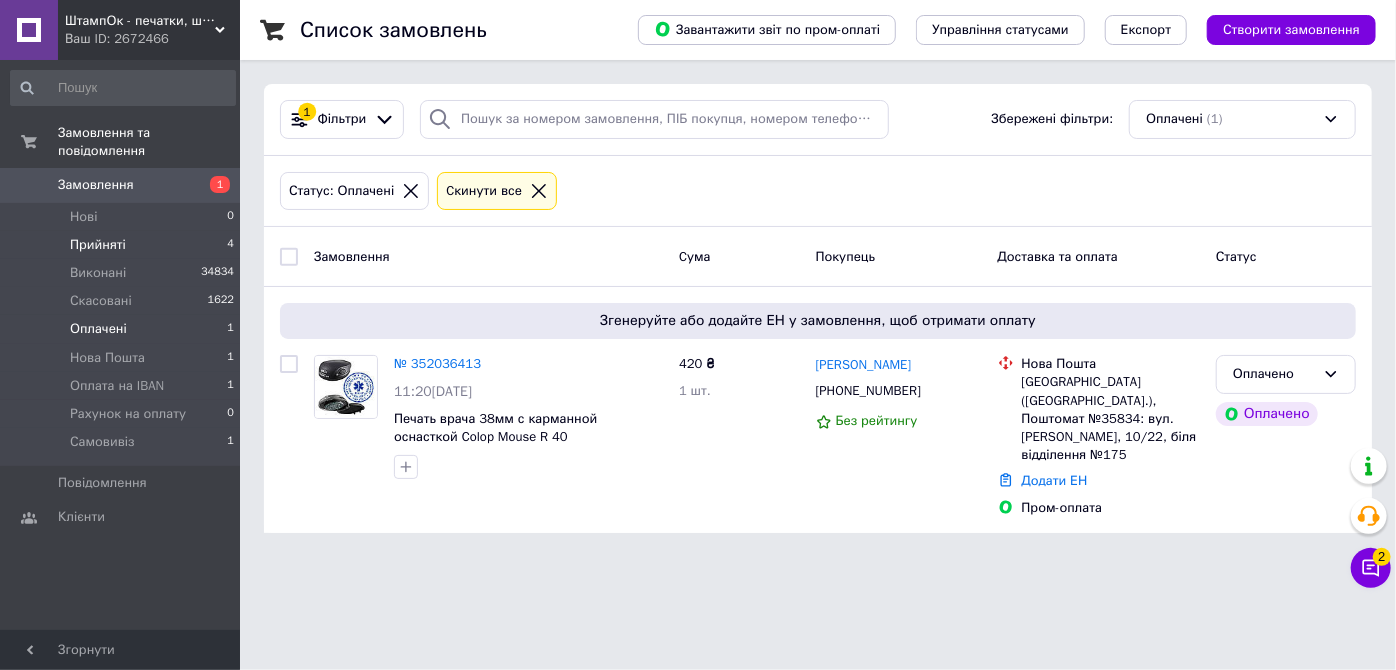click on "Прийняті 4" at bounding box center [123, 245] 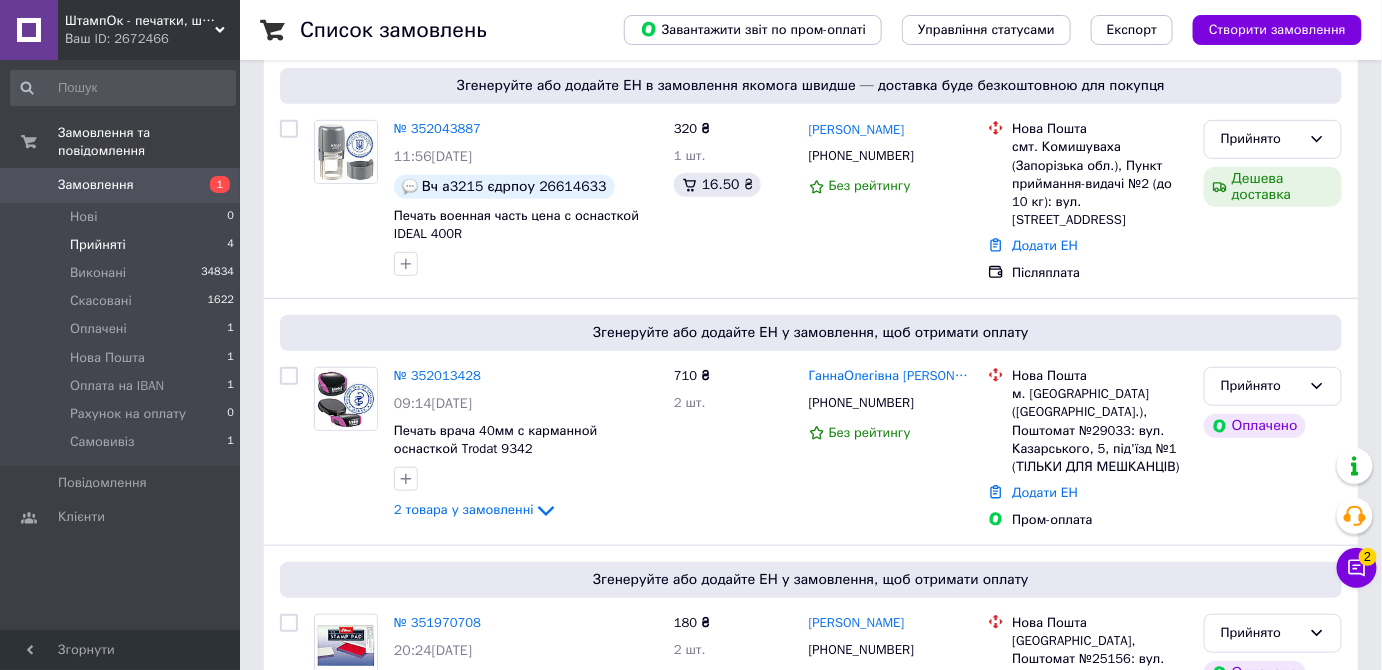 scroll, scrollTop: 542, scrollLeft: 0, axis: vertical 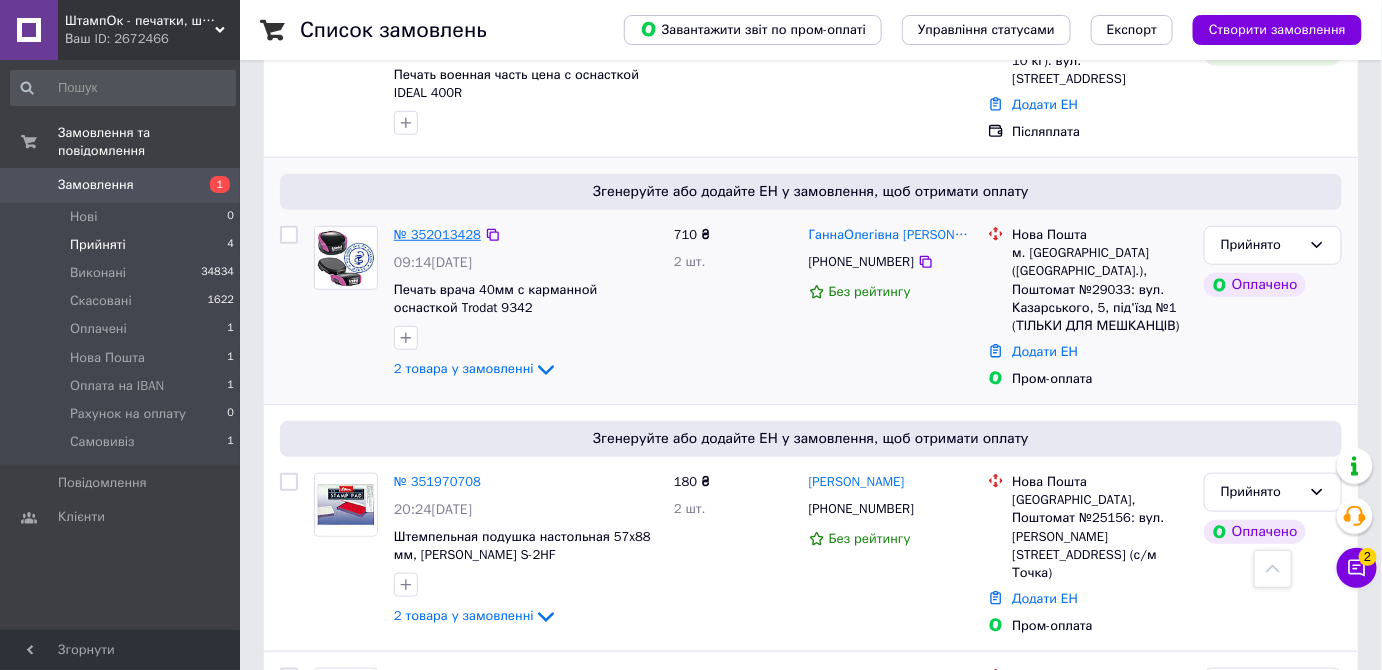 click on "№ 352013428" at bounding box center [437, 234] 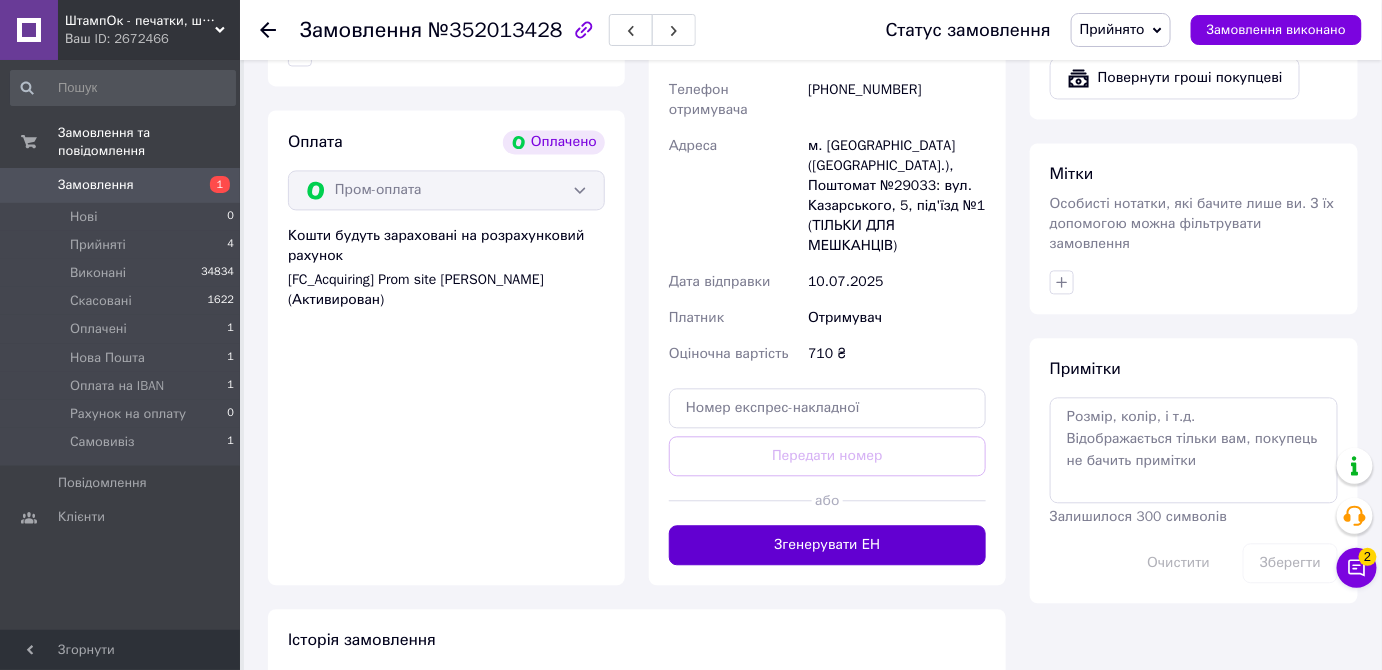 scroll, scrollTop: 1383, scrollLeft: 0, axis: vertical 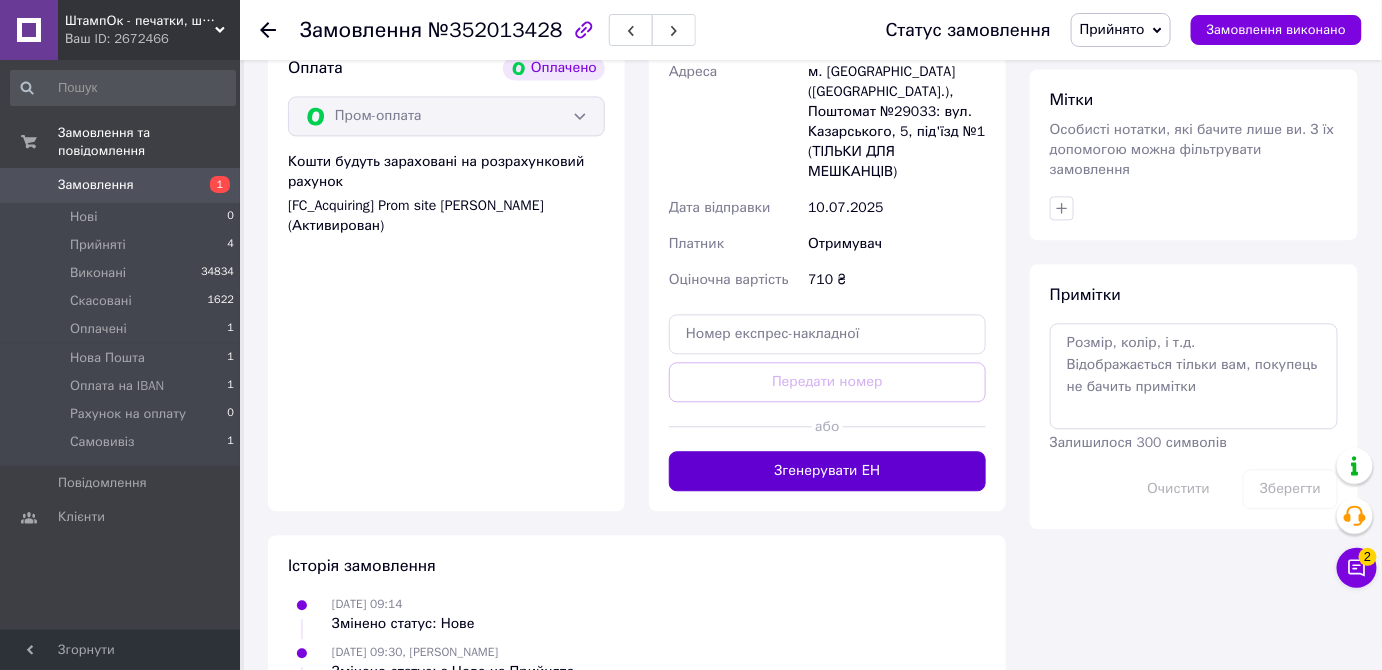 click on "Згенерувати ЕН" at bounding box center (827, 471) 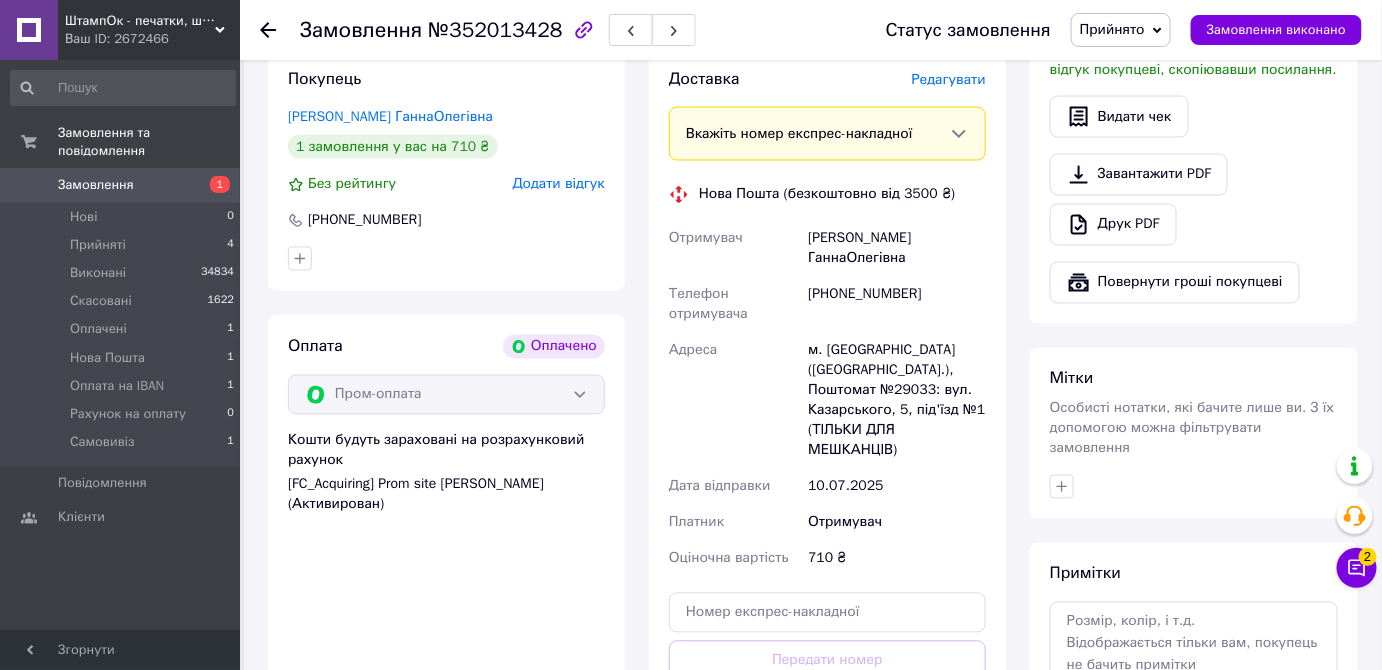 scroll, scrollTop: 1104, scrollLeft: 0, axis: vertical 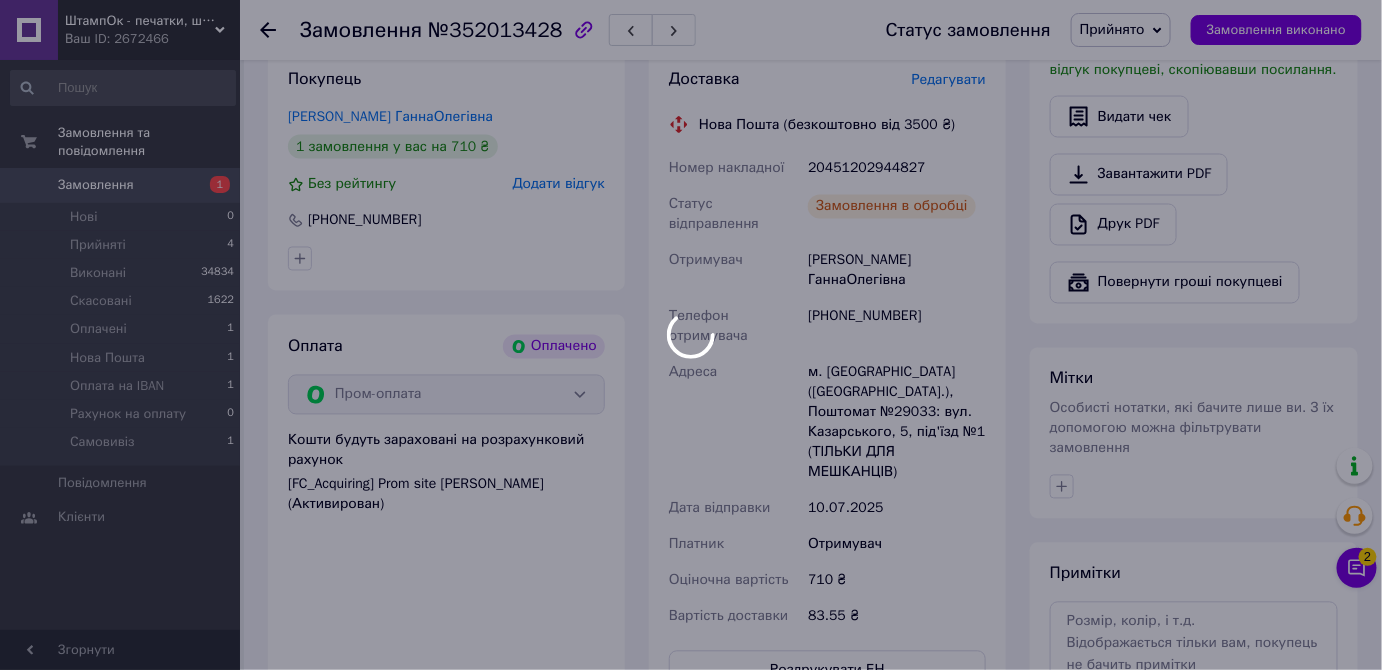 click at bounding box center (691, 335) 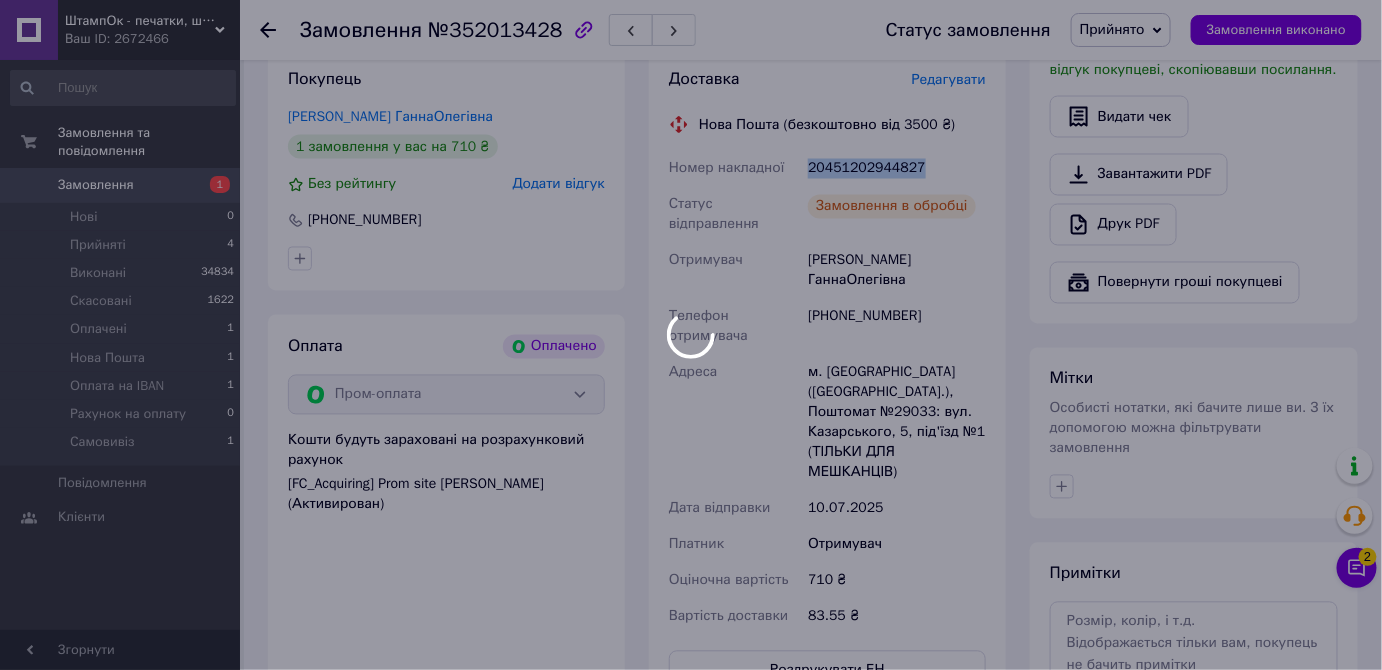 click on "20451202944827" at bounding box center (897, 169) 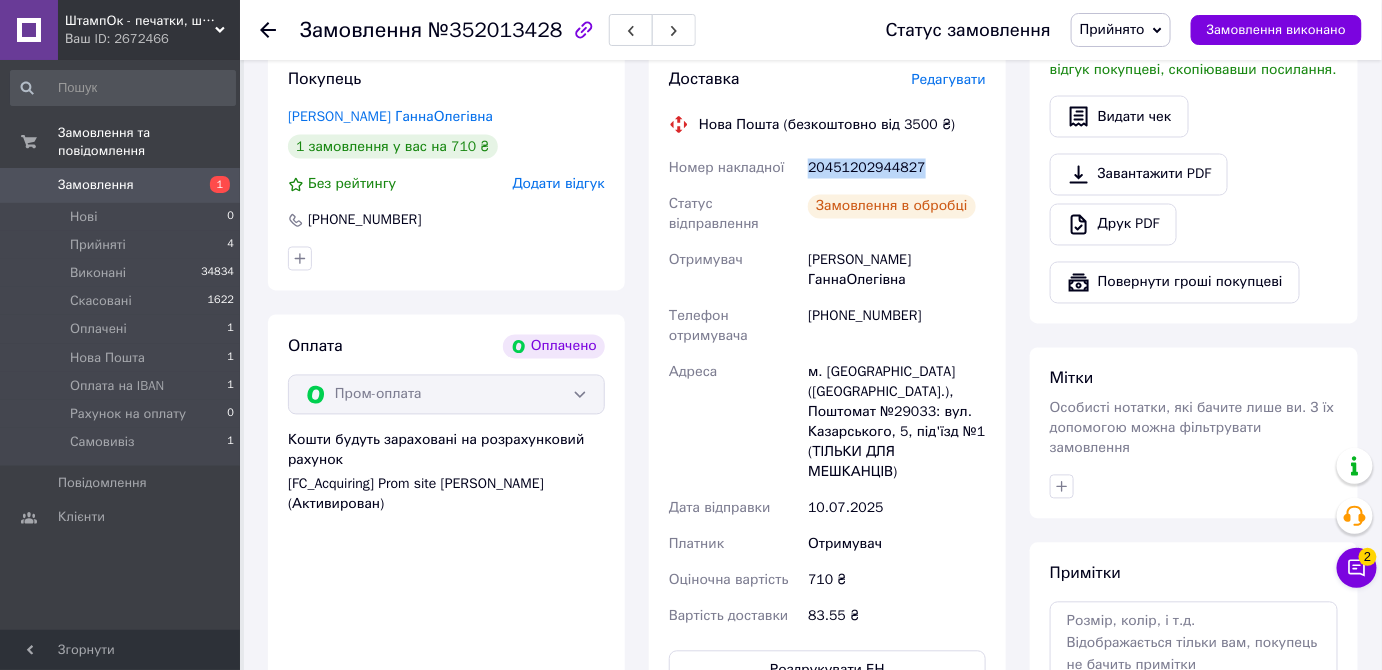 click on "20451202944827" at bounding box center (897, 169) 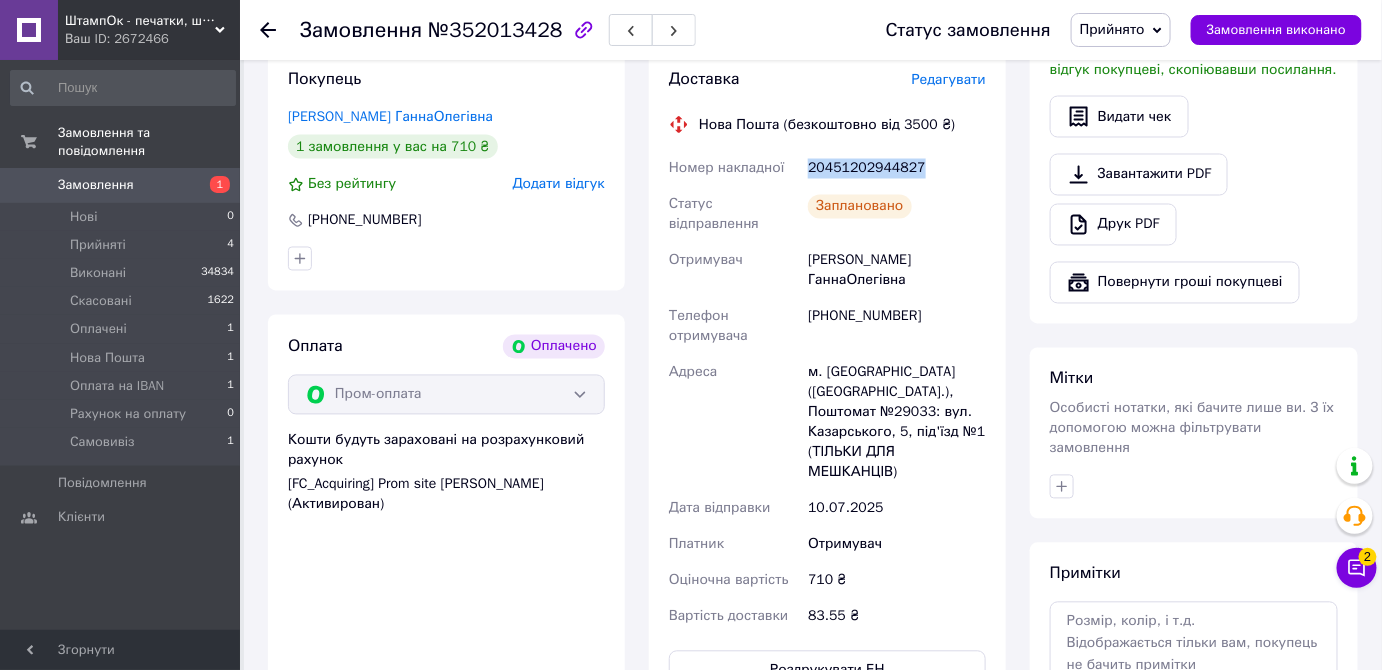 click on "Прийнято" at bounding box center [1112, 29] 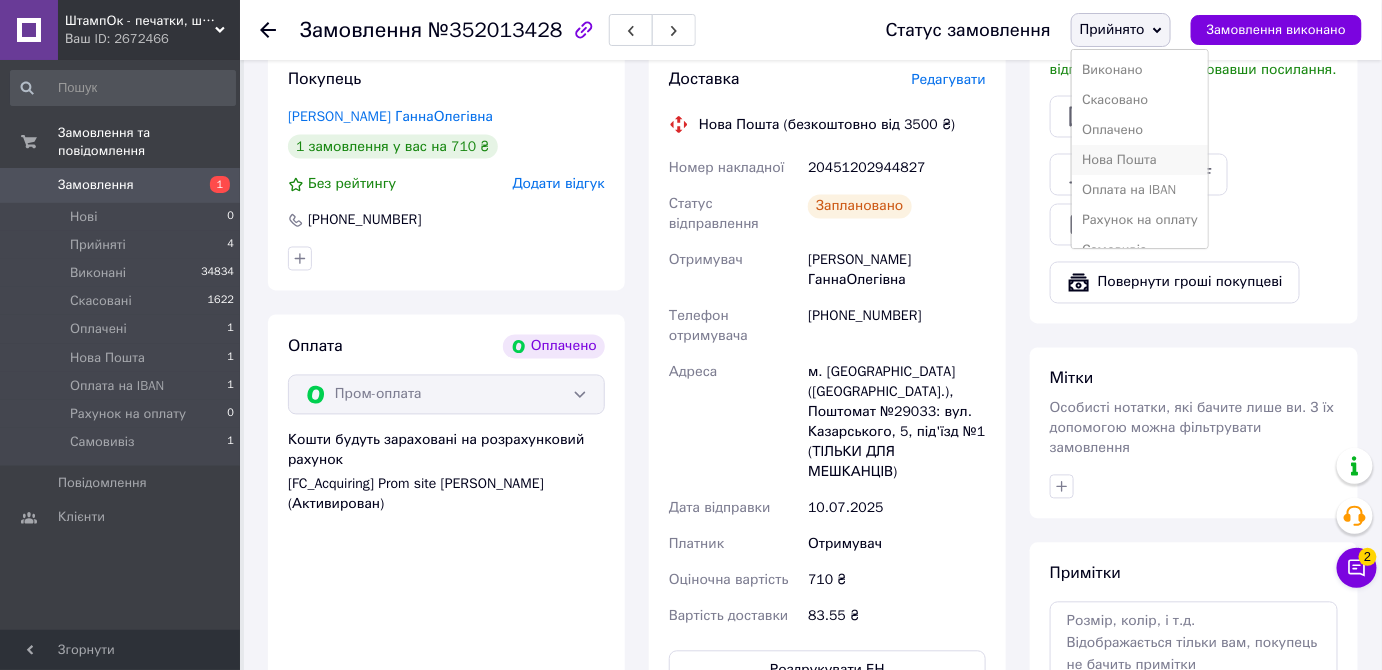 click on "Нова Пошта" at bounding box center (1140, 160) 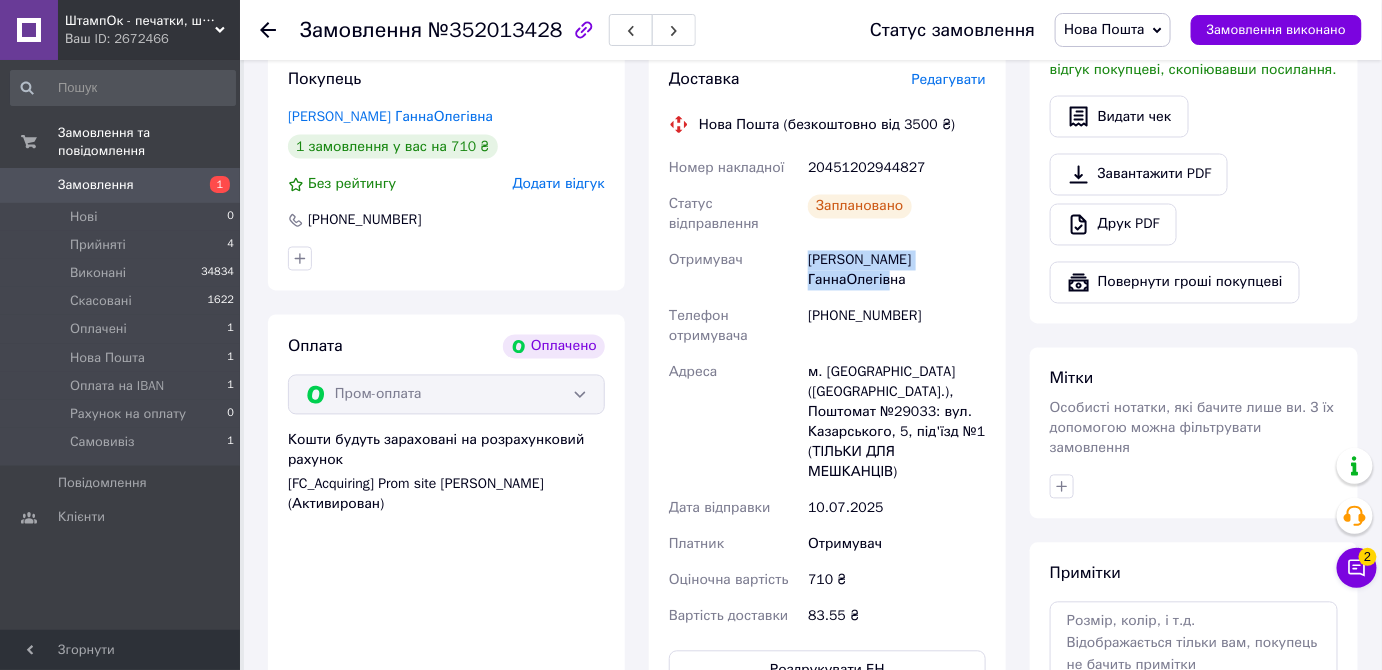 drag, startPoint x: 808, startPoint y: 238, endPoint x: 942, endPoint y: 262, distance: 136.1323 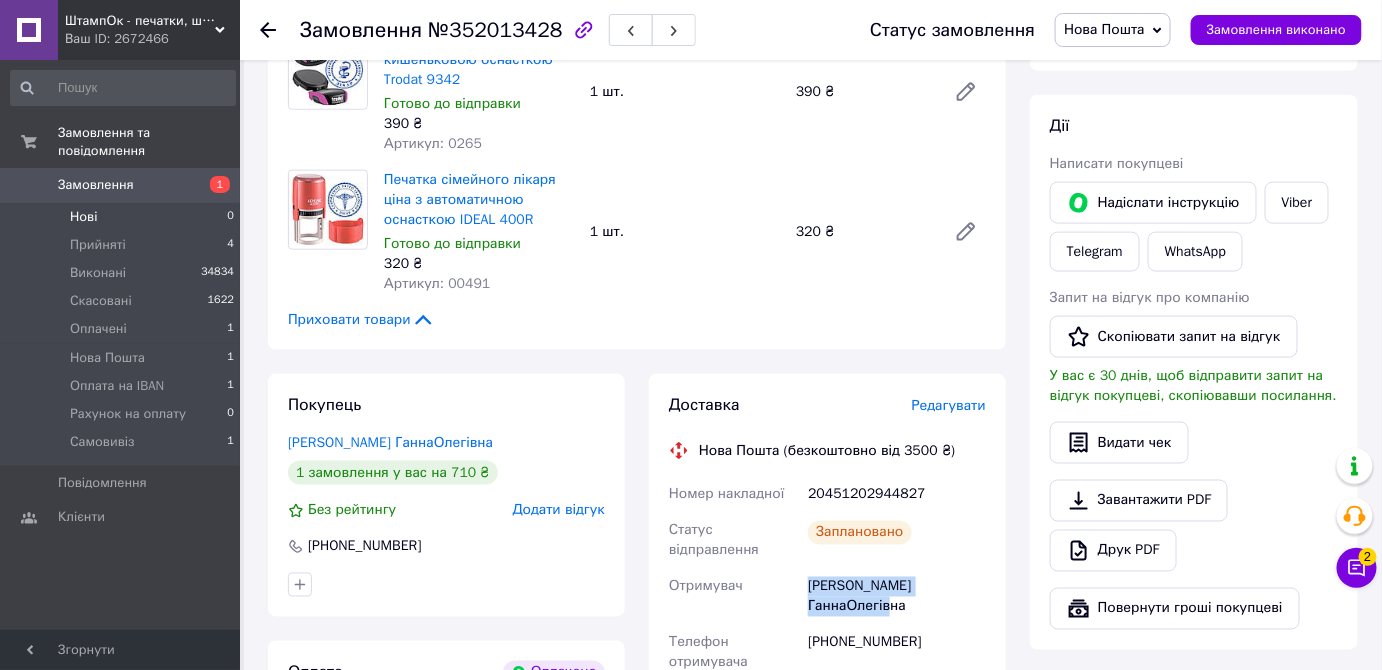 scroll, scrollTop: 778, scrollLeft: 0, axis: vertical 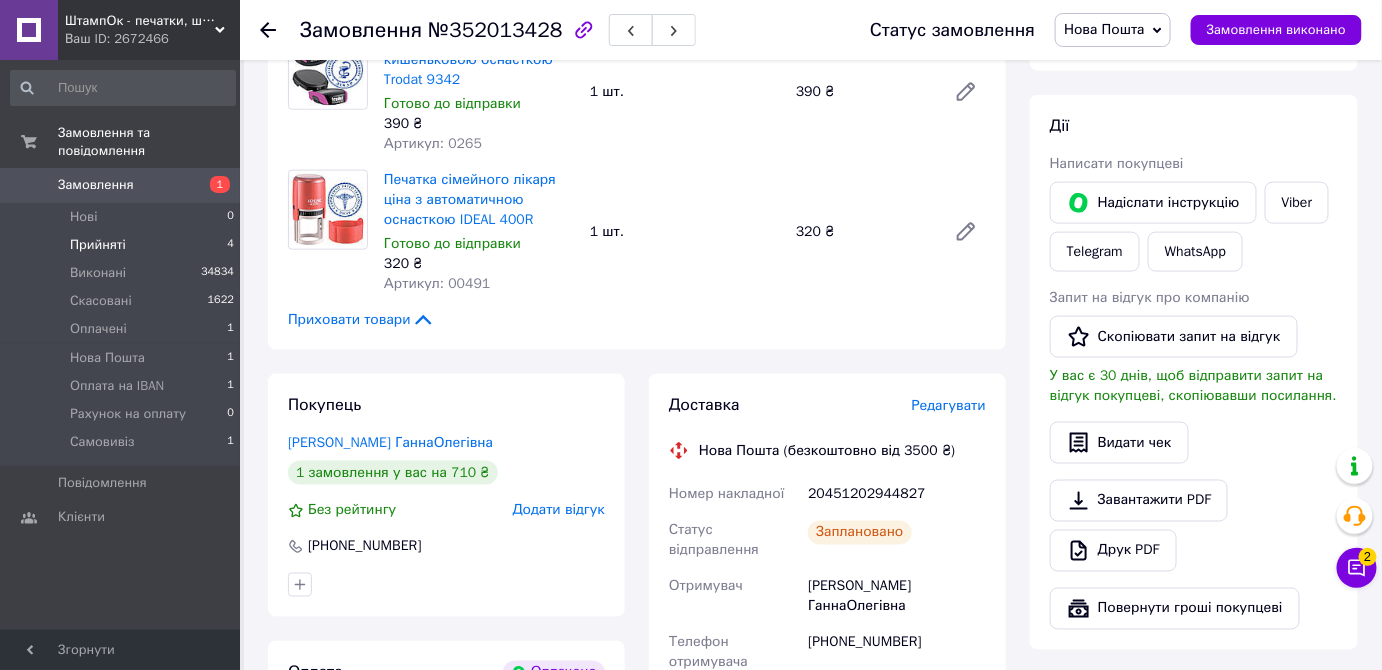 click on "Прийняті 4" at bounding box center (123, 245) 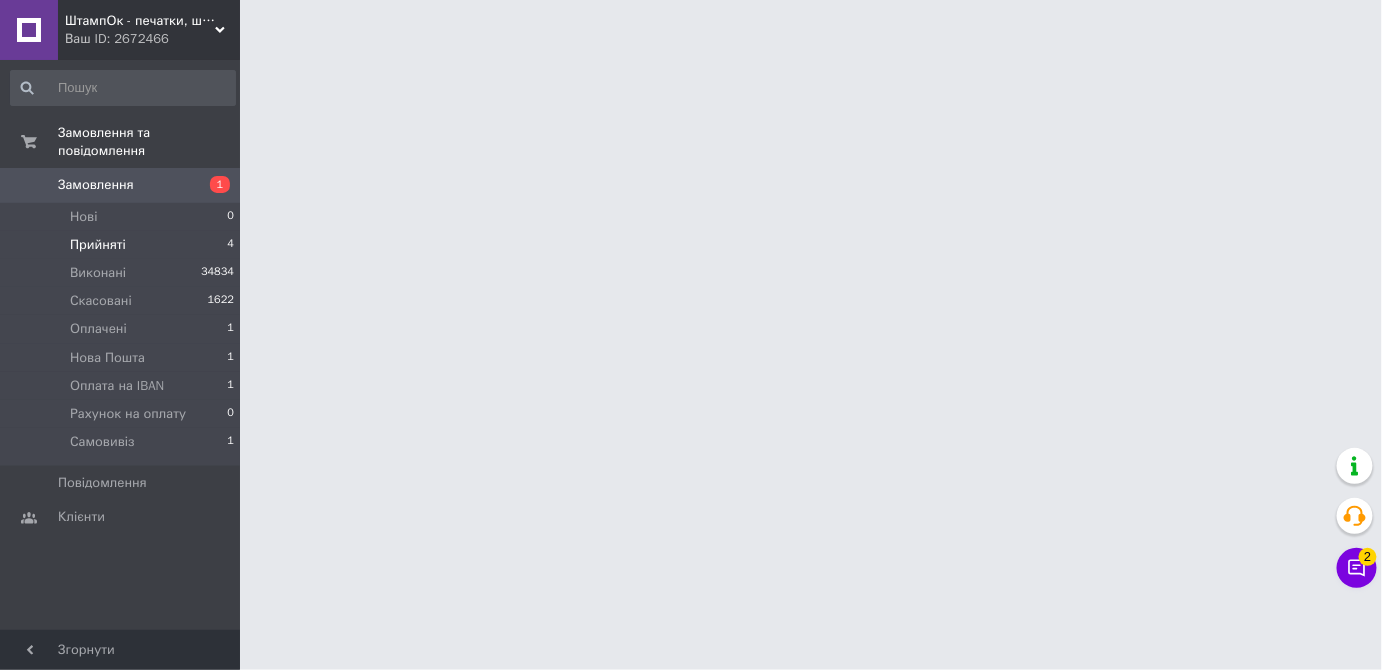 scroll, scrollTop: 0, scrollLeft: 0, axis: both 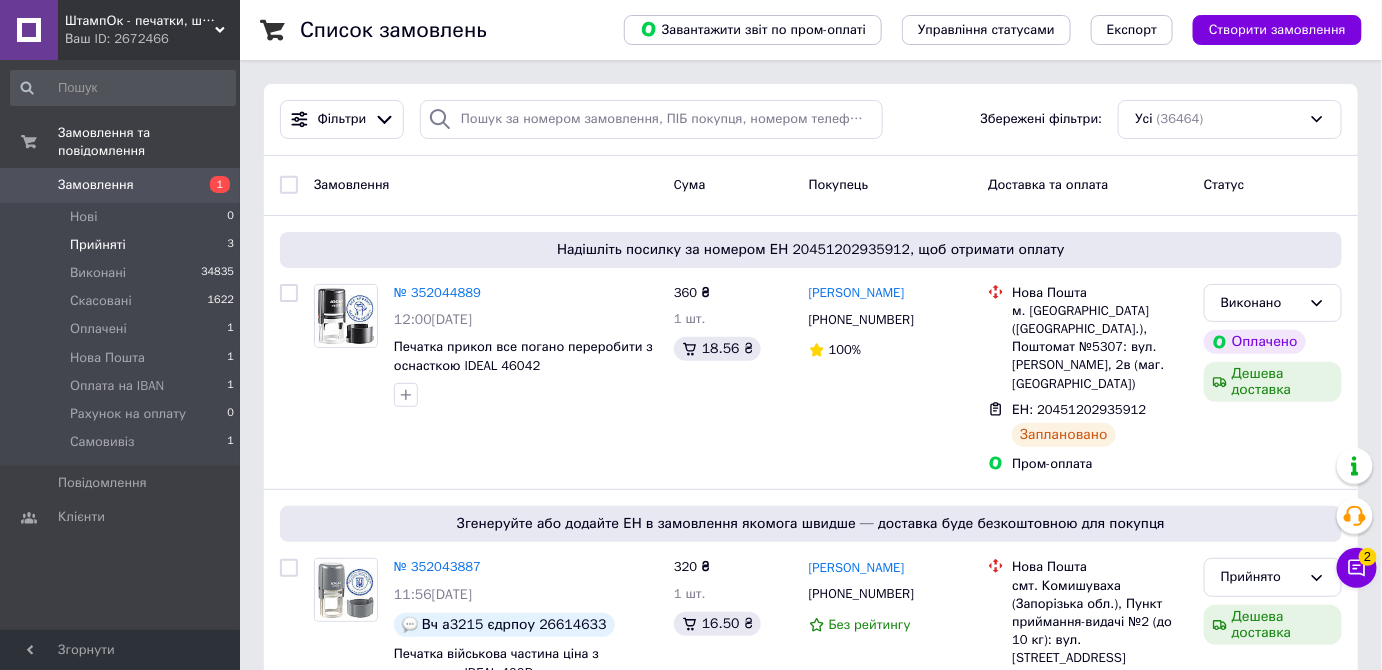 click on "3" at bounding box center (230, 245) 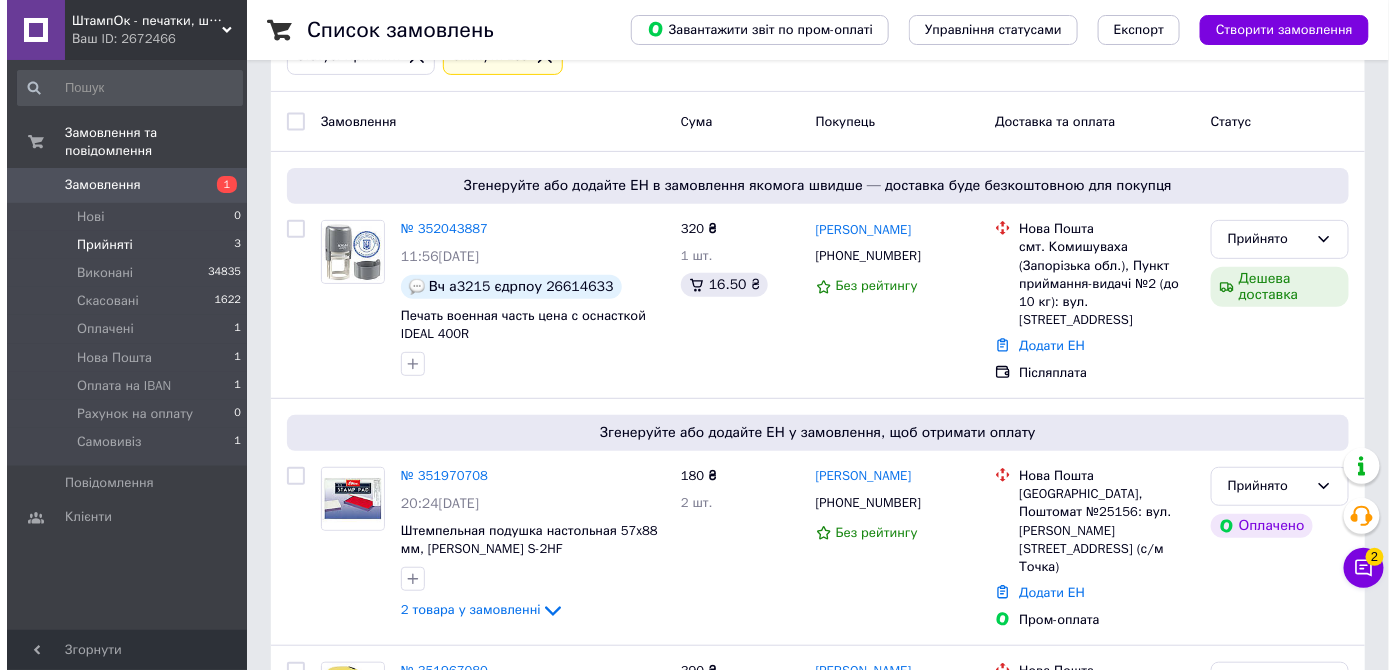 scroll, scrollTop: 0, scrollLeft: 0, axis: both 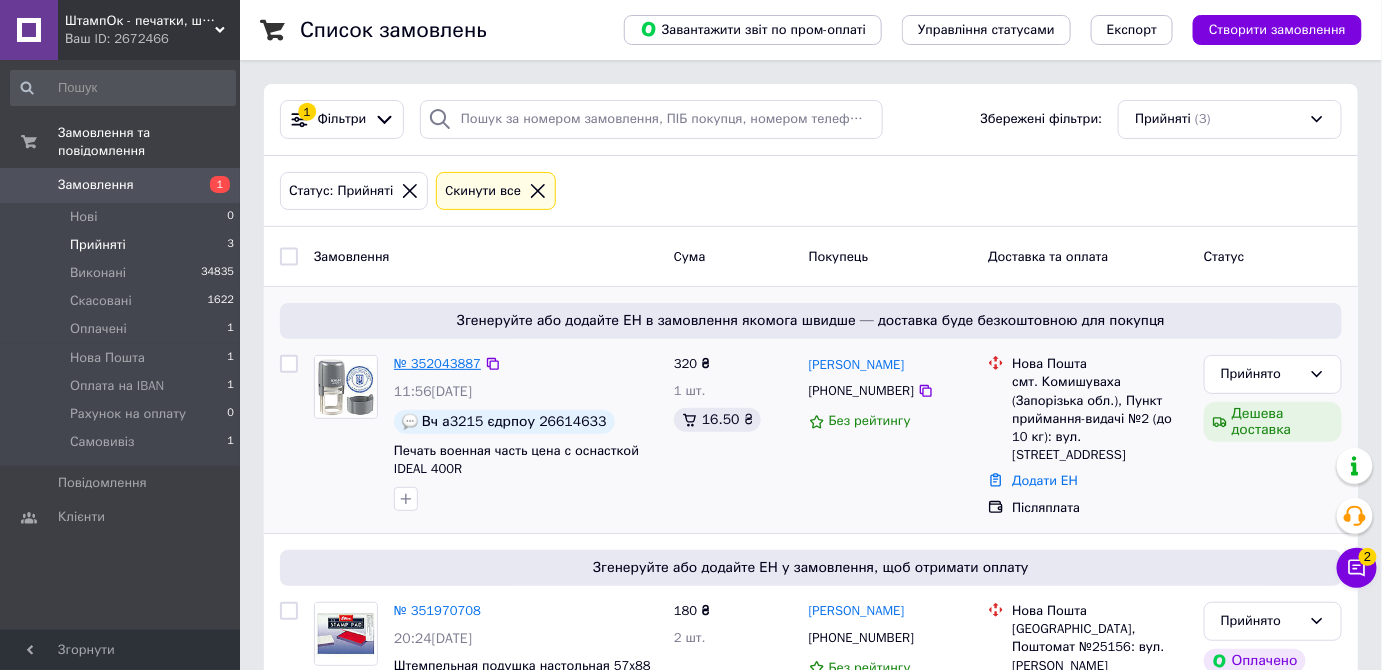 click on "№ 352043887" at bounding box center (437, 363) 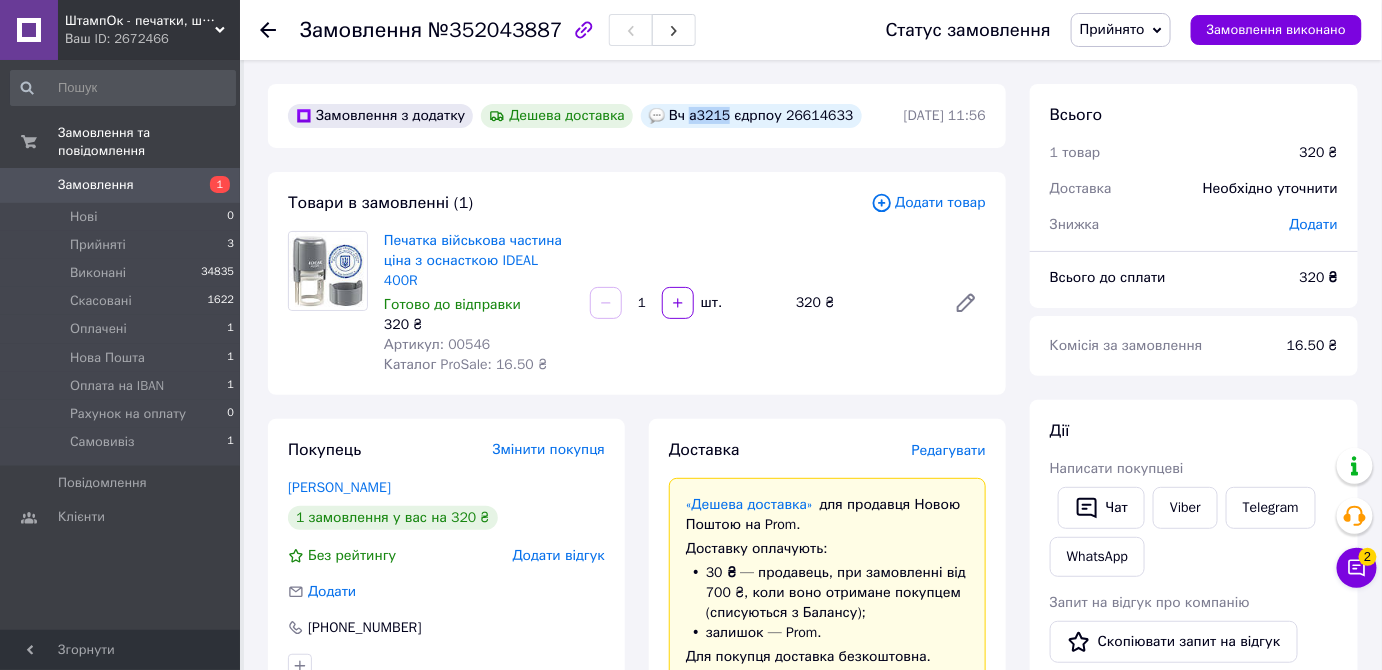 drag, startPoint x: 675, startPoint y: 115, endPoint x: 710, endPoint y: 115, distance: 35 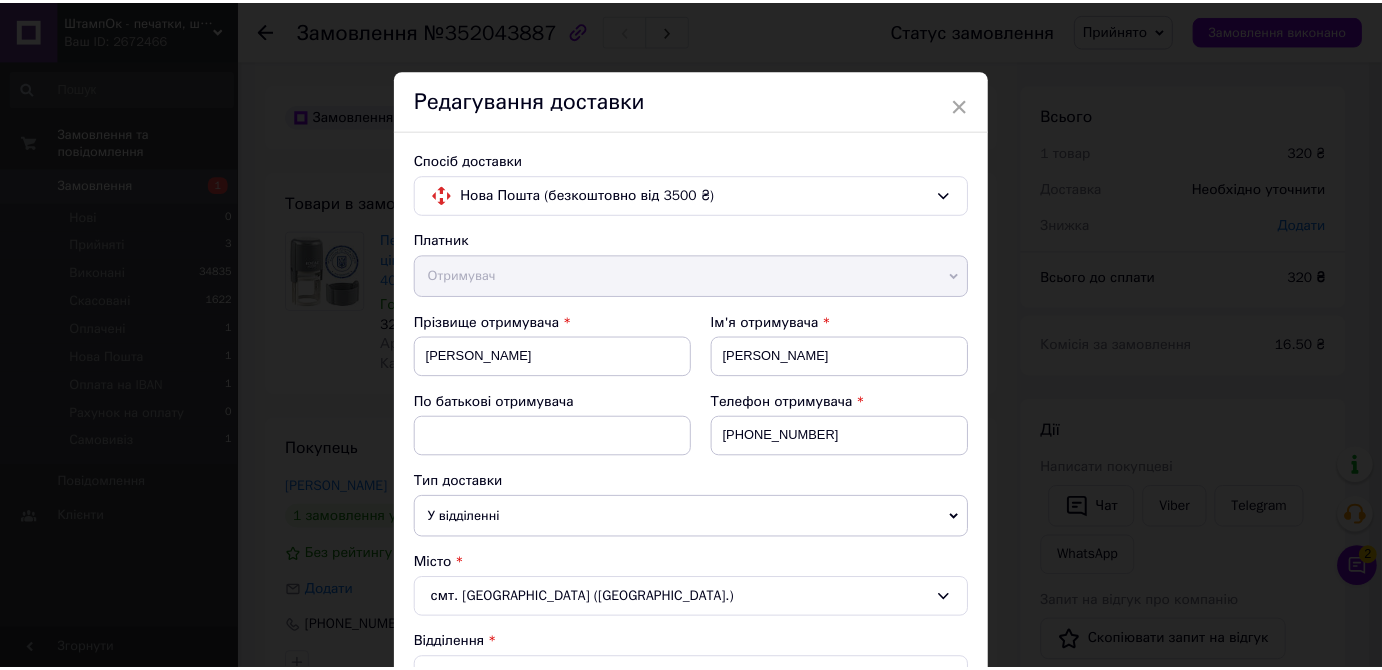 scroll, scrollTop: 1090, scrollLeft: 0, axis: vertical 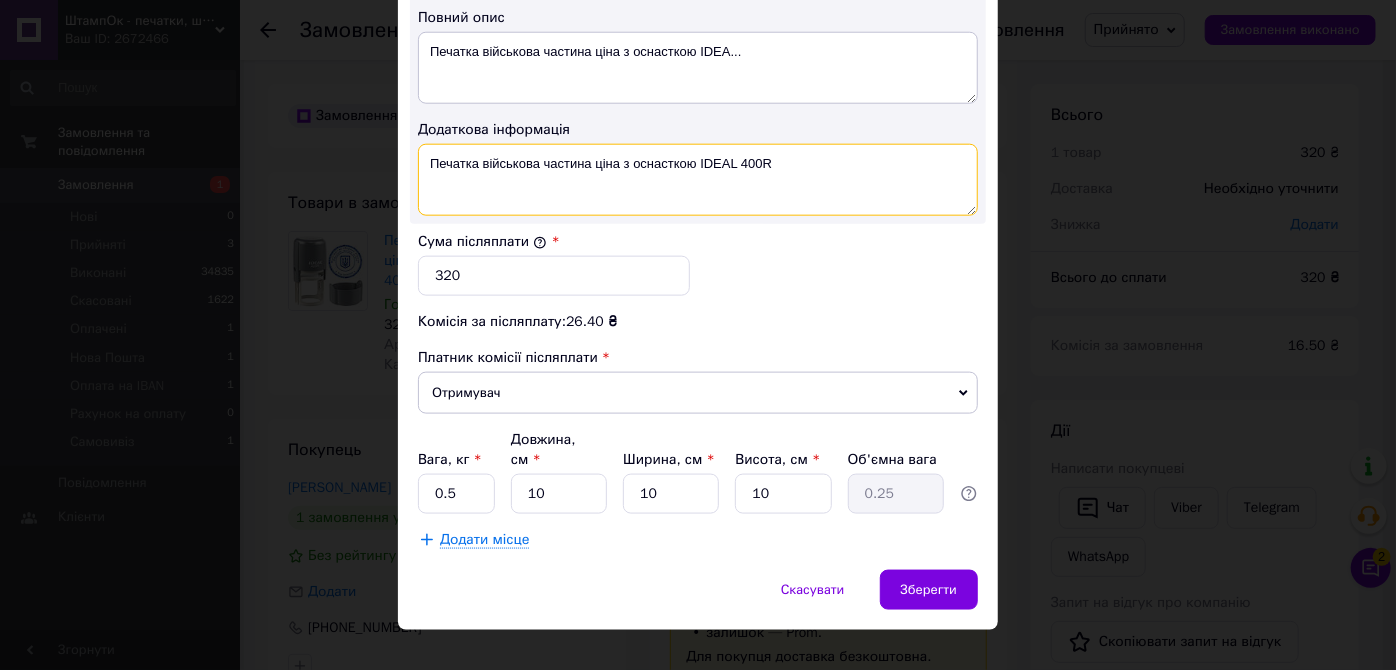drag, startPoint x: 738, startPoint y: 154, endPoint x: 424, endPoint y: 155, distance: 314.0016 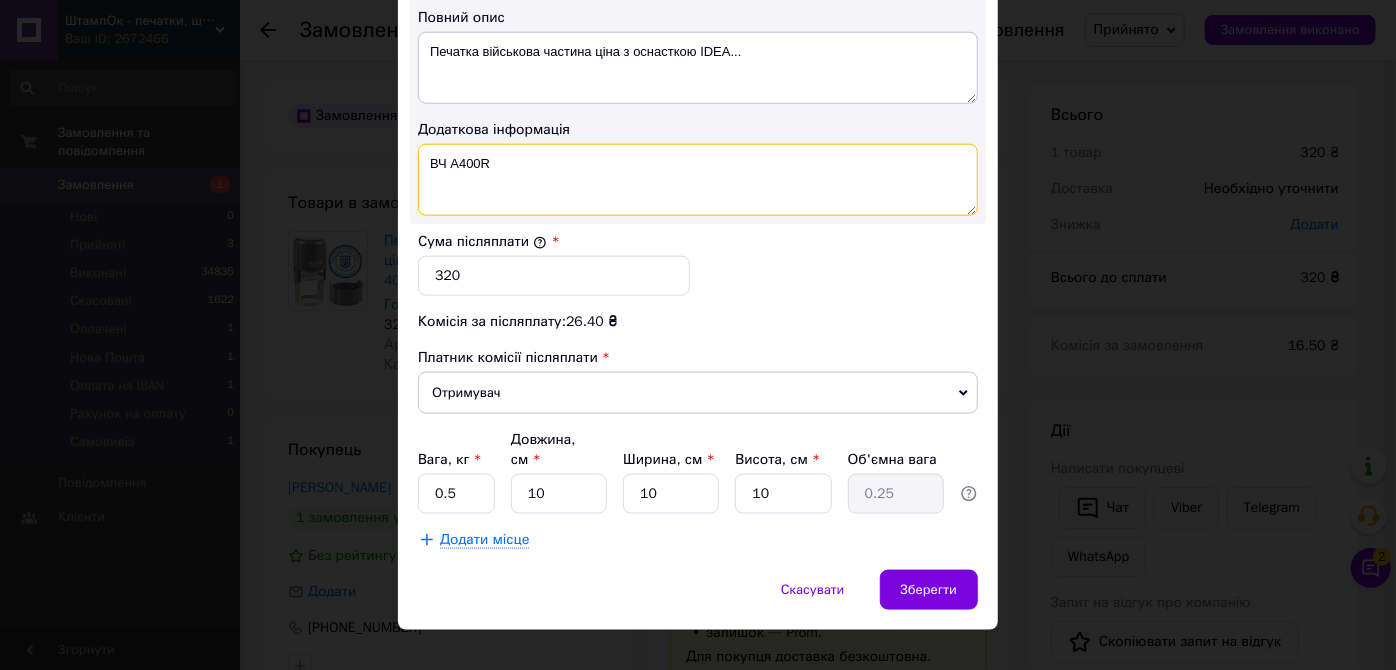 paste on "а3215" 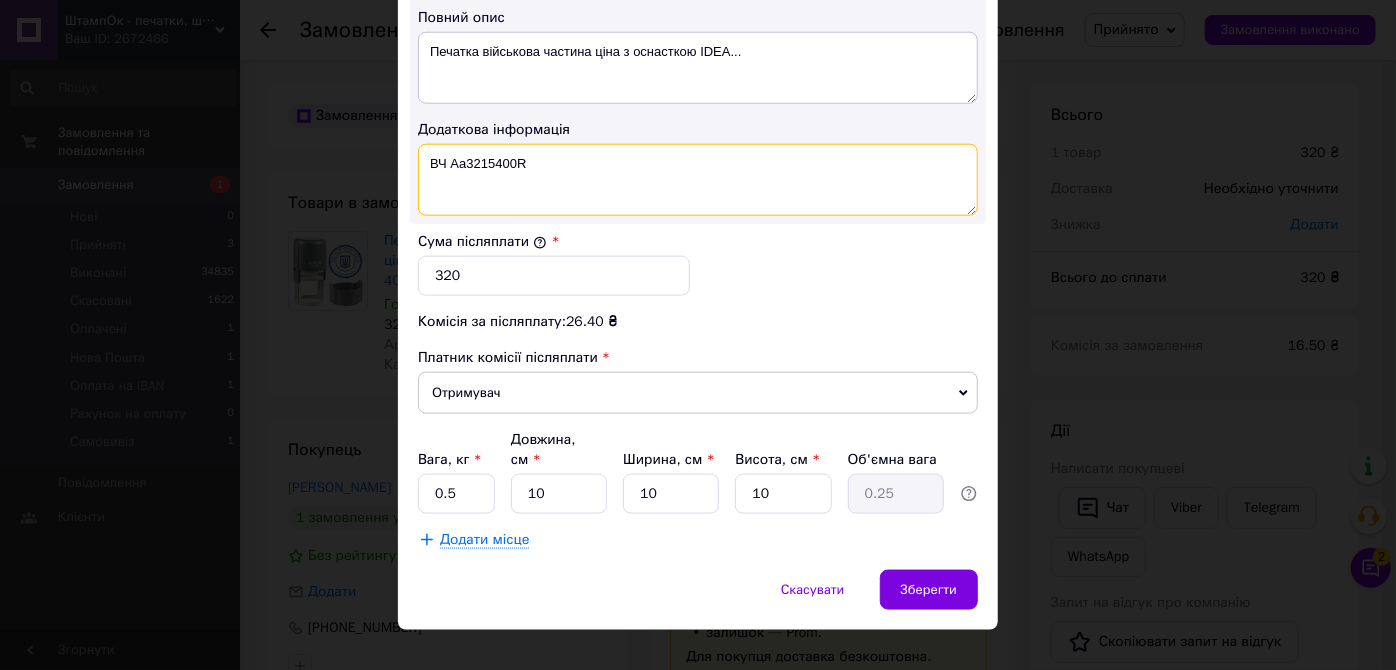 click on "ВЧ Аа3215400R" at bounding box center [698, 180] 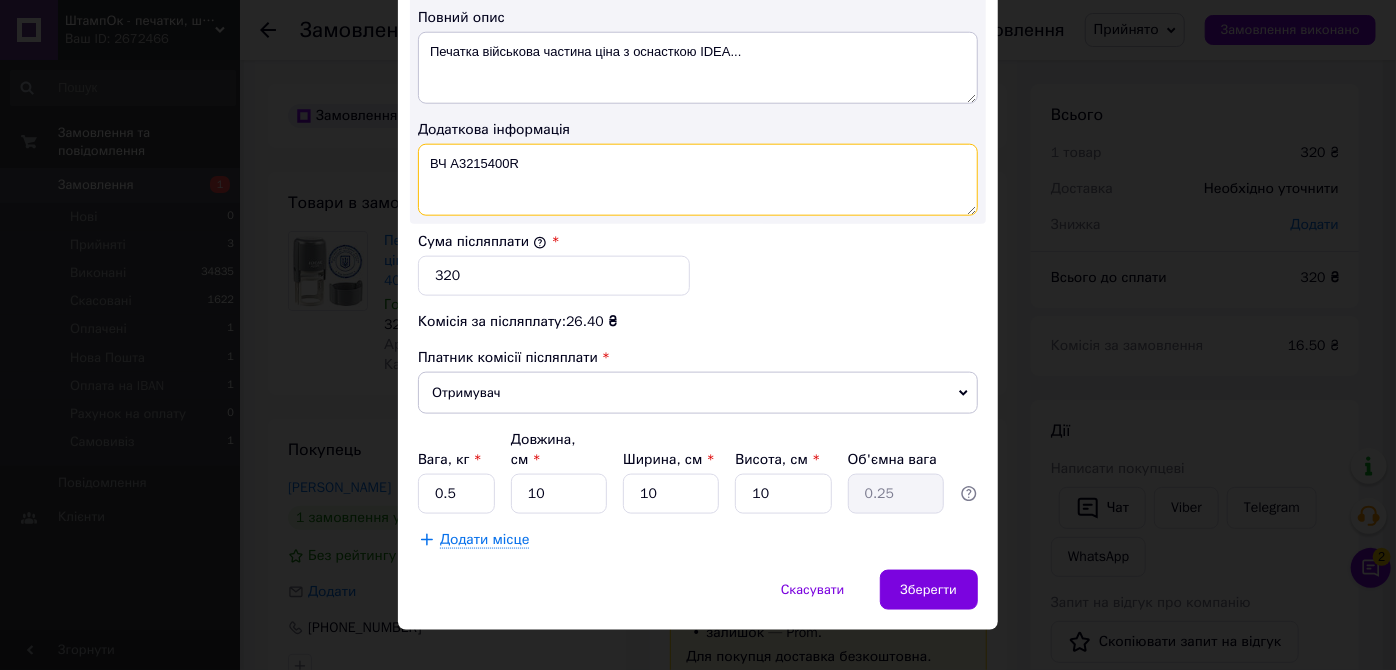 click on "ВЧ А3215400R" at bounding box center (698, 180) 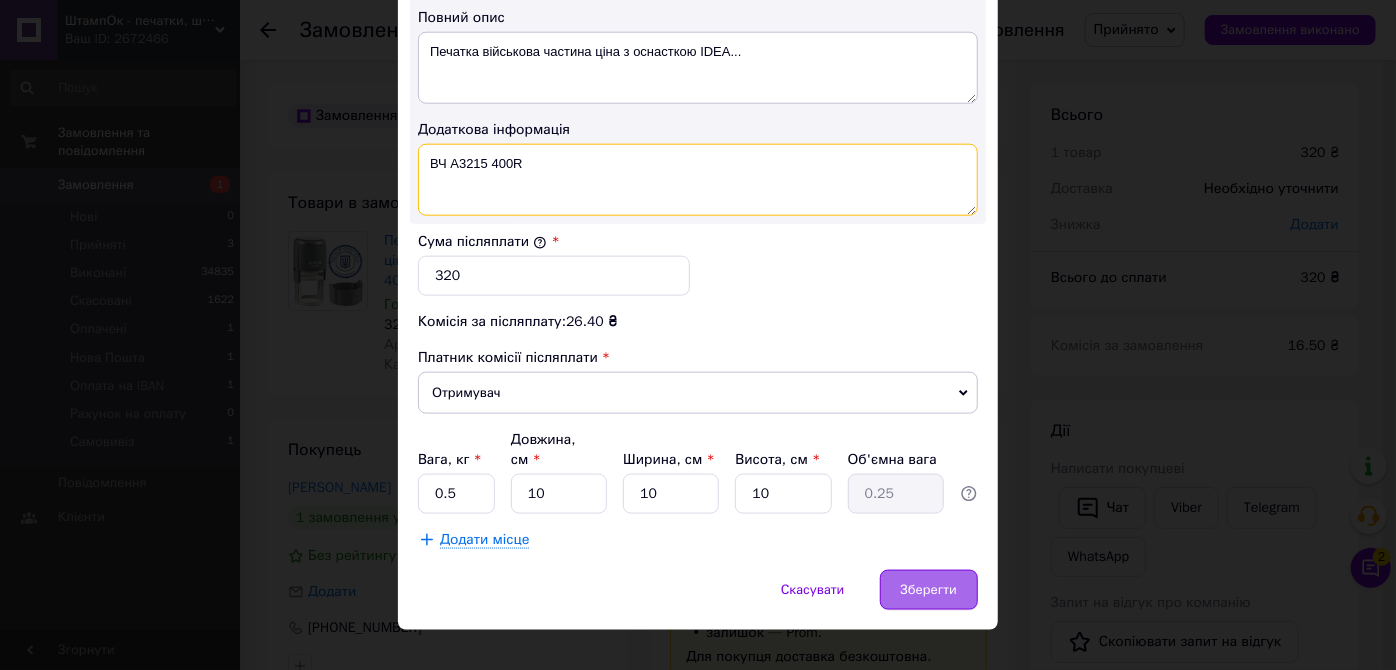 type on "ВЧ А3215 400R" 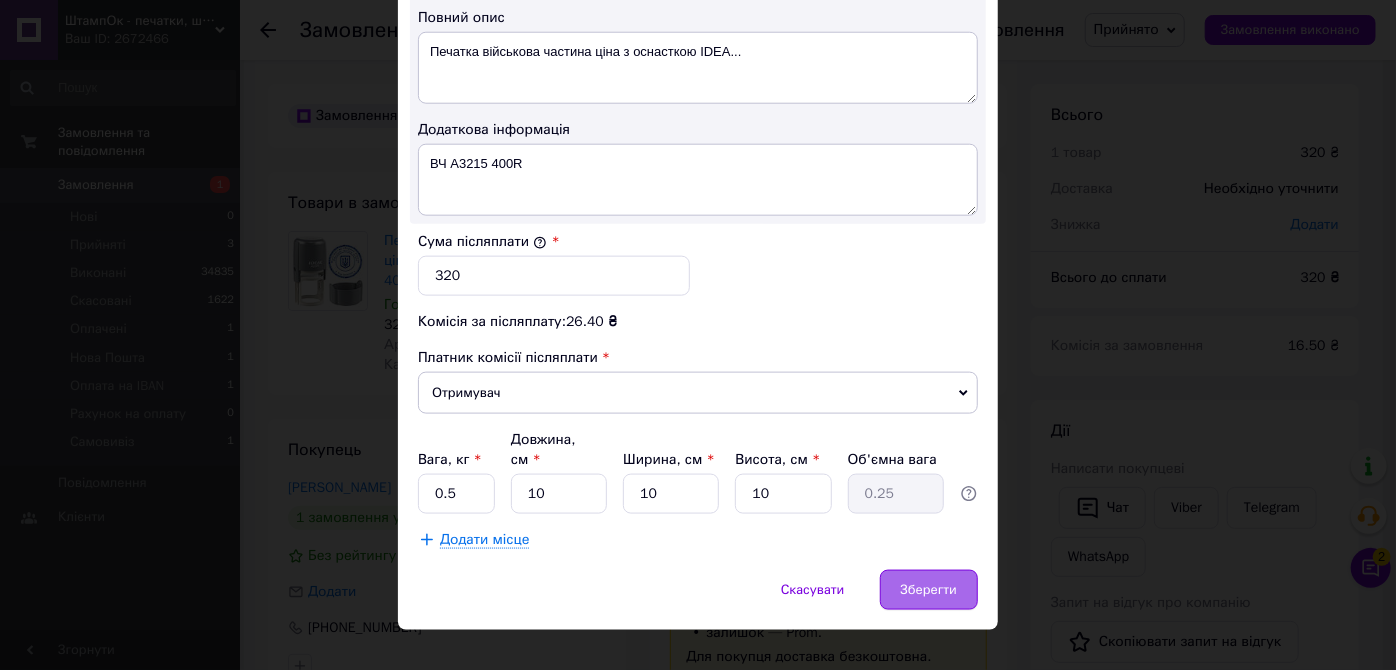 click on "Зберегти" at bounding box center (929, 590) 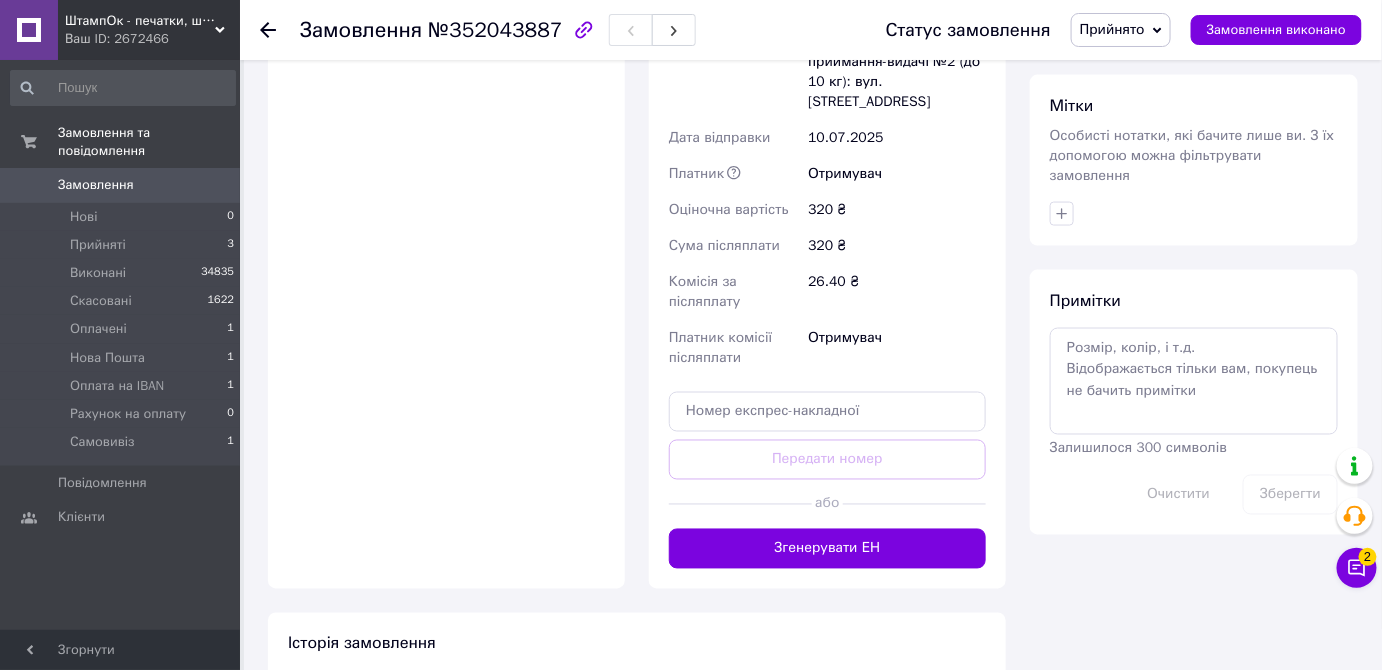 scroll, scrollTop: 896, scrollLeft: 0, axis: vertical 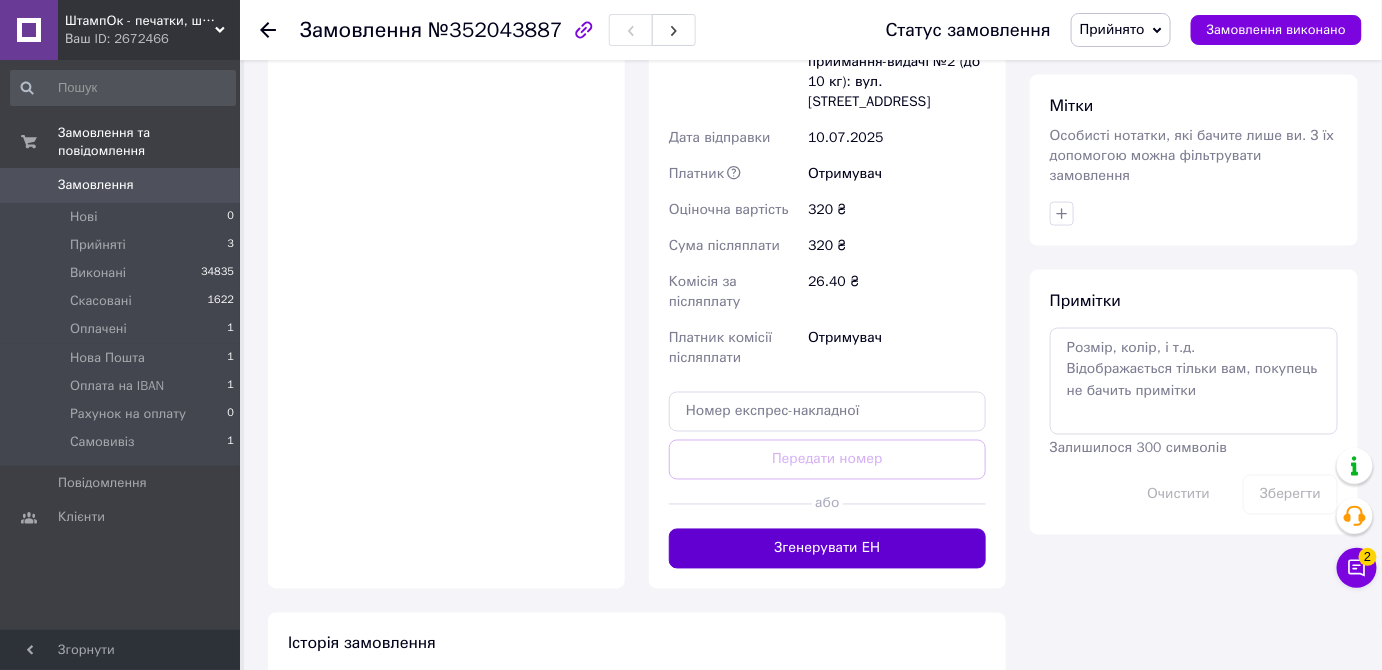 click on "Згенерувати ЕН" at bounding box center [827, 549] 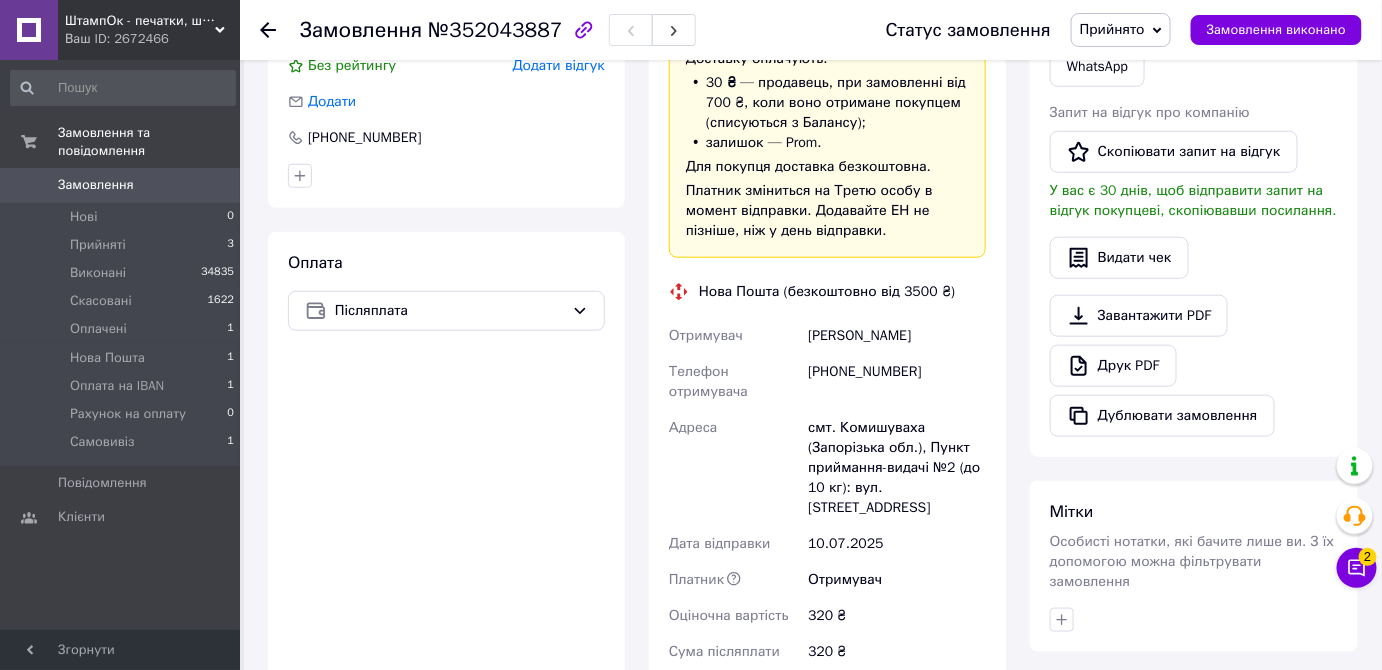 scroll, scrollTop: 333, scrollLeft: 0, axis: vertical 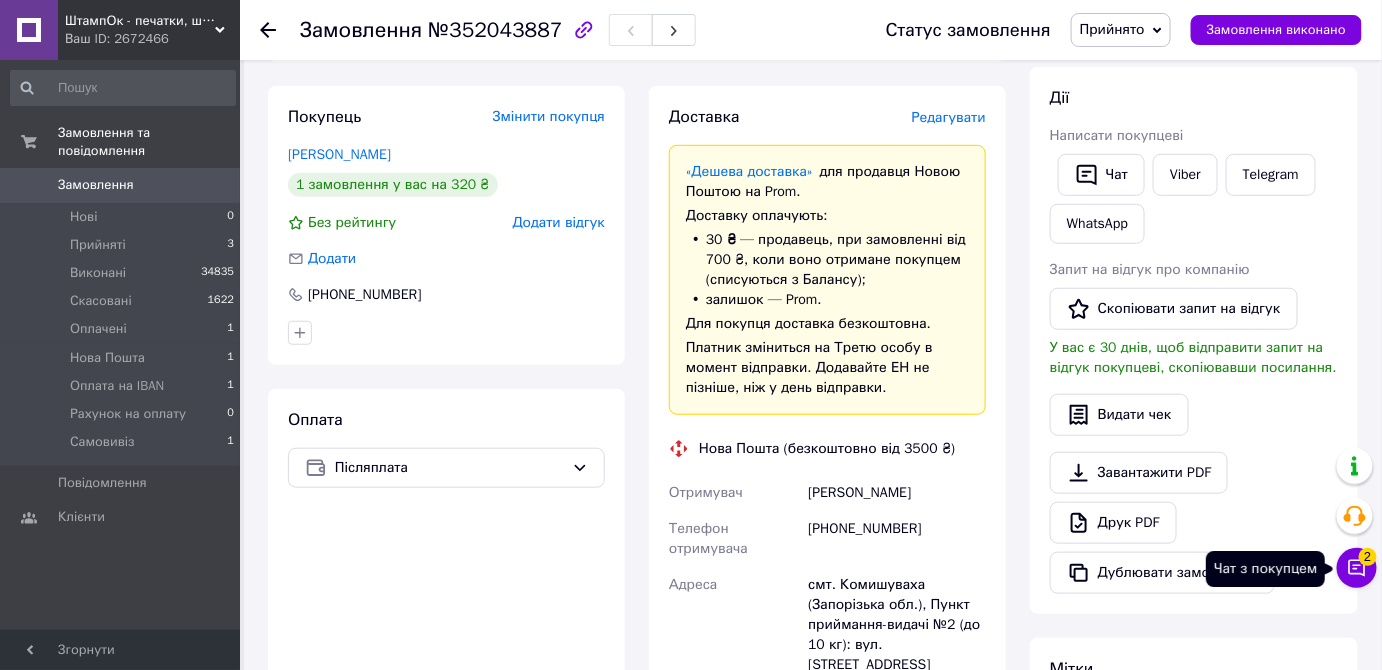 click 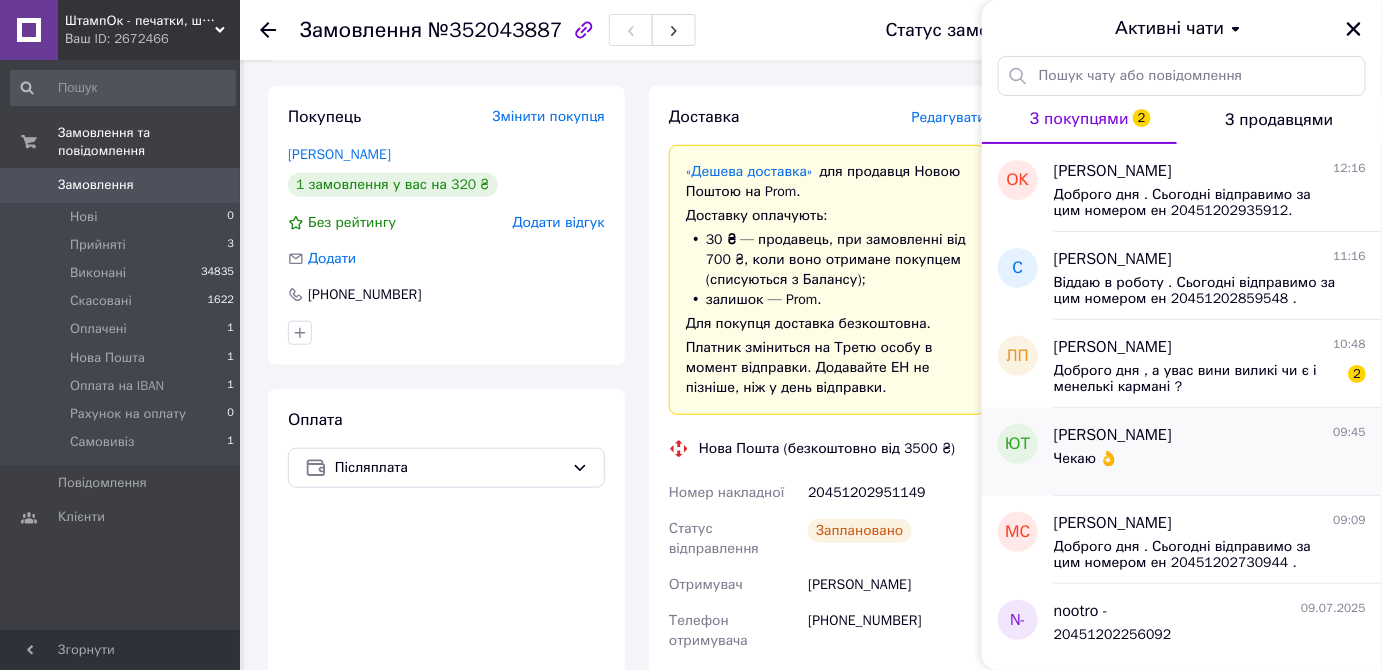 click on "[PERSON_NAME] 09:45" at bounding box center (1210, 435) 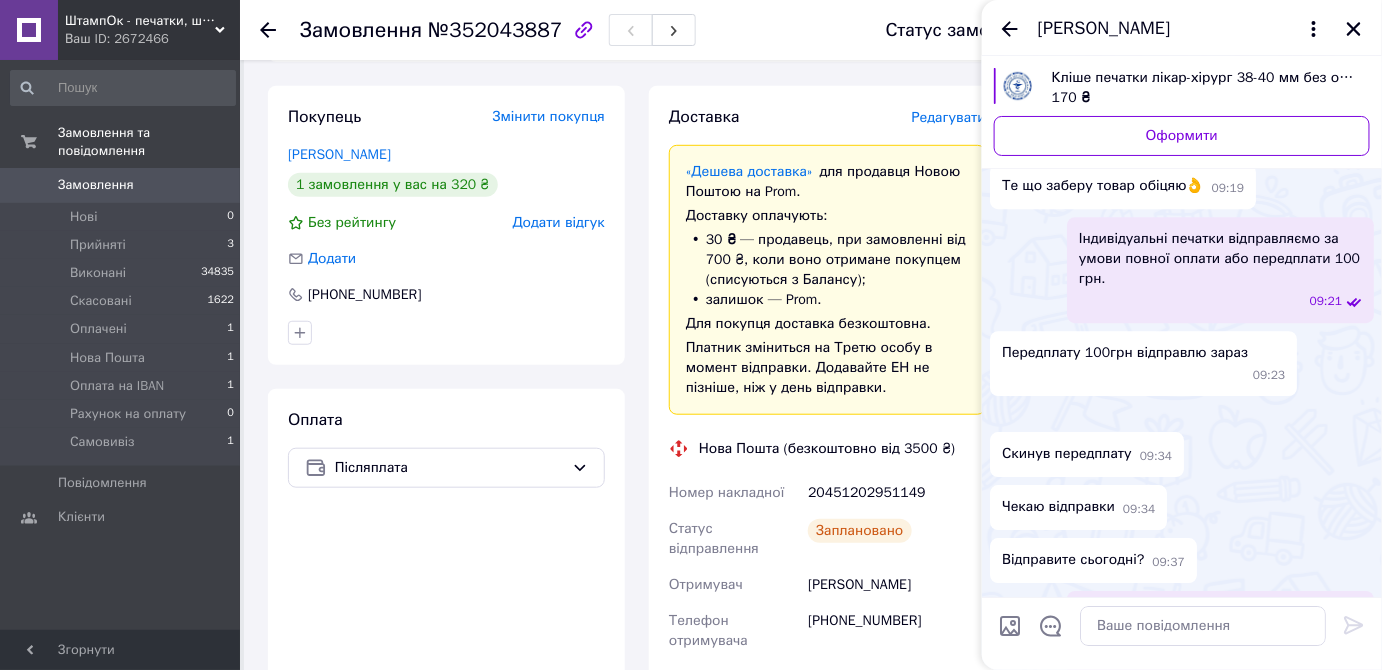 scroll, scrollTop: 1920, scrollLeft: 0, axis: vertical 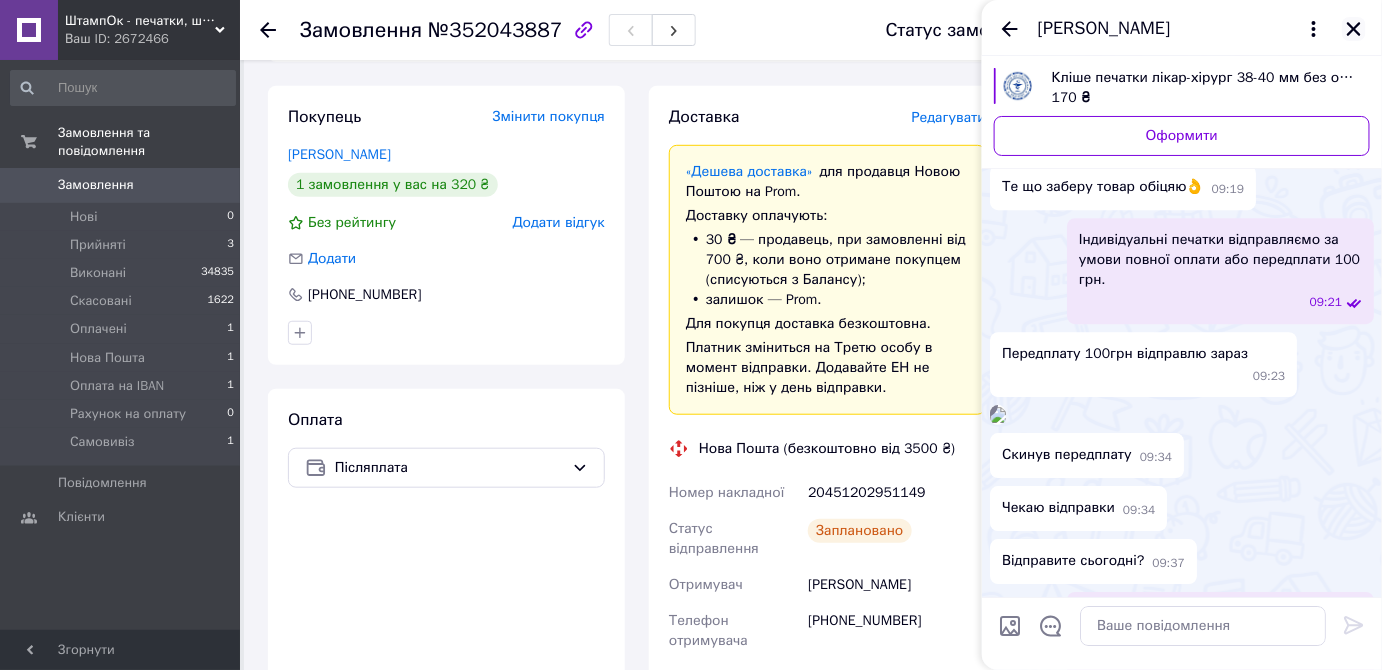 click 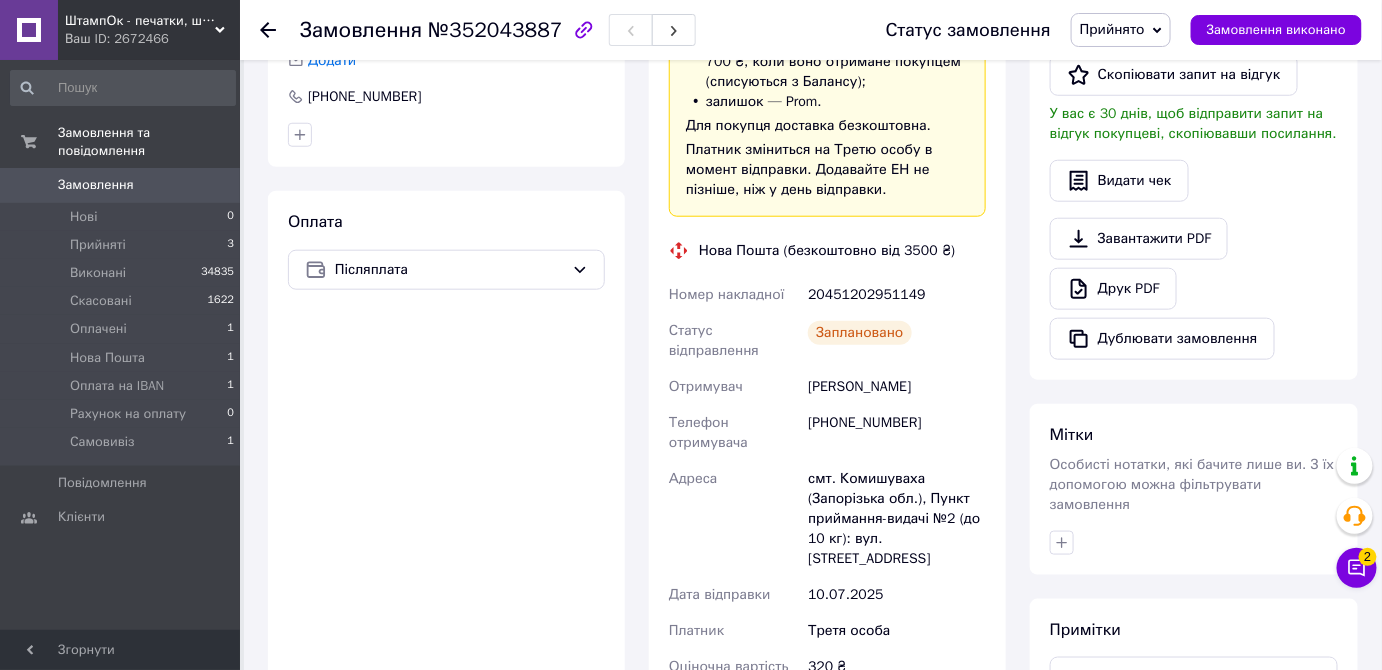 scroll, scrollTop: 530, scrollLeft: 0, axis: vertical 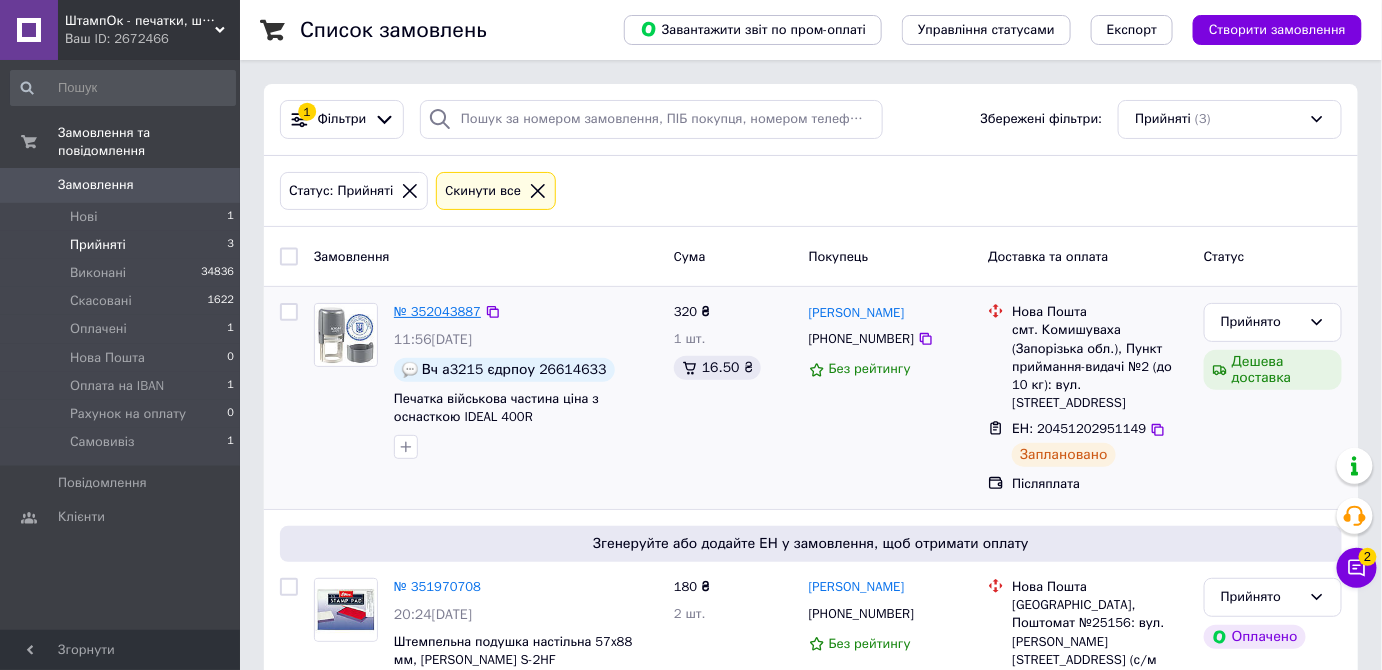 click on "№ 352043887" at bounding box center [437, 311] 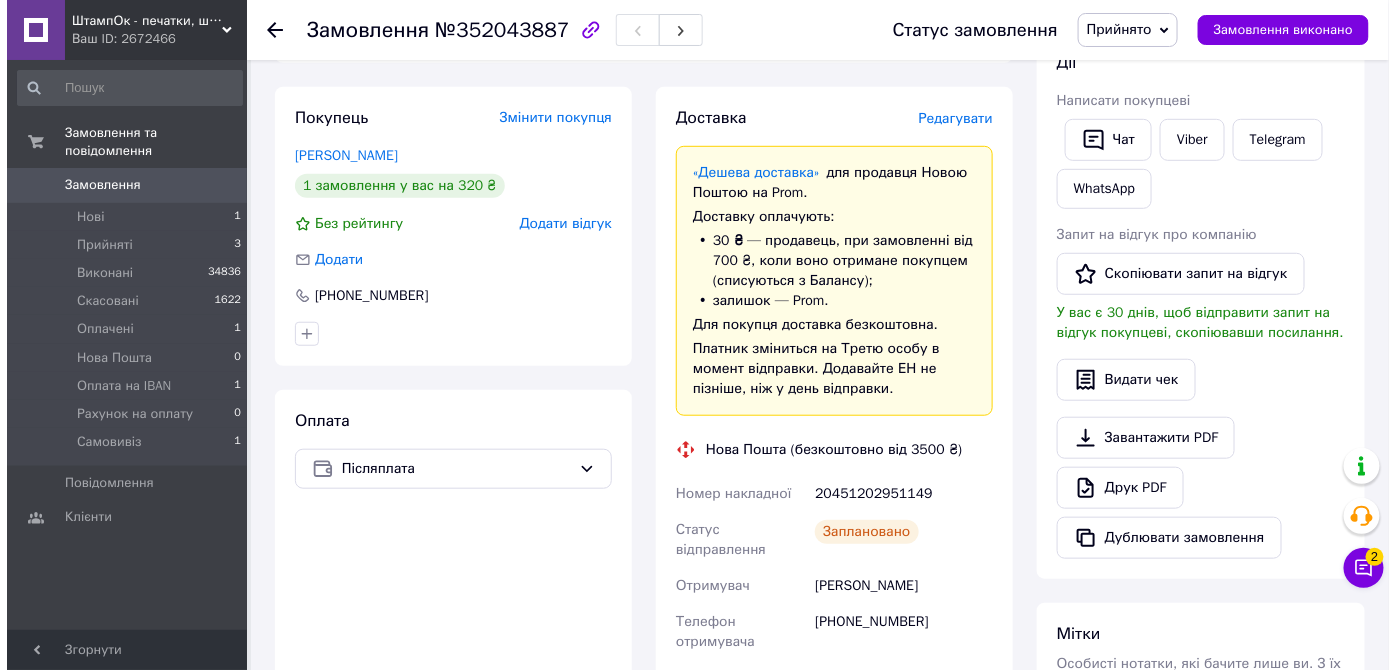 scroll, scrollTop: 331, scrollLeft: 0, axis: vertical 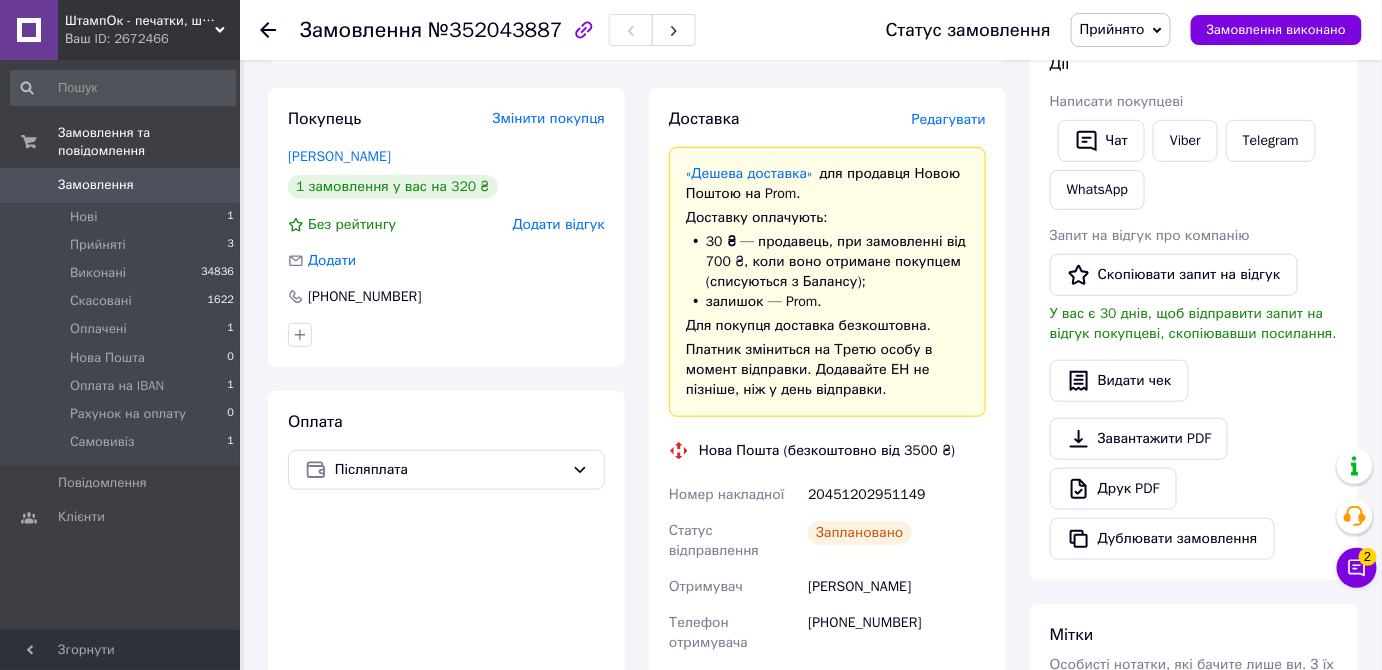 click on "Редагувати" at bounding box center [949, 119] 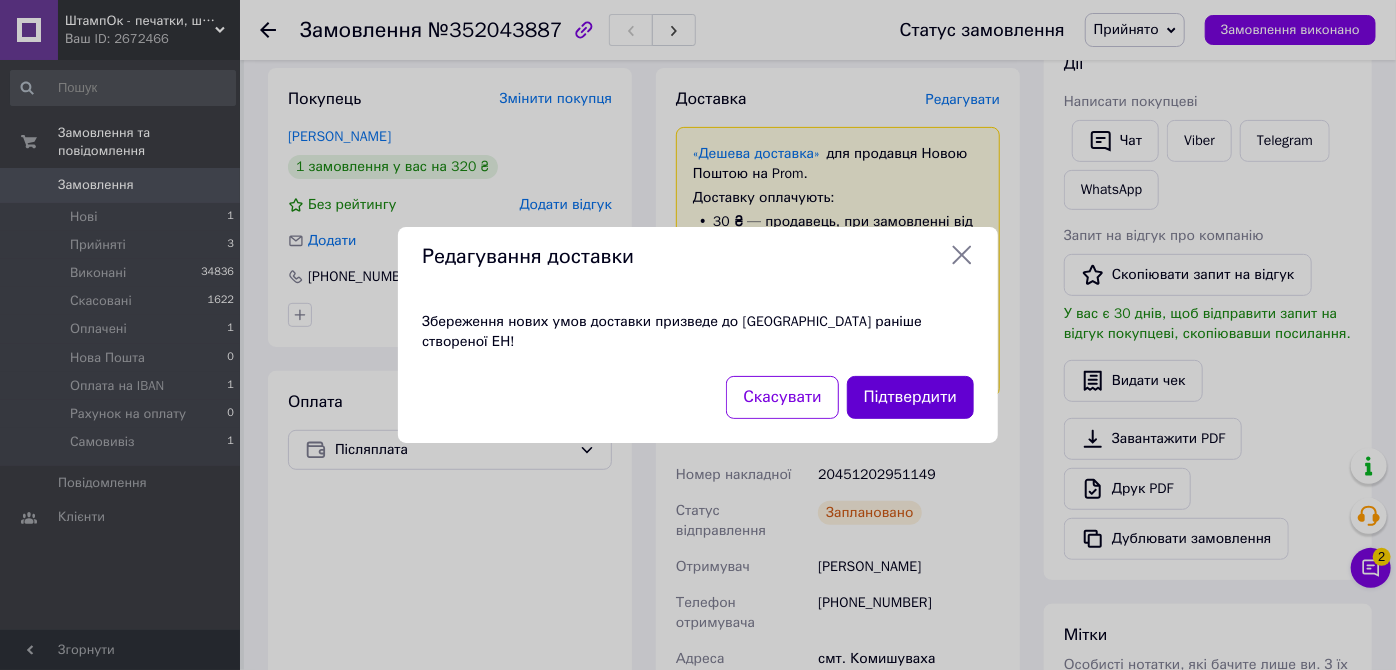 click on "Підтвердити" at bounding box center (910, 397) 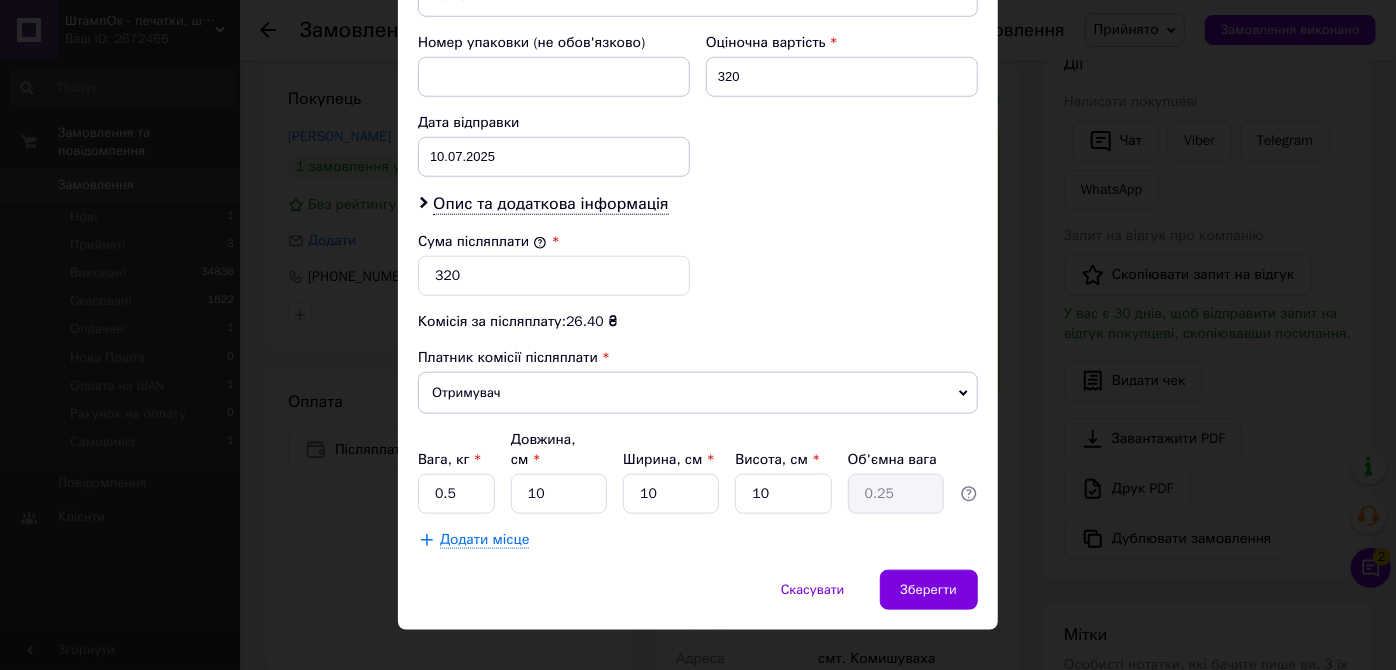 scroll, scrollTop: 0, scrollLeft: 0, axis: both 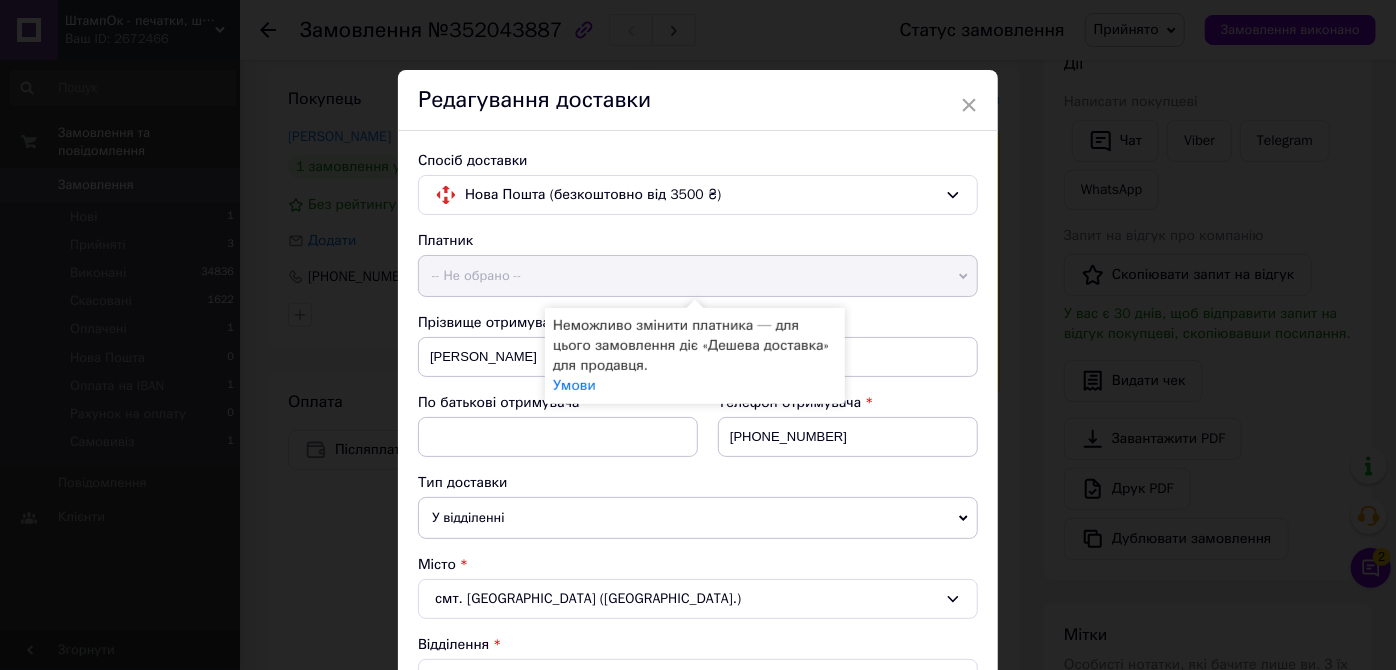 click on "-- Не обрано --" at bounding box center [698, 276] 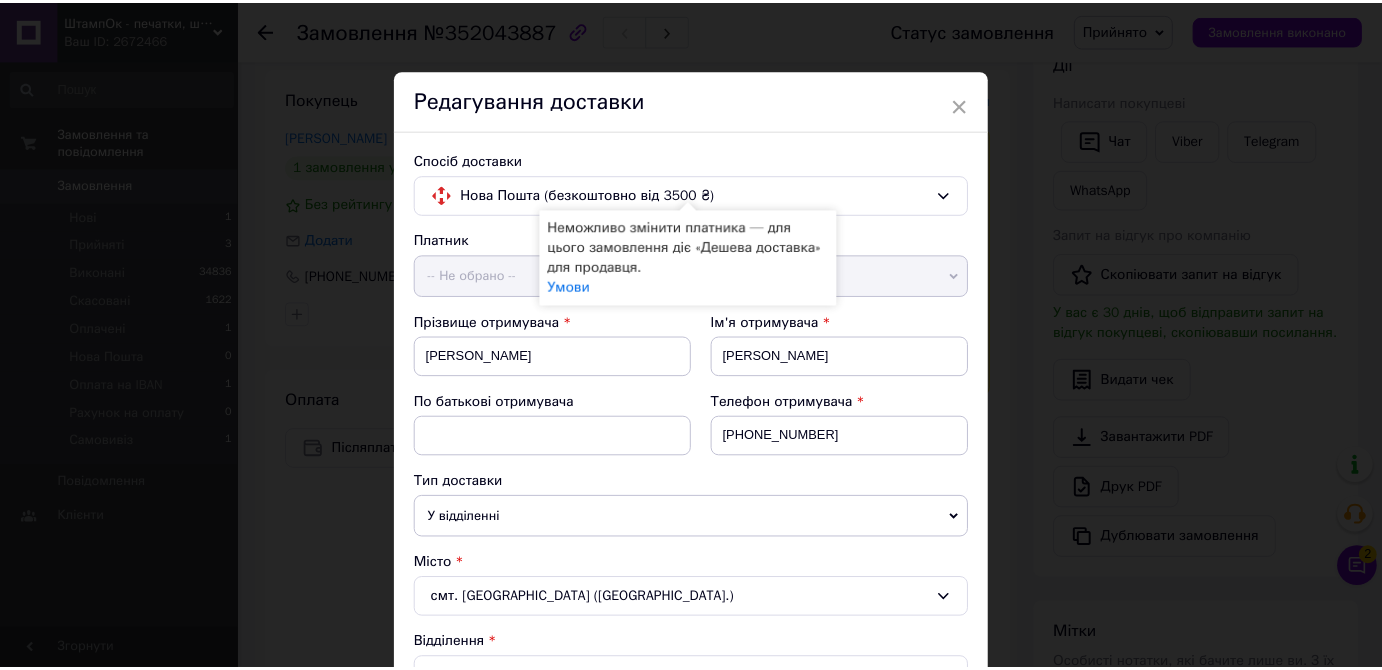 scroll, scrollTop: 866, scrollLeft: 0, axis: vertical 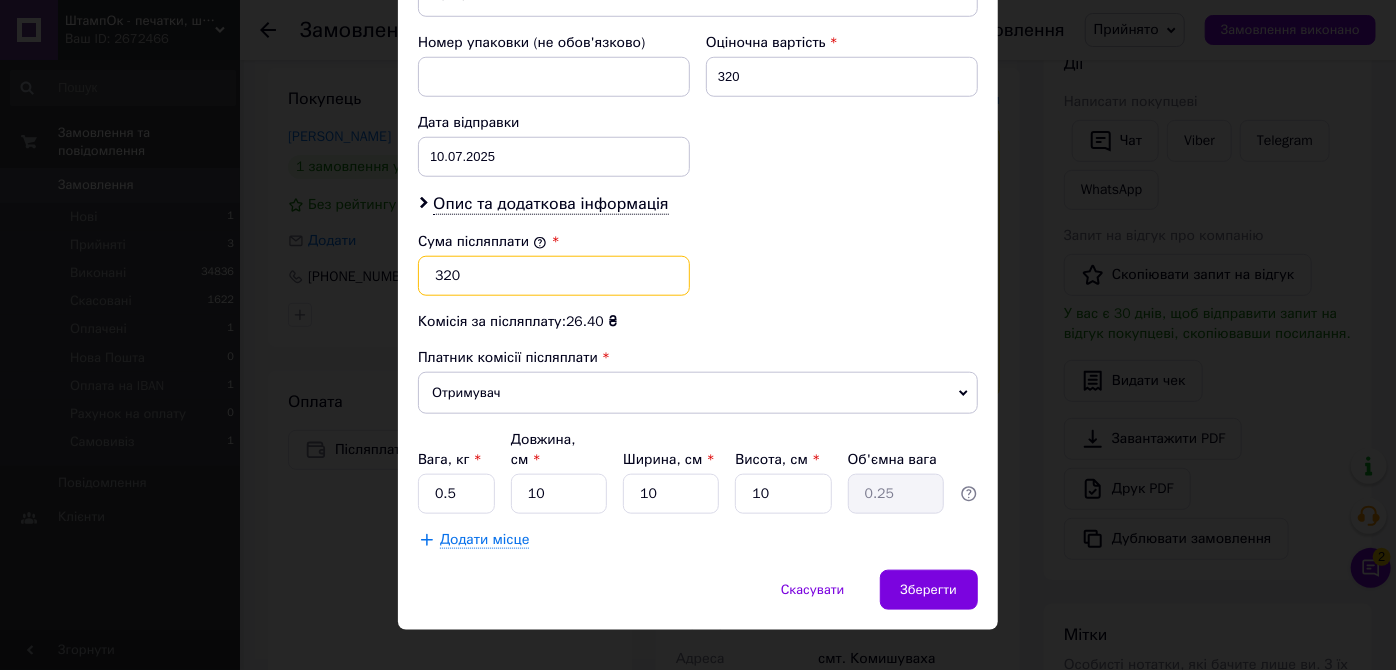 drag, startPoint x: 463, startPoint y: 265, endPoint x: 416, endPoint y: 264, distance: 47.010635 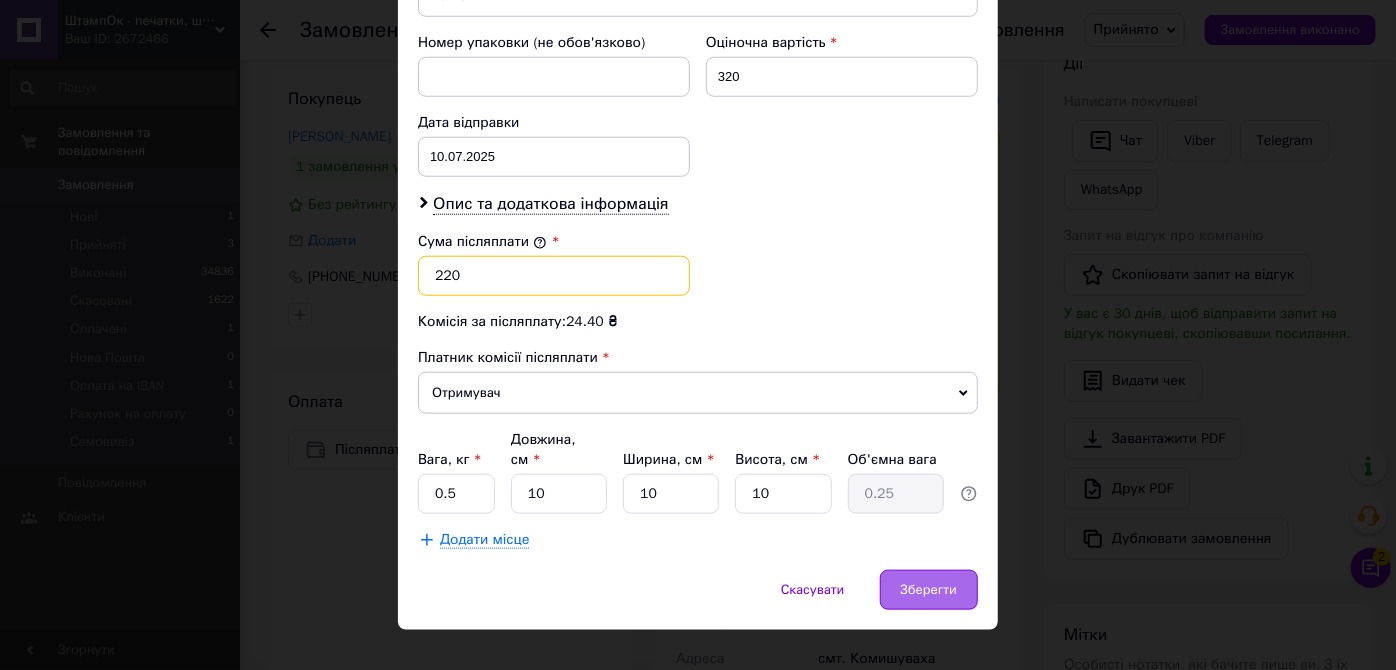 type on "220" 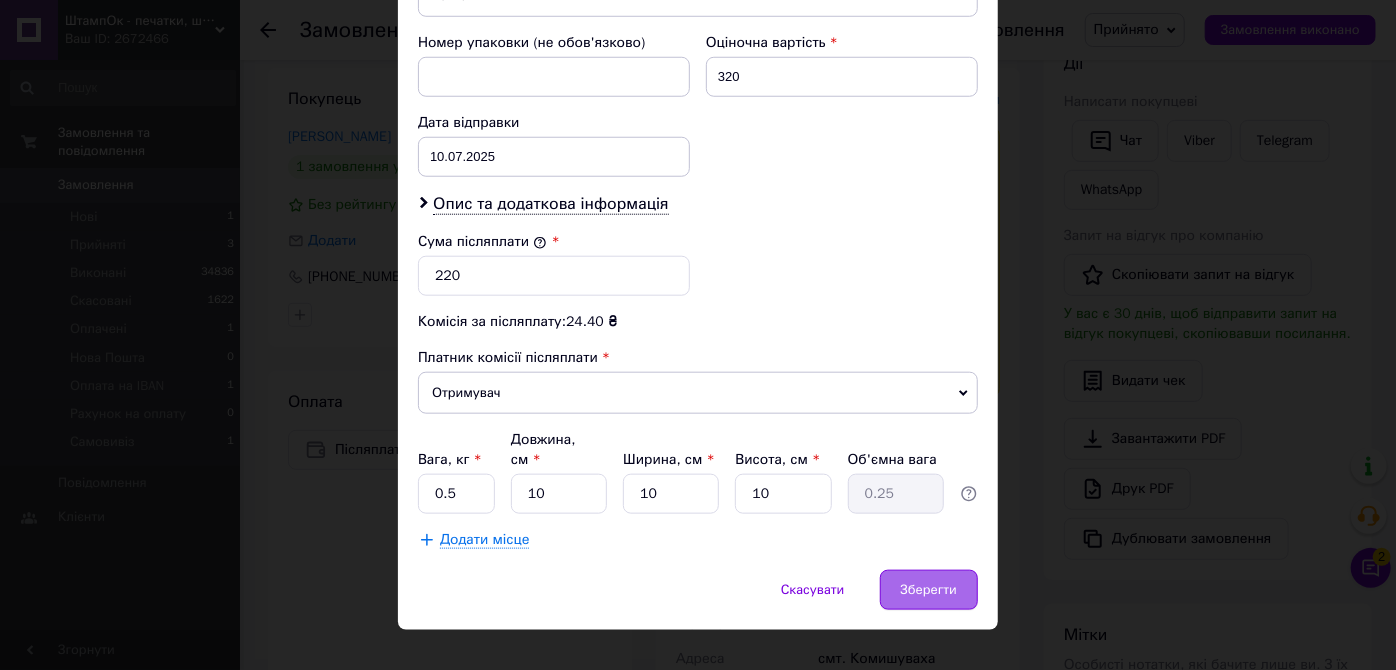 click on "Зберегти" at bounding box center [929, 590] 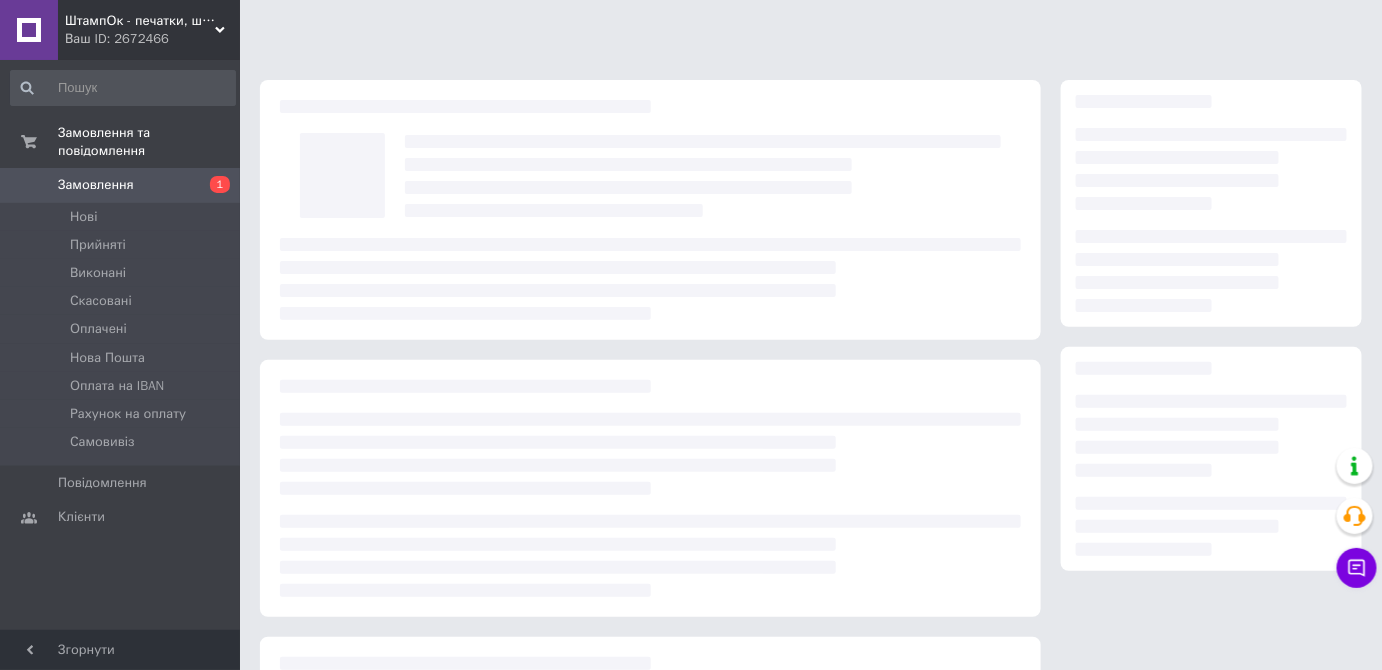 scroll, scrollTop: 243, scrollLeft: 0, axis: vertical 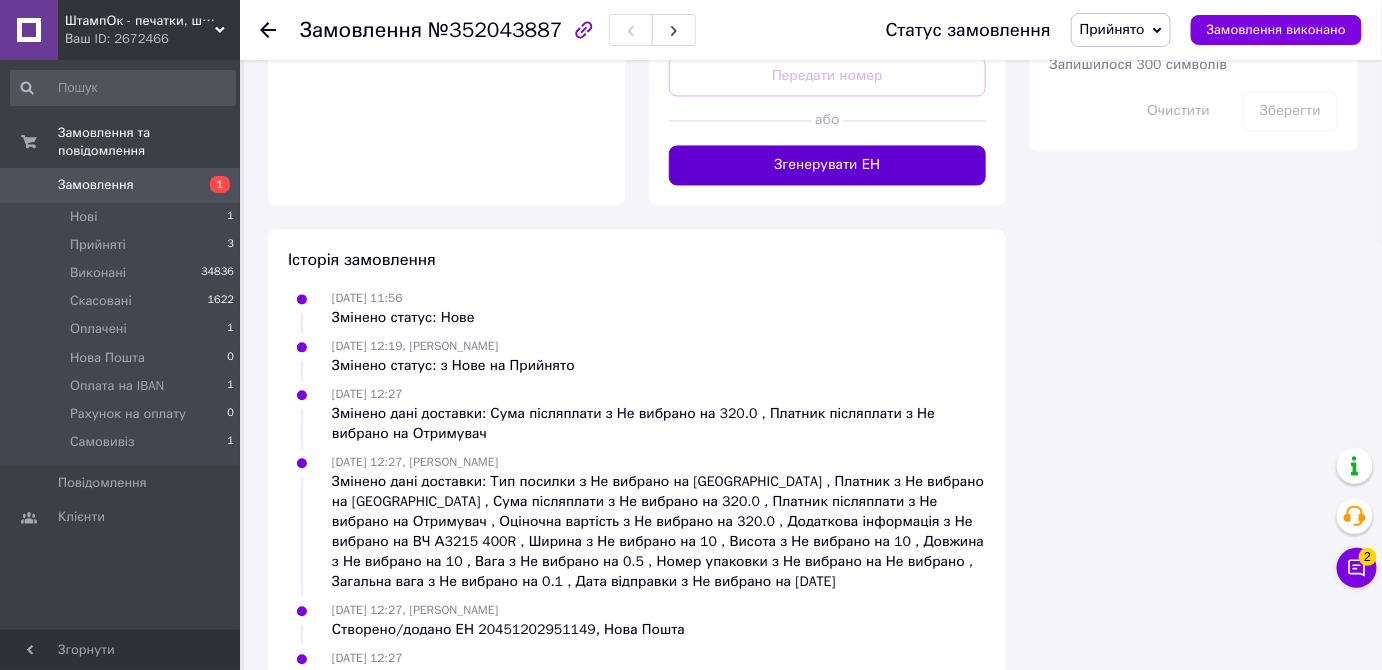 click on "Згенерувати ЕН" at bounding box center (827, 165) 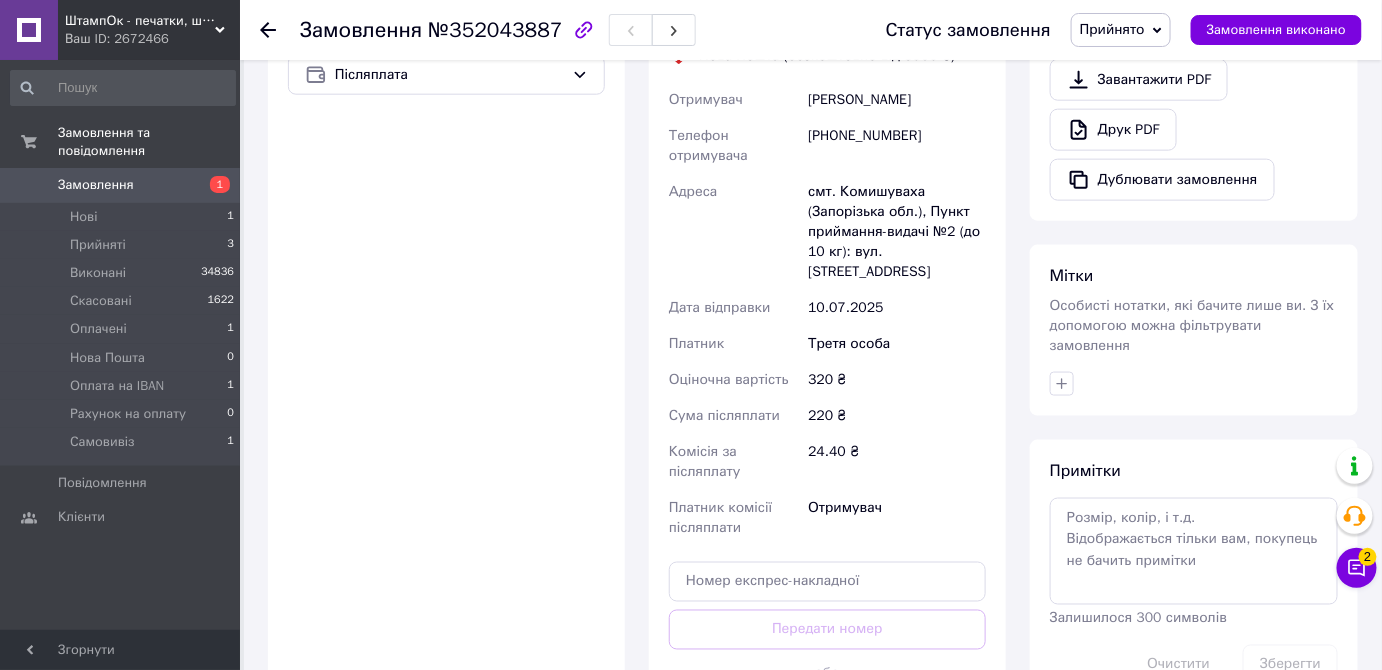scroll, scrollTop: 644, scrollLeft: 0, axis: vertical 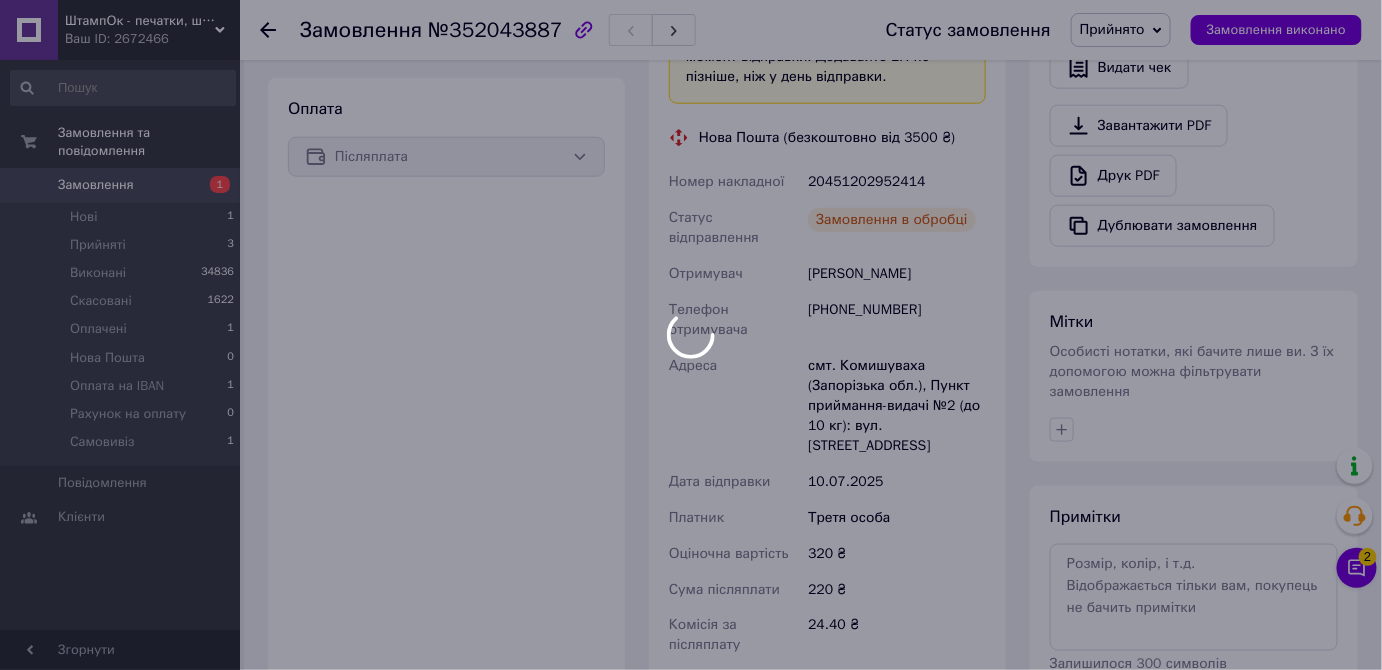 click at bounding box center (691, 335) 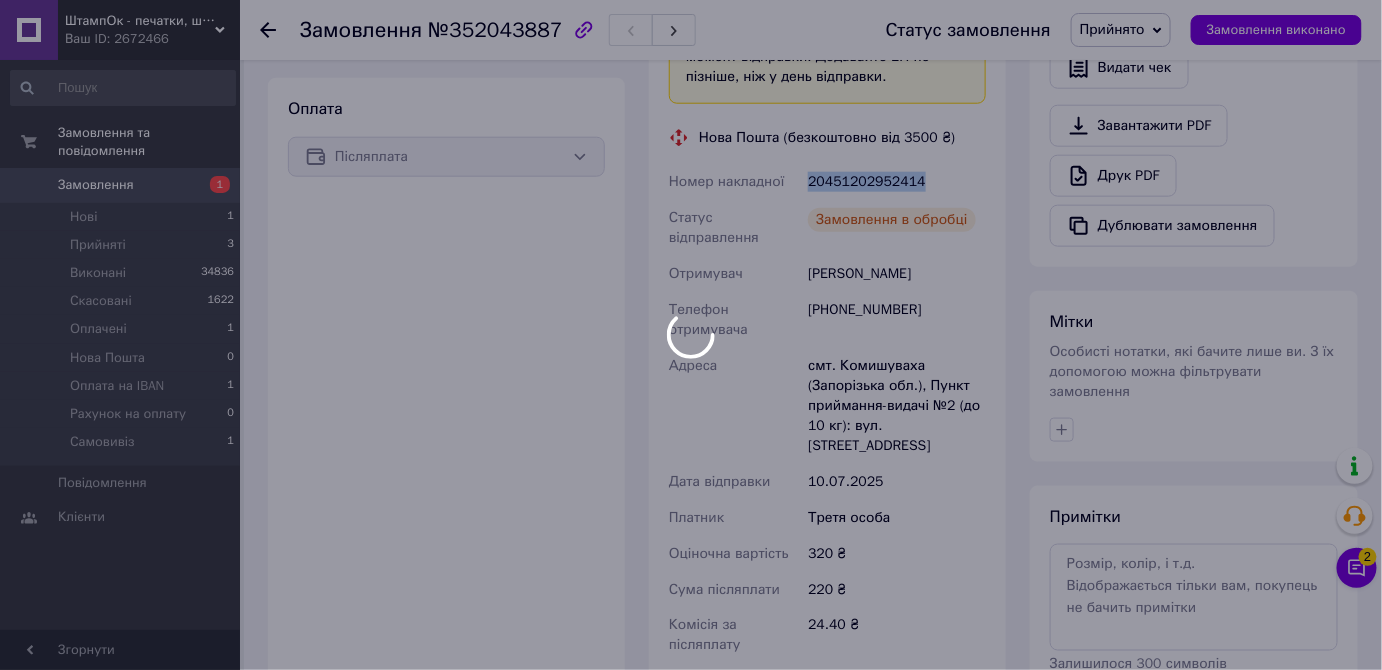 click on "20451202952414" at bounding box center (897, 182) 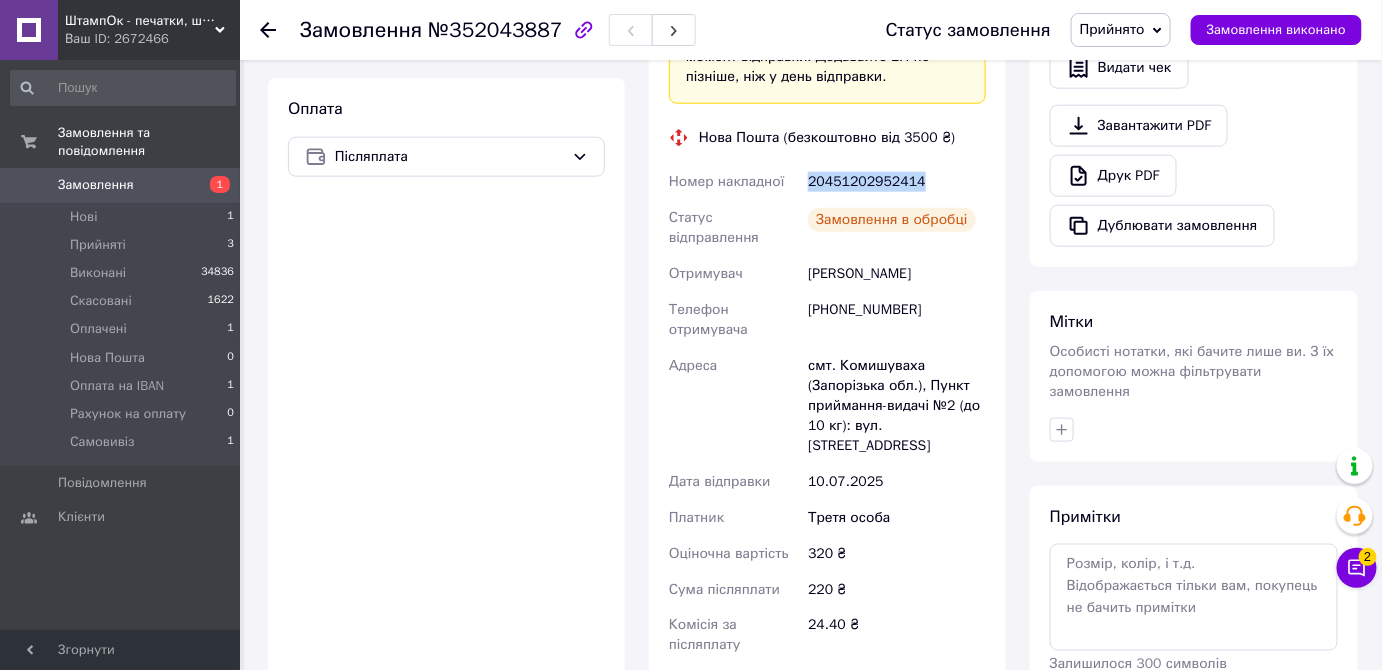 click on "20451202952414" at bounding box center (897, 182) 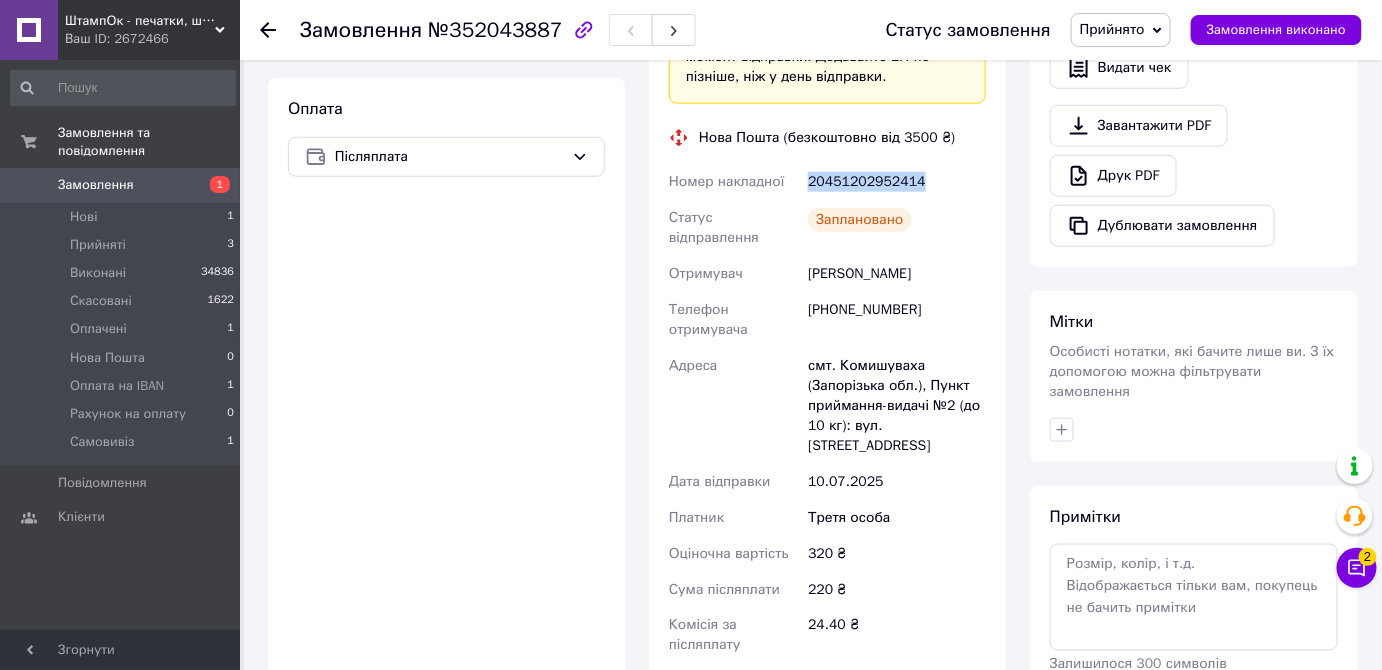click on "Прийнято" at bounding box center [1112, 29] 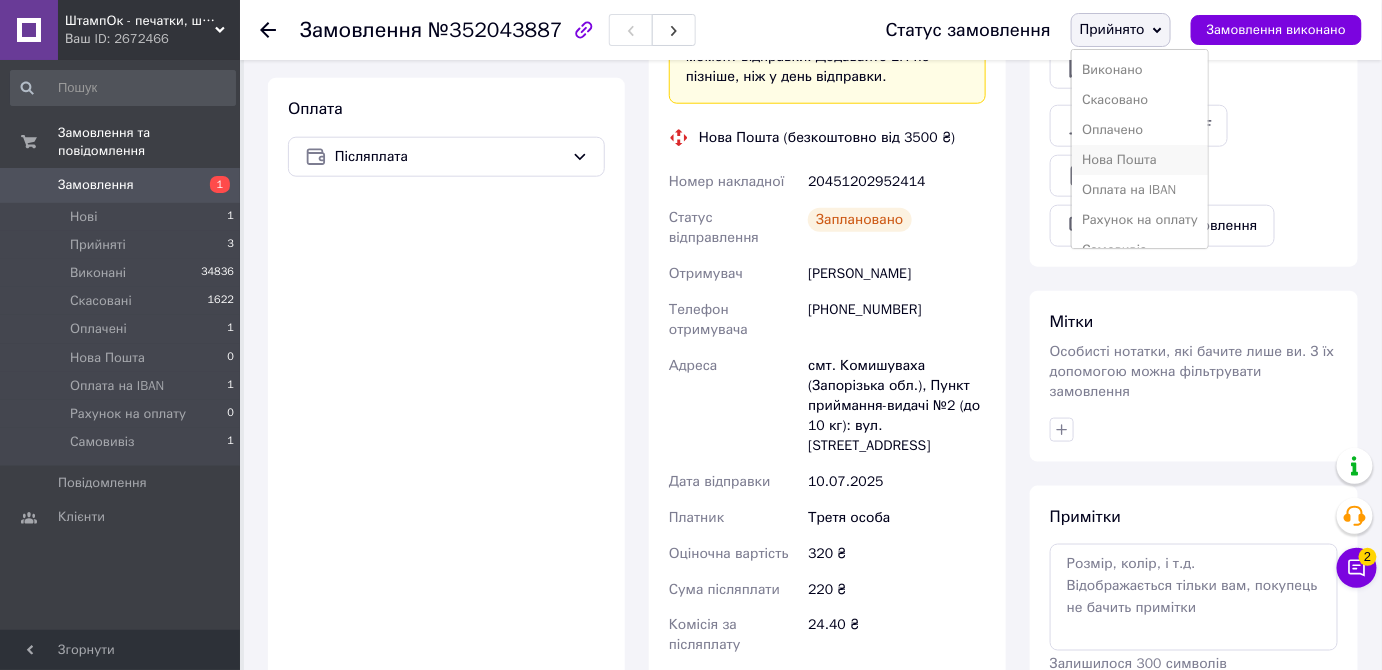 click on "Нова Пошта" at bounding box center (1140, 160) 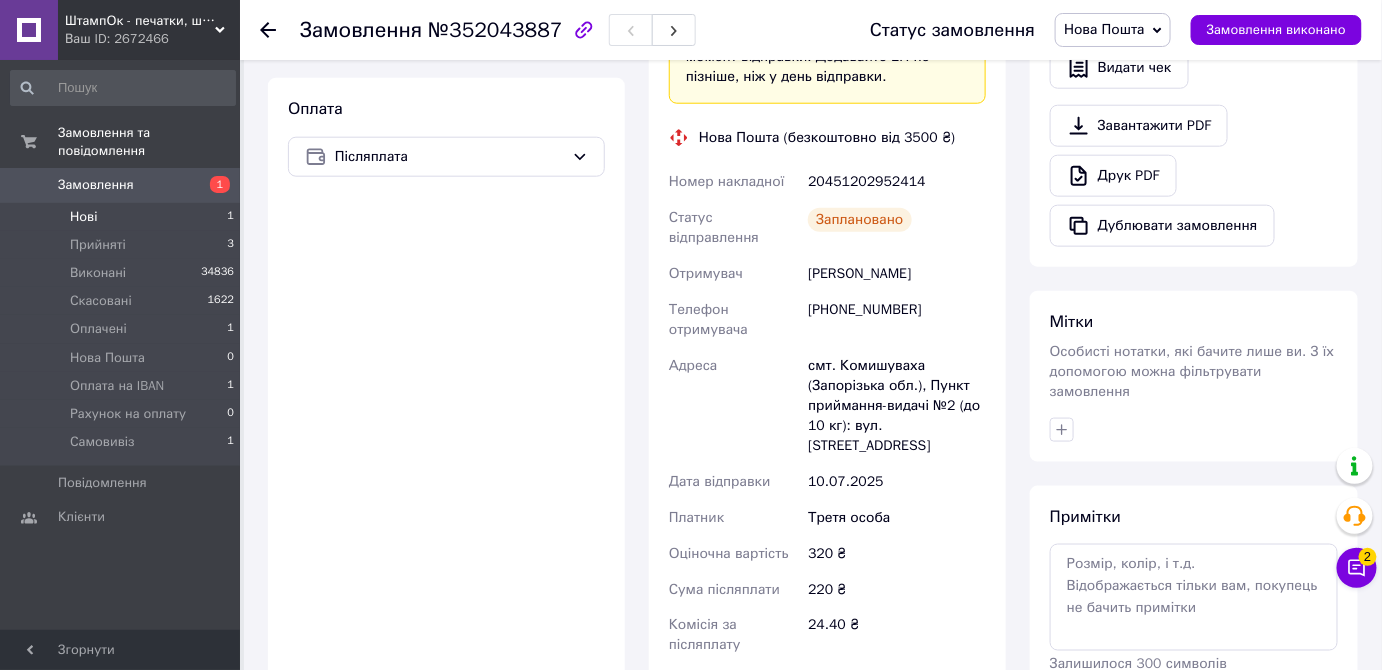 click on "Нові 1" at bounding box center [123, 217] 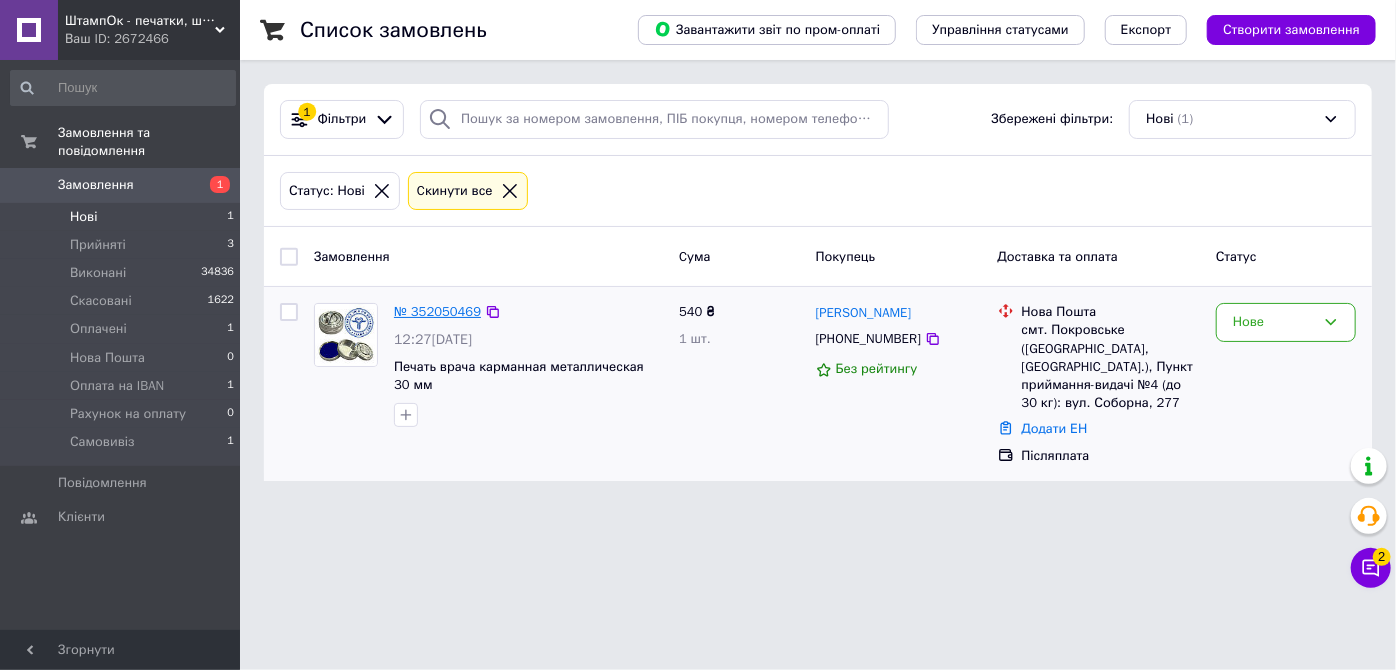click on "№ 352050469" at bounding box center [437, 311] 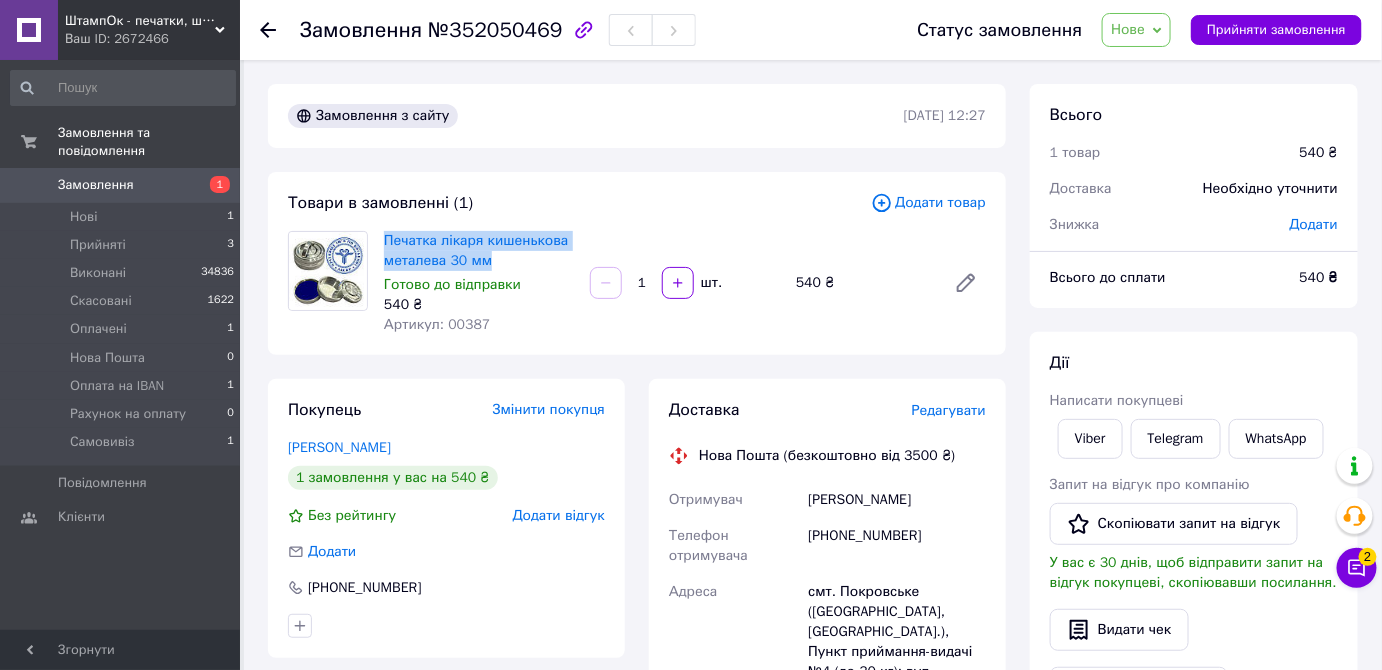 drag, startPoint x: 531, startPoint y: 252, endPoint x: 382, endPoint y: 240, distance: 149.48244 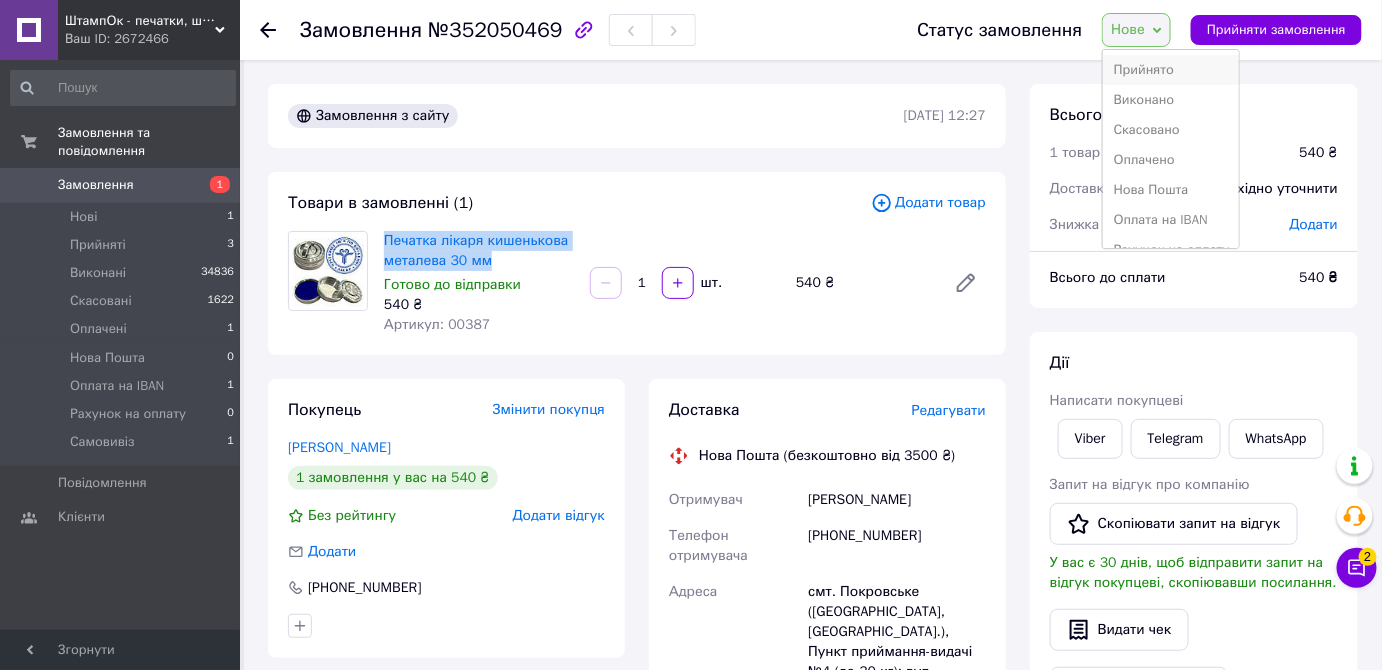 click on "Прийнято" at bounding box center (1171, 70) 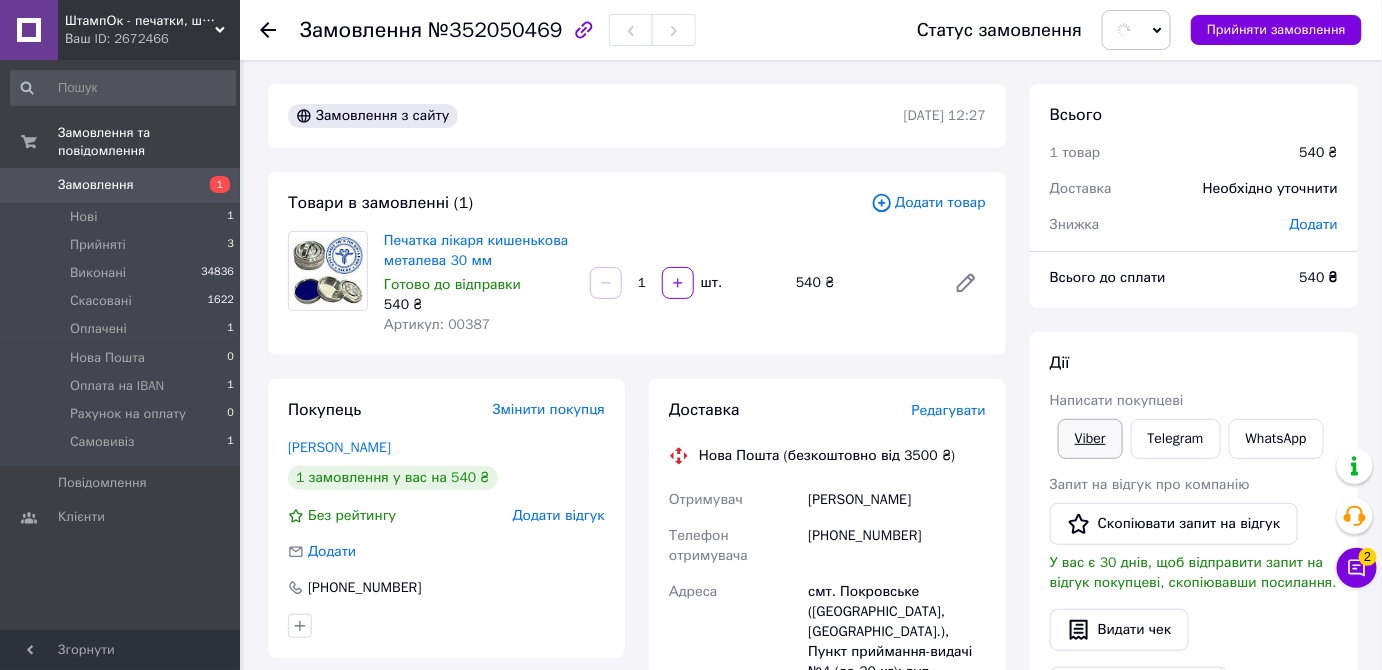 click on "Viber" at bounding box center (1090, 439) 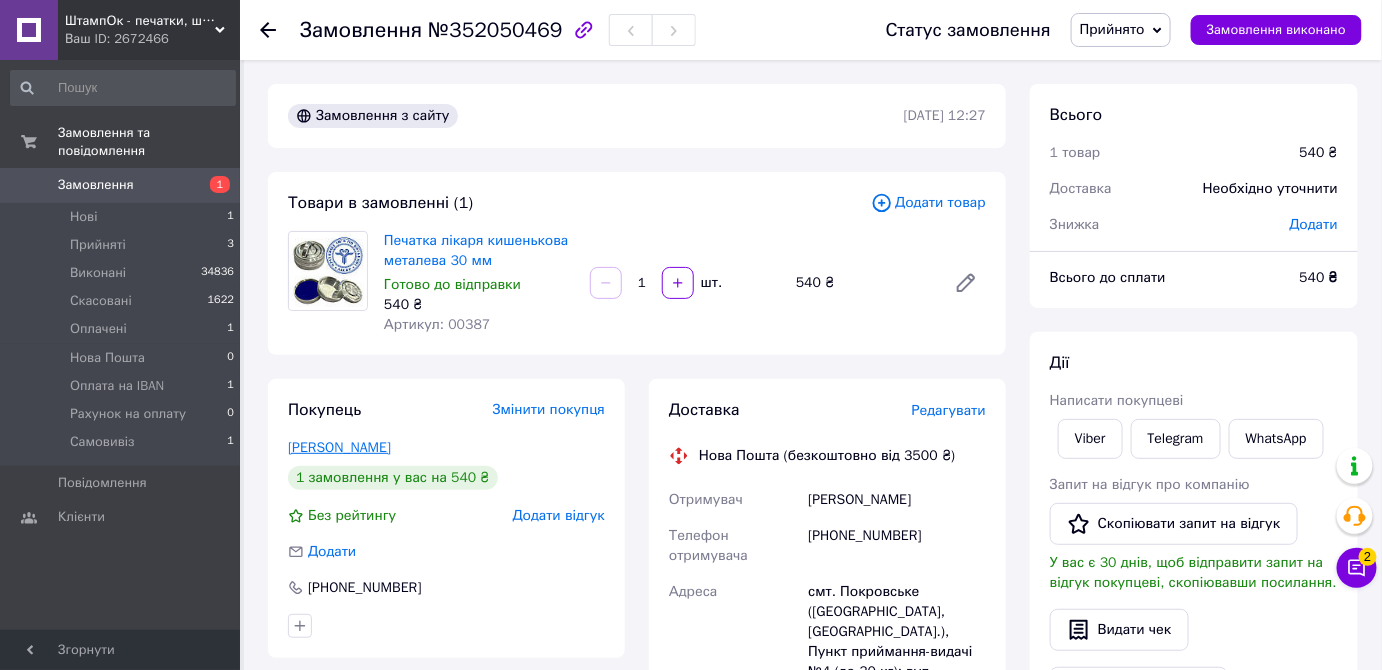 click on "[PERSON_NAME]" at bounding box center [339, 447] 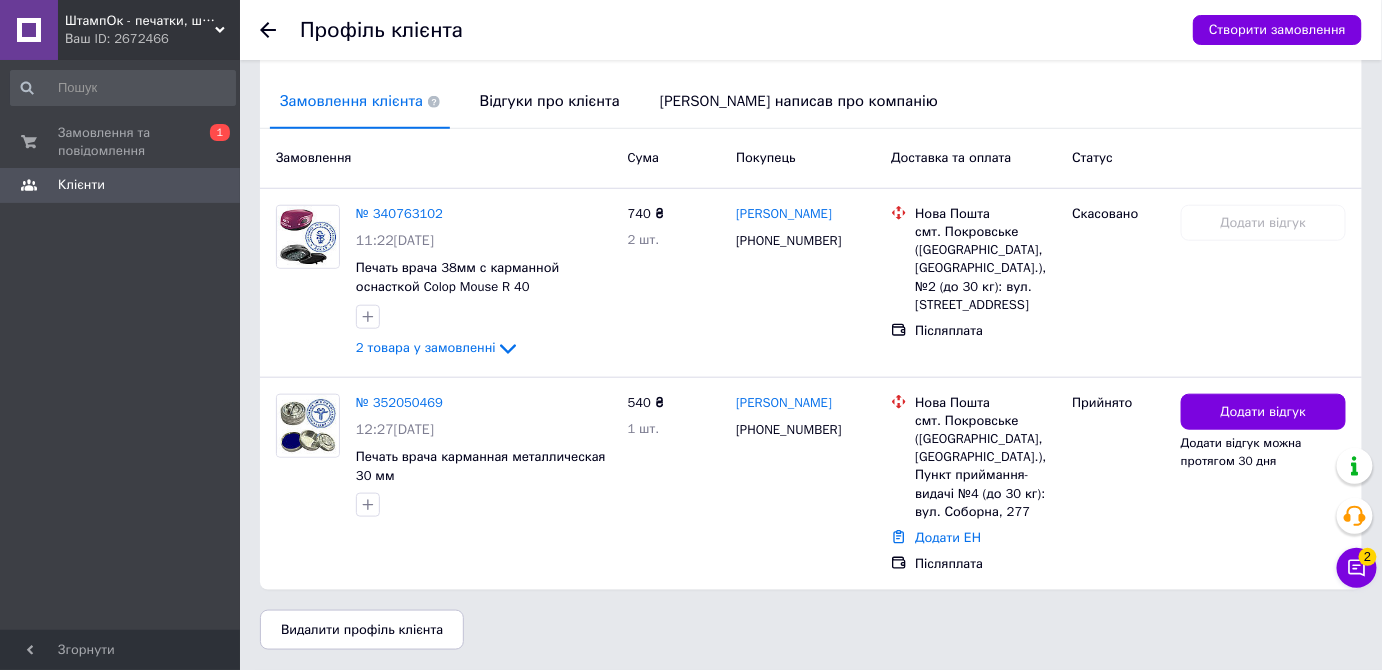 scroll, scrollTop: 486, scrollLeft: 0, axis: vertical 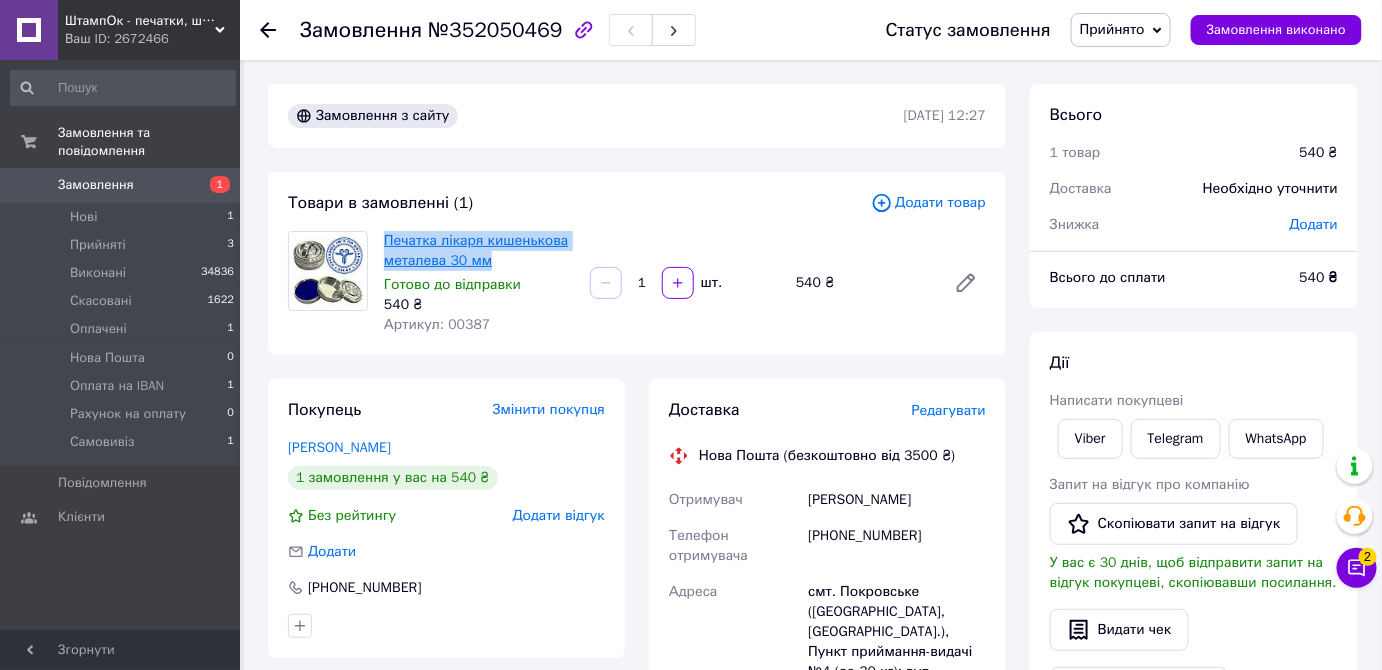 drag, startPoint x: 510, startPoint y: 261, endPoint x: 384, endPoint y: 233, distance: 129.07362 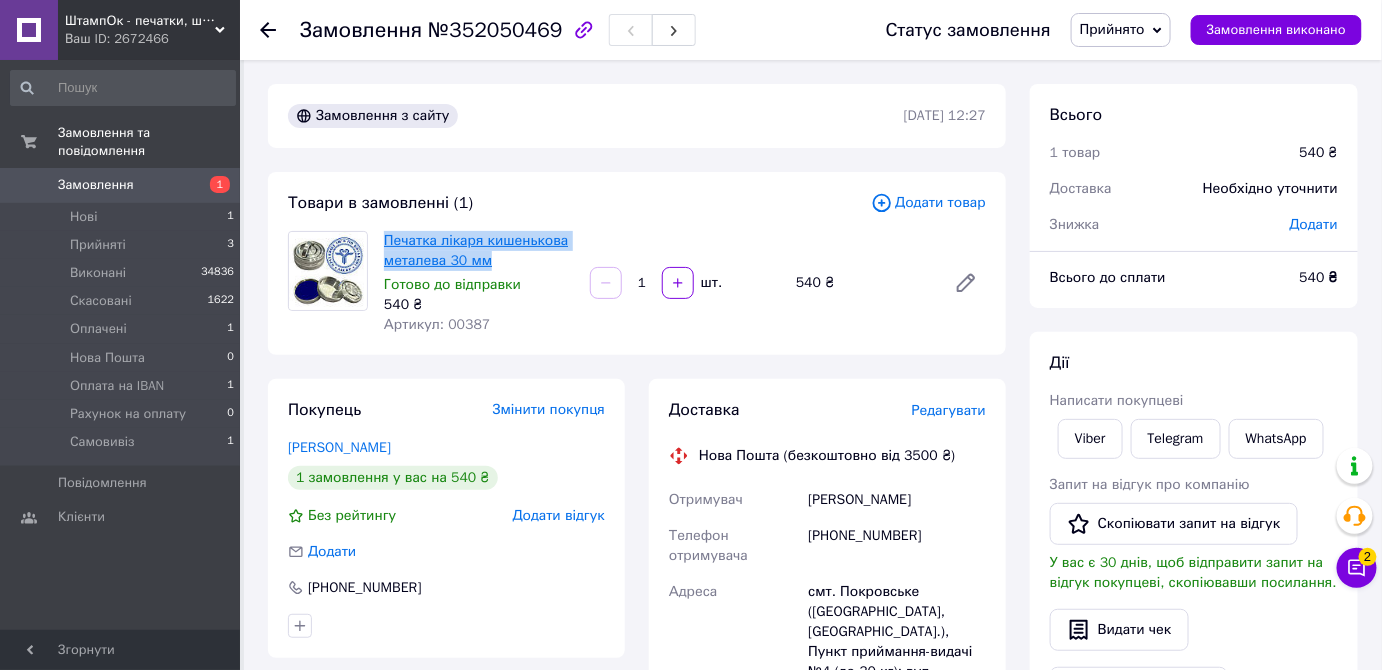 click on "Печатка лікаря кишенькова металева 30 мм" at bounding box center (479, 251) 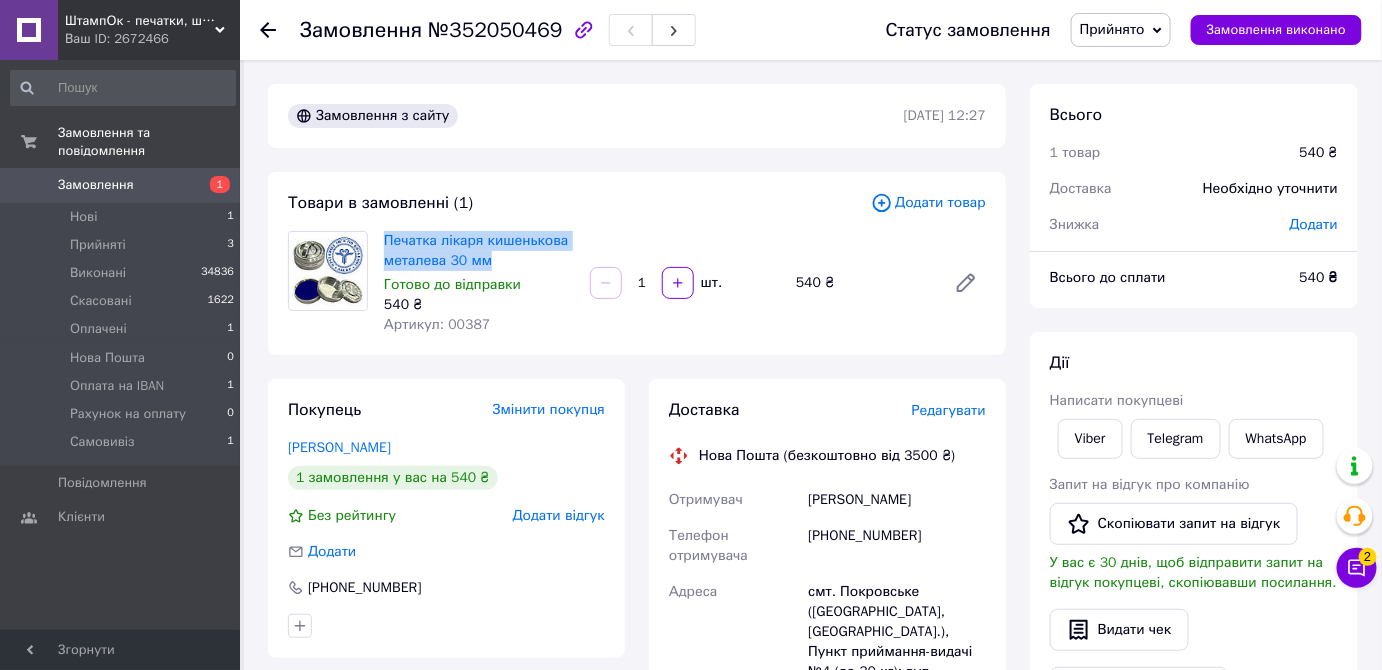 copy on "Печатка лікаря кишенькова металева 30 мм" 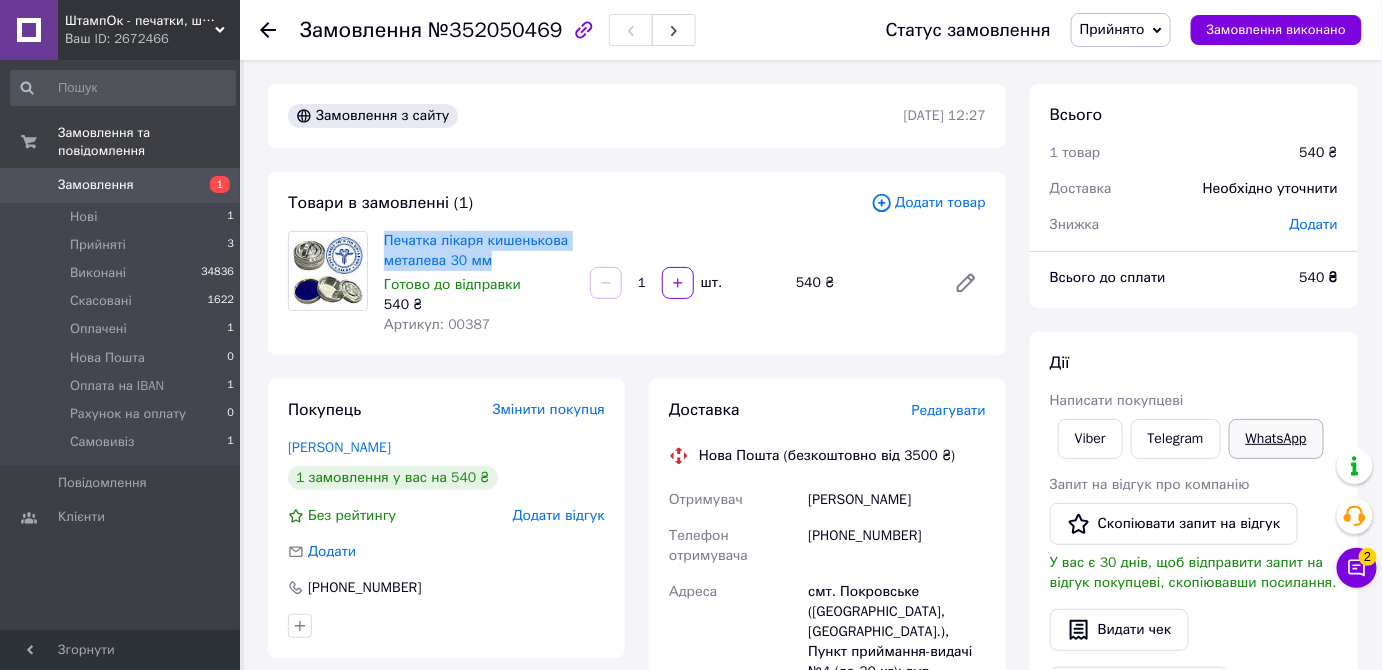 click on "WhatsApp" at bounding box center [1276, 439] 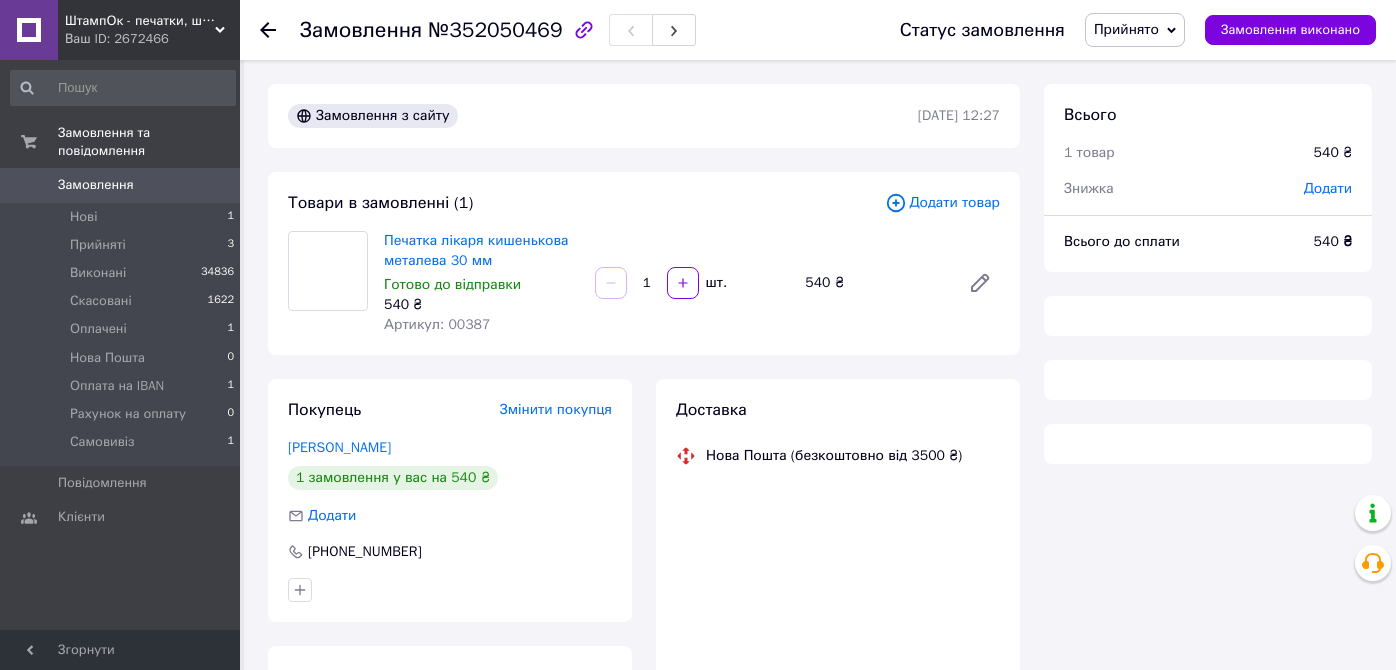 scroll, scrollTop: 0, scrollLeft: 0, axis: both 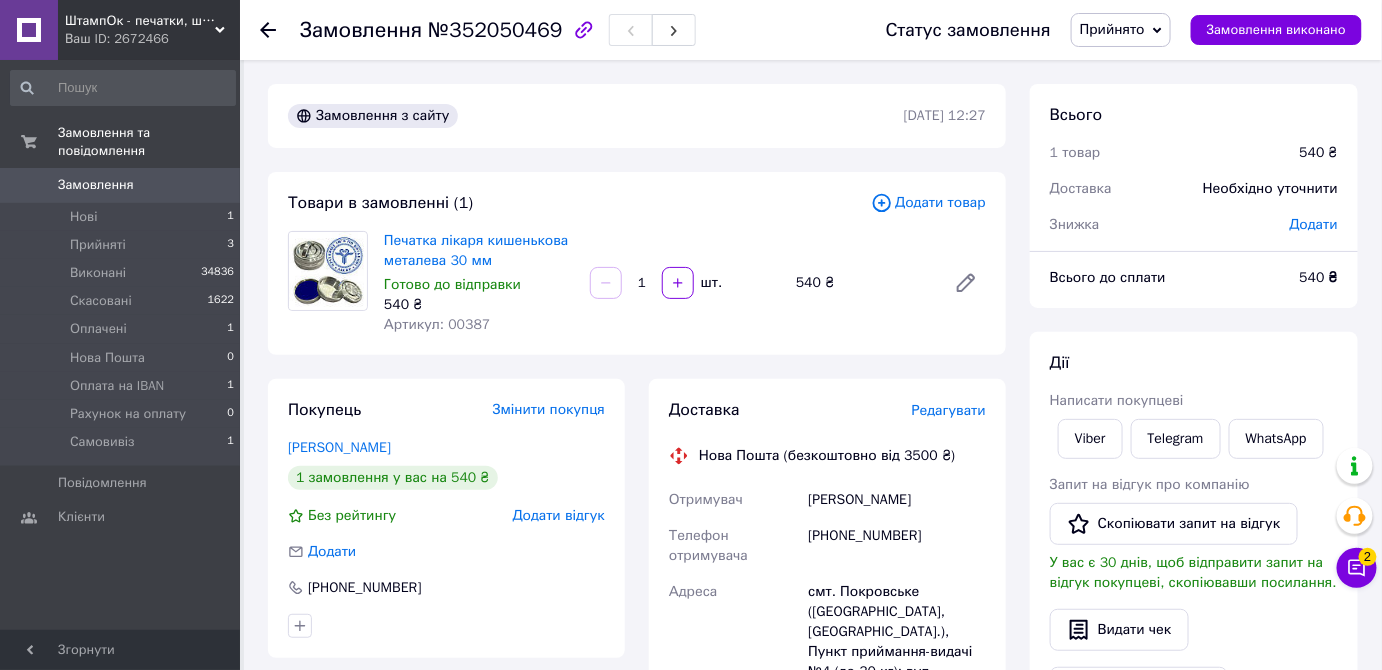click on "[PERSON_NAME]" at bounding box center (897, 500) 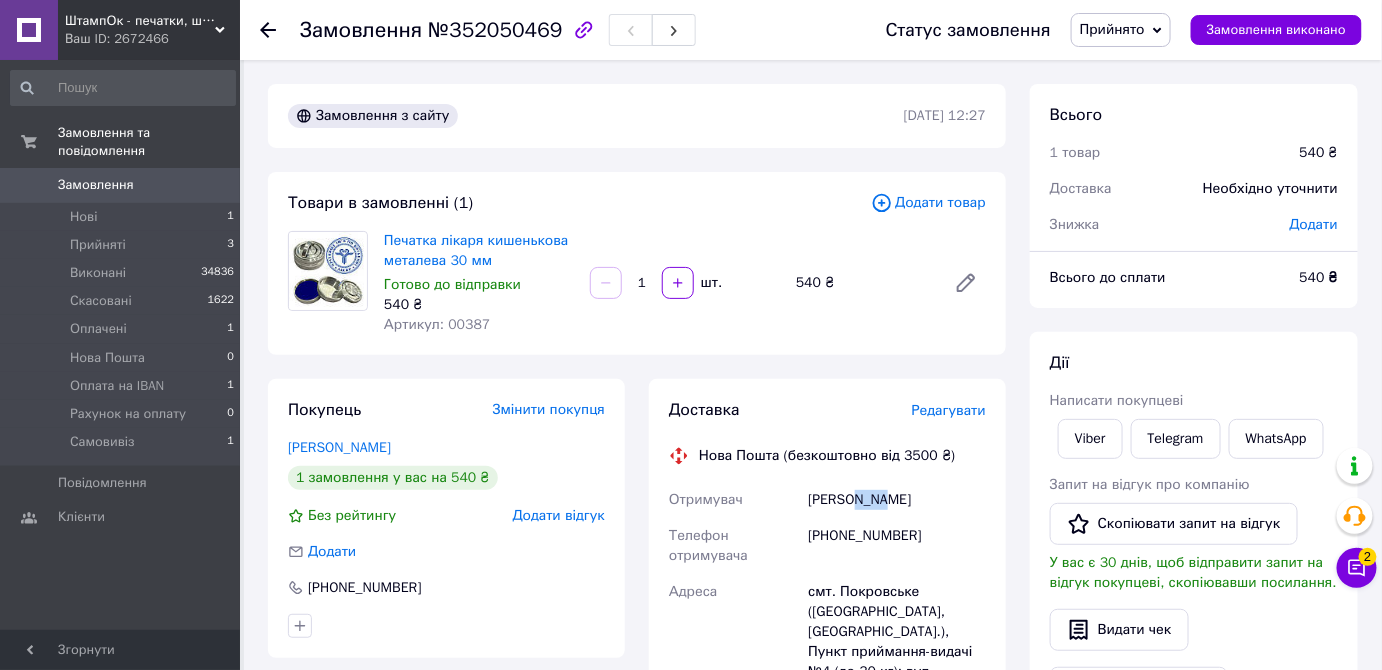 click on "[PERSON_NAME]" at bounding box center (897, 500) 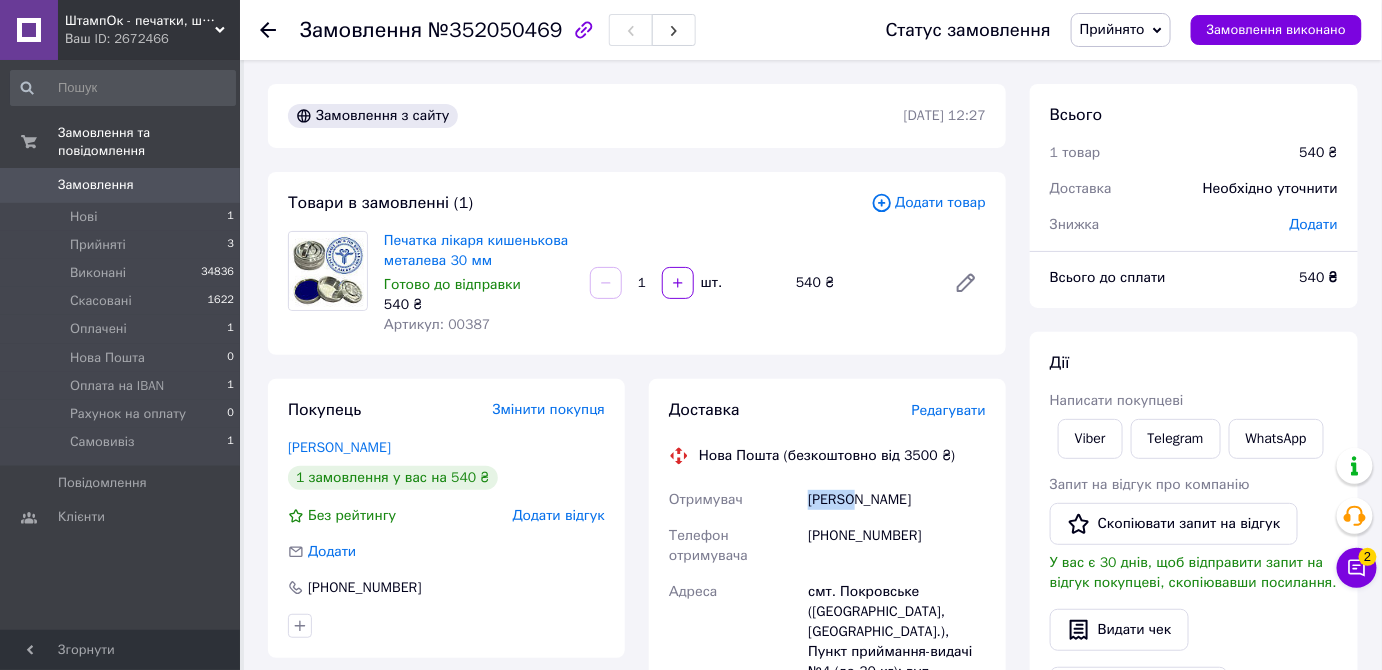 click on "[PERSON_NAME]" at bounding box center [897, 500] 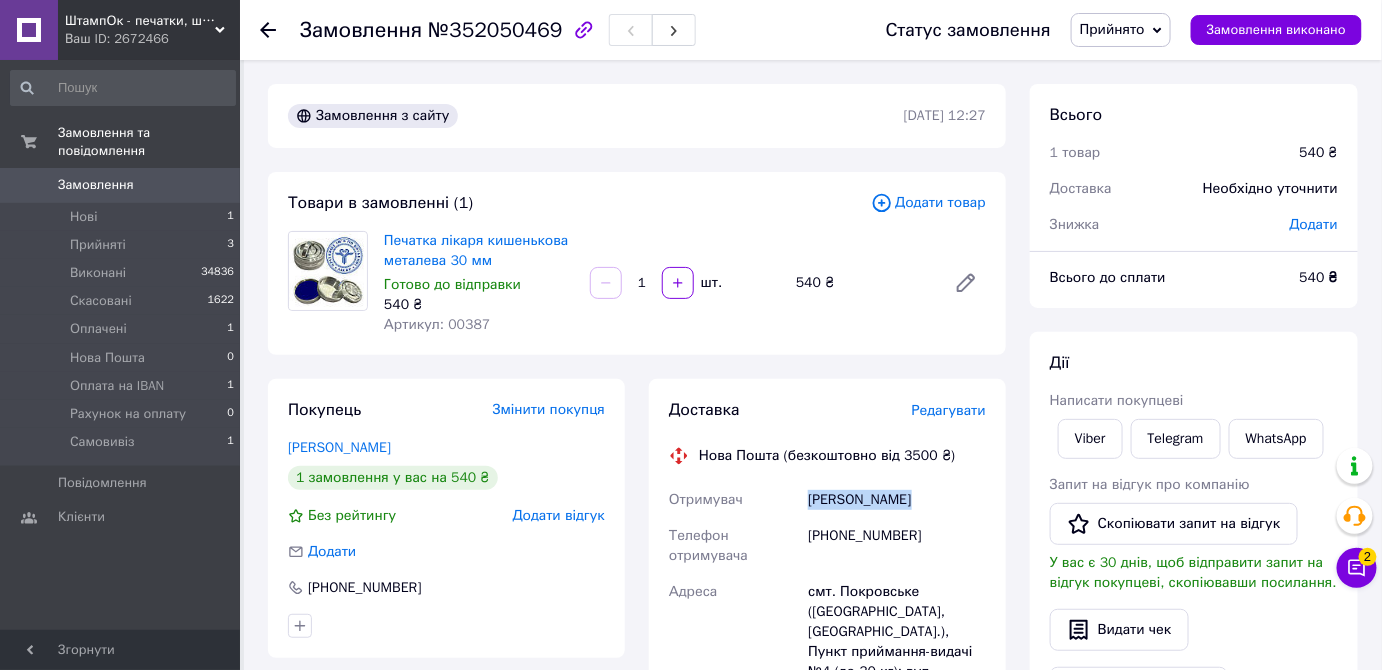 click on "[PERSON_NAME]" at bounding box center [897, 500] 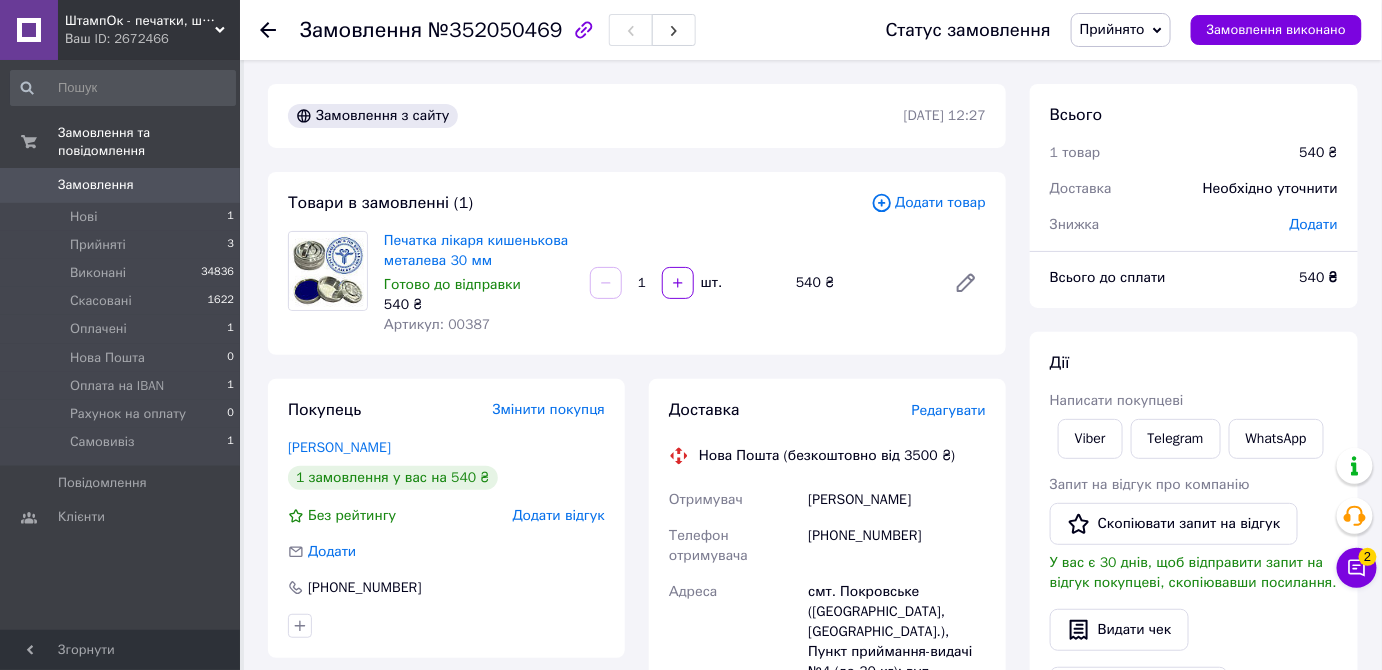 click on "Редагувати" at bounding box center (949, 410) 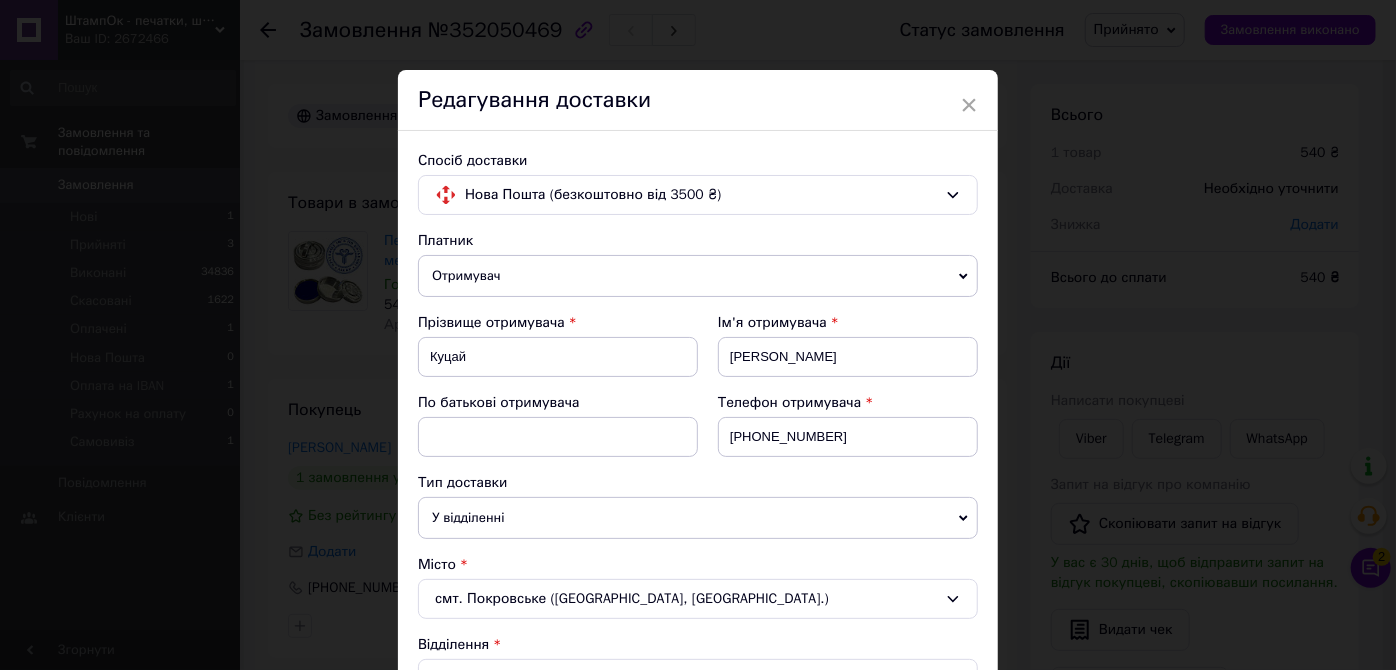 scroll, scrollTop: 866, scrollLeft: 0, axis: vertical 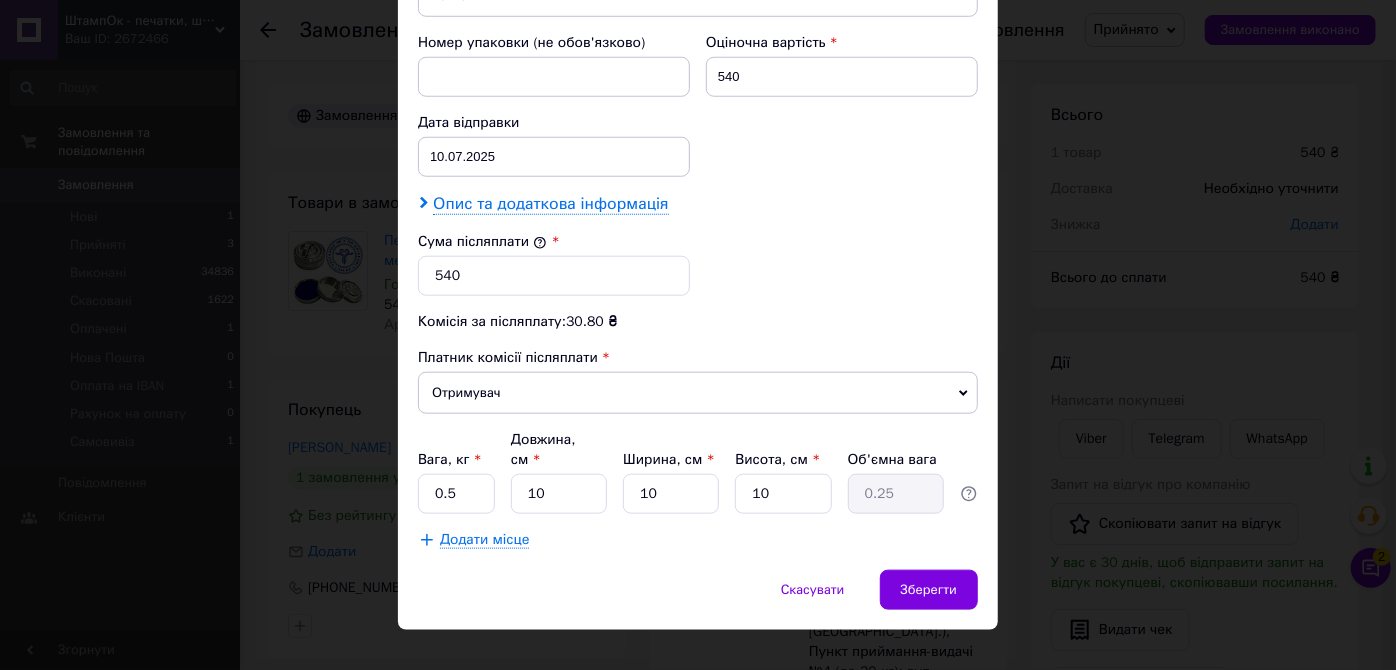 click on "Опис та додаткова інформація" at bounding box center [550, 204] 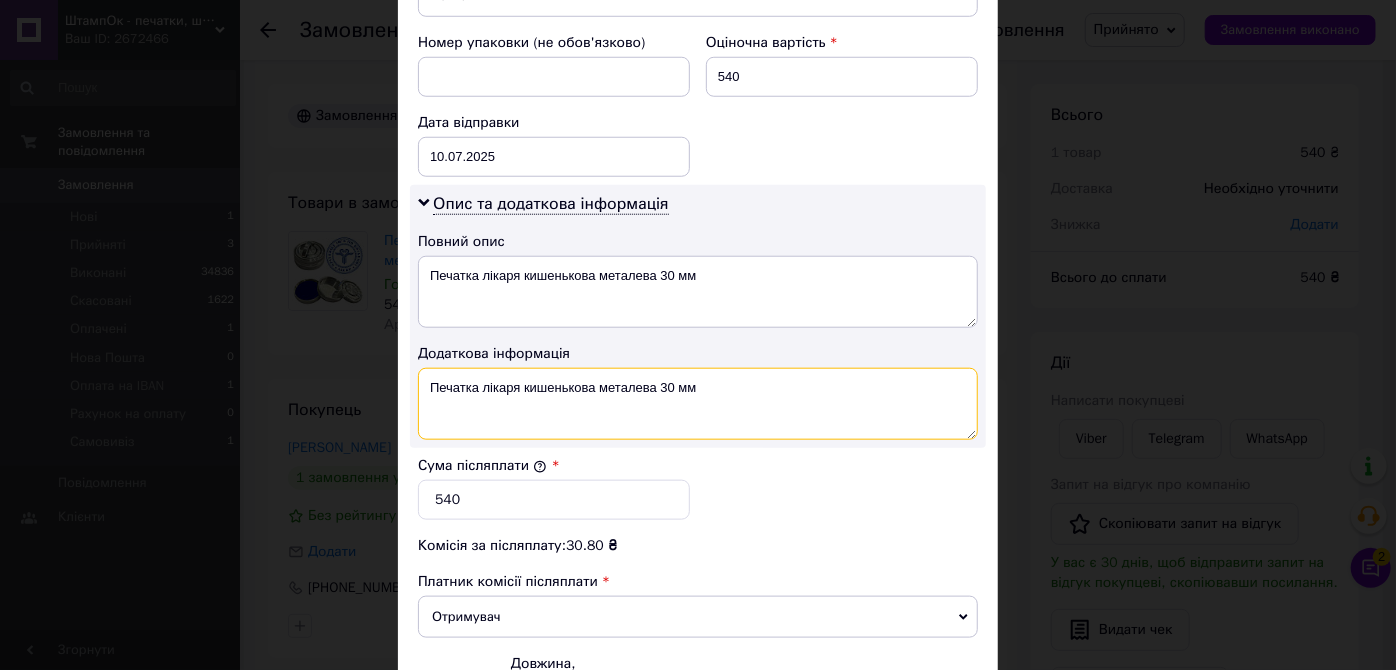 click on "Печатка лікаря кишенькова металева 30 мм" at bounding box center (698, 404) 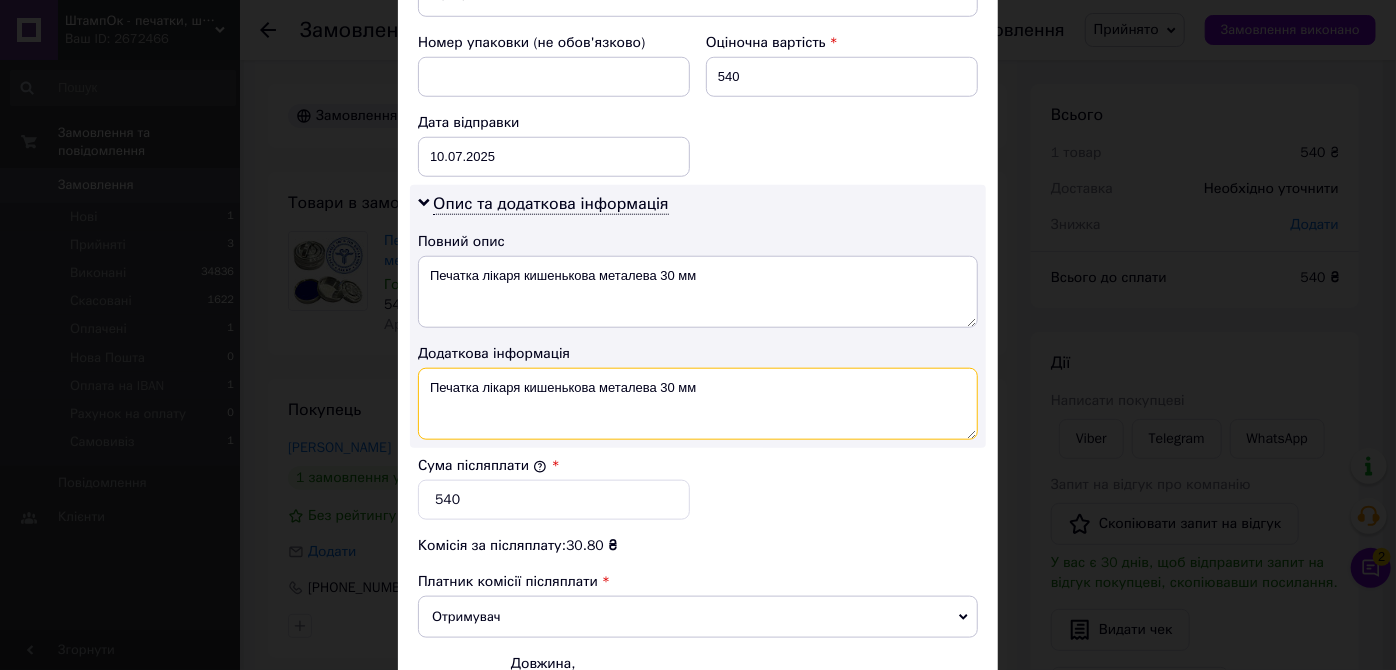 paste on "[PERSON_NAME]" 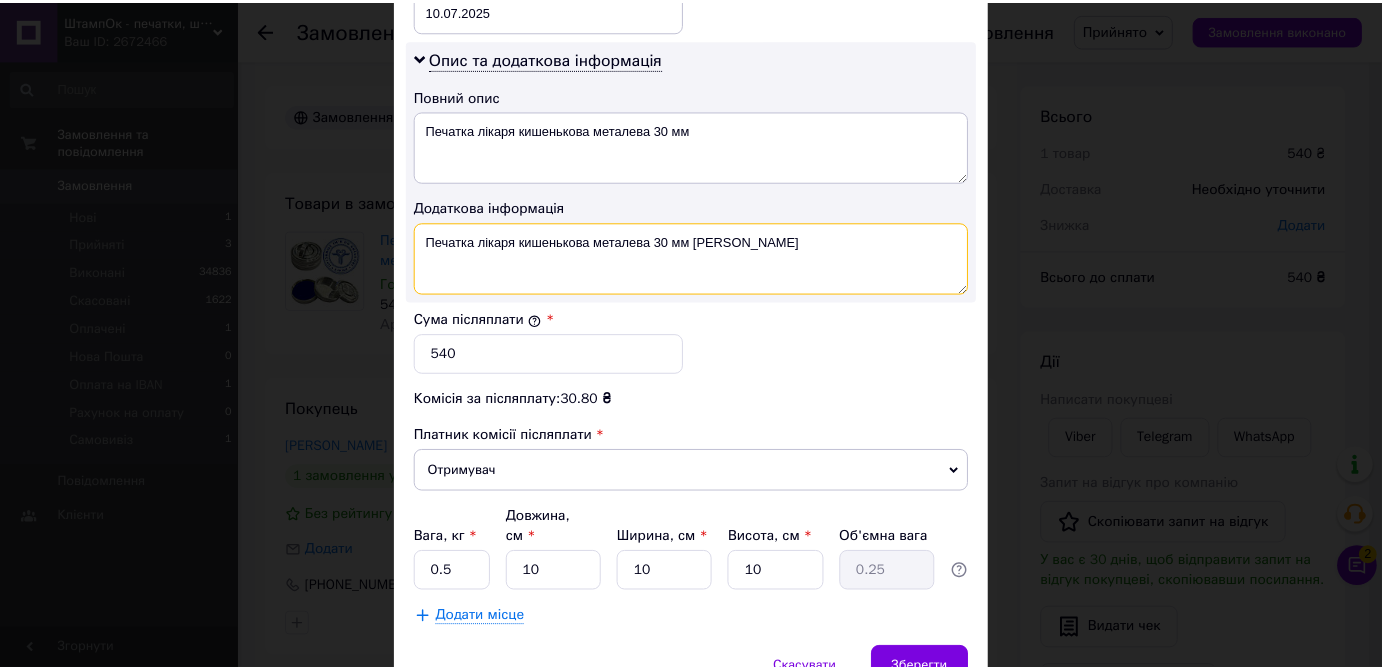 scroll, scrollTop: 1090, scrollLeft: 0, axis: vertical 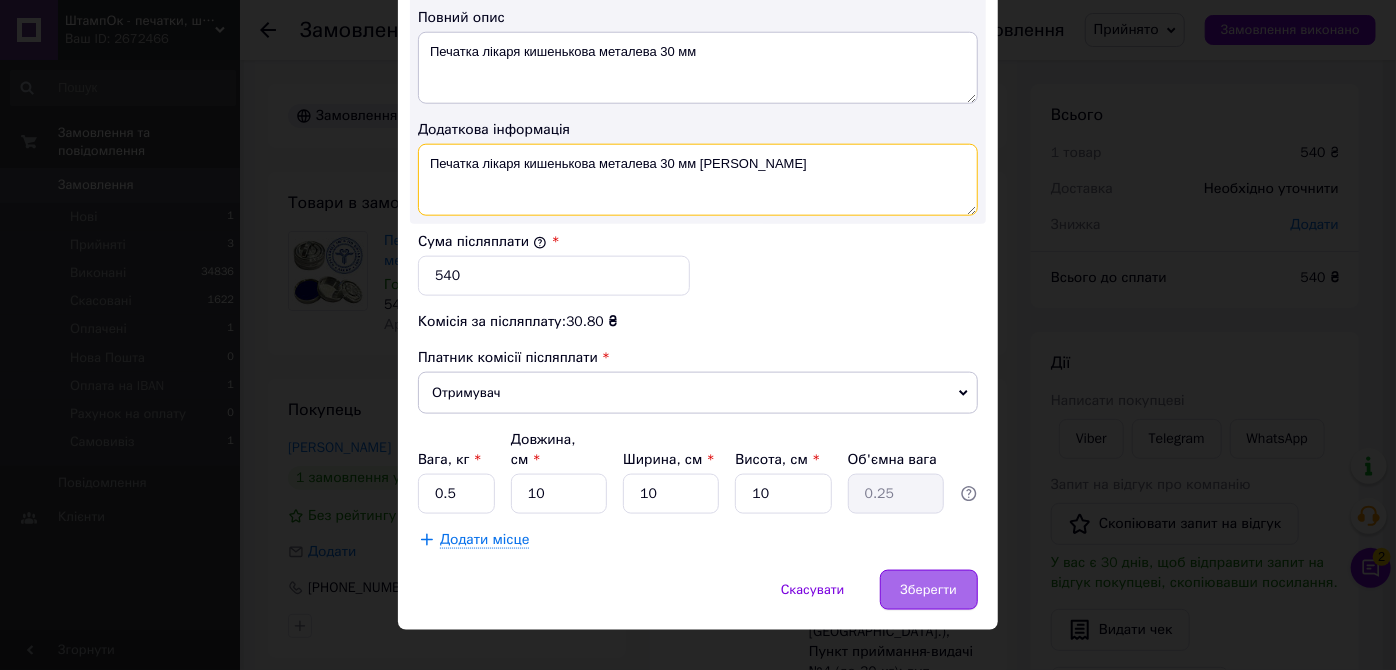 type on "Печатка лікаря кишенькова металева 30 мм [PERSON_NAME]" 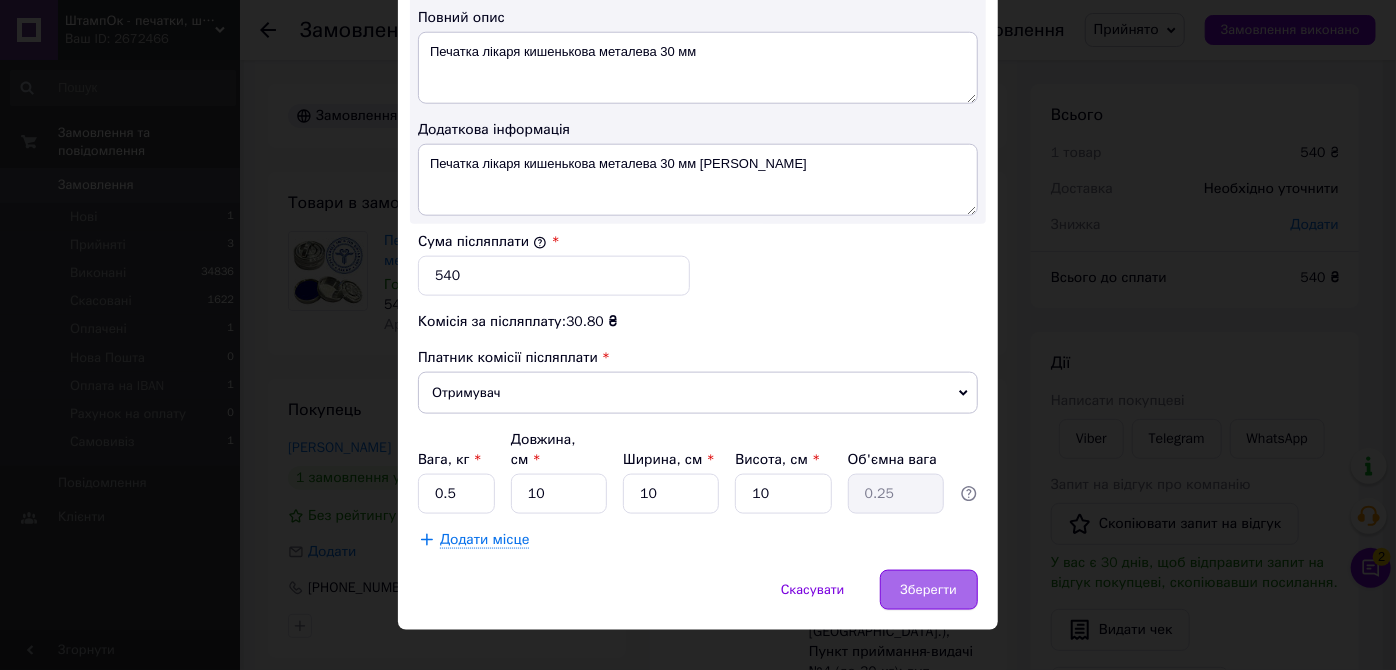 click on "Зберегти" at bounding box center (929, 590) 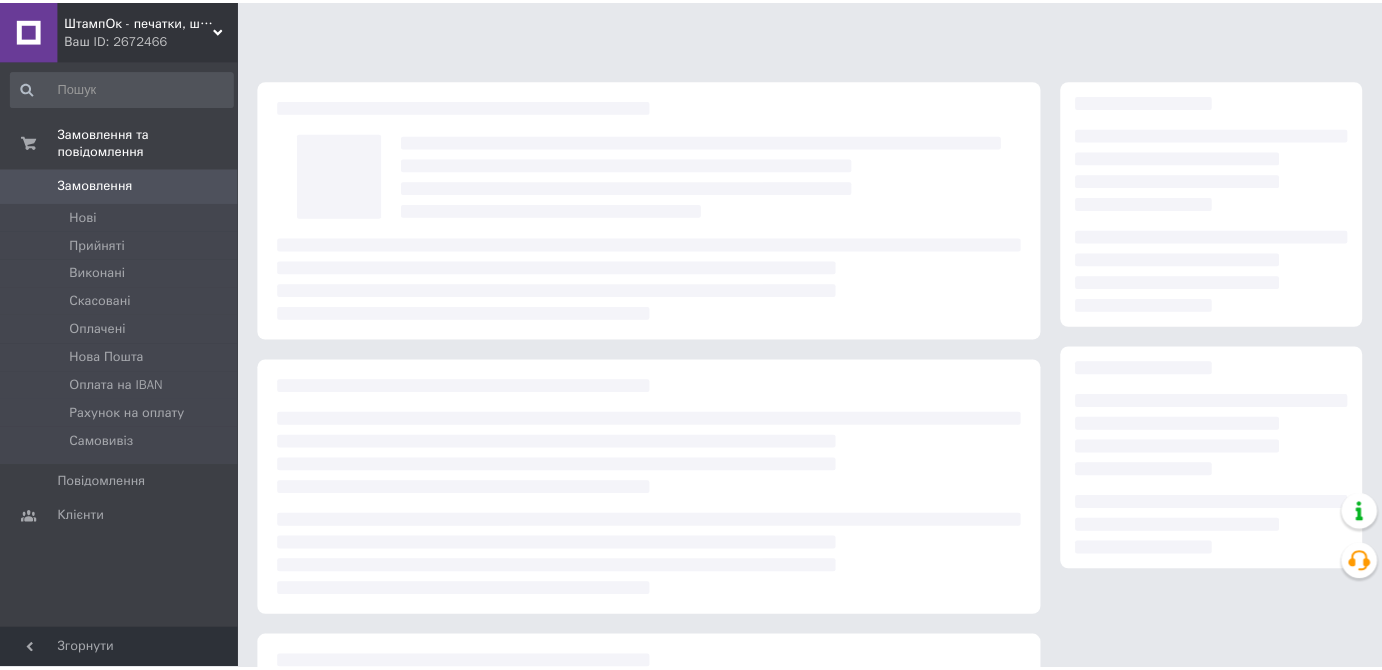 scroll, scrollTop: 0, scrollLeft: 0, axis: both 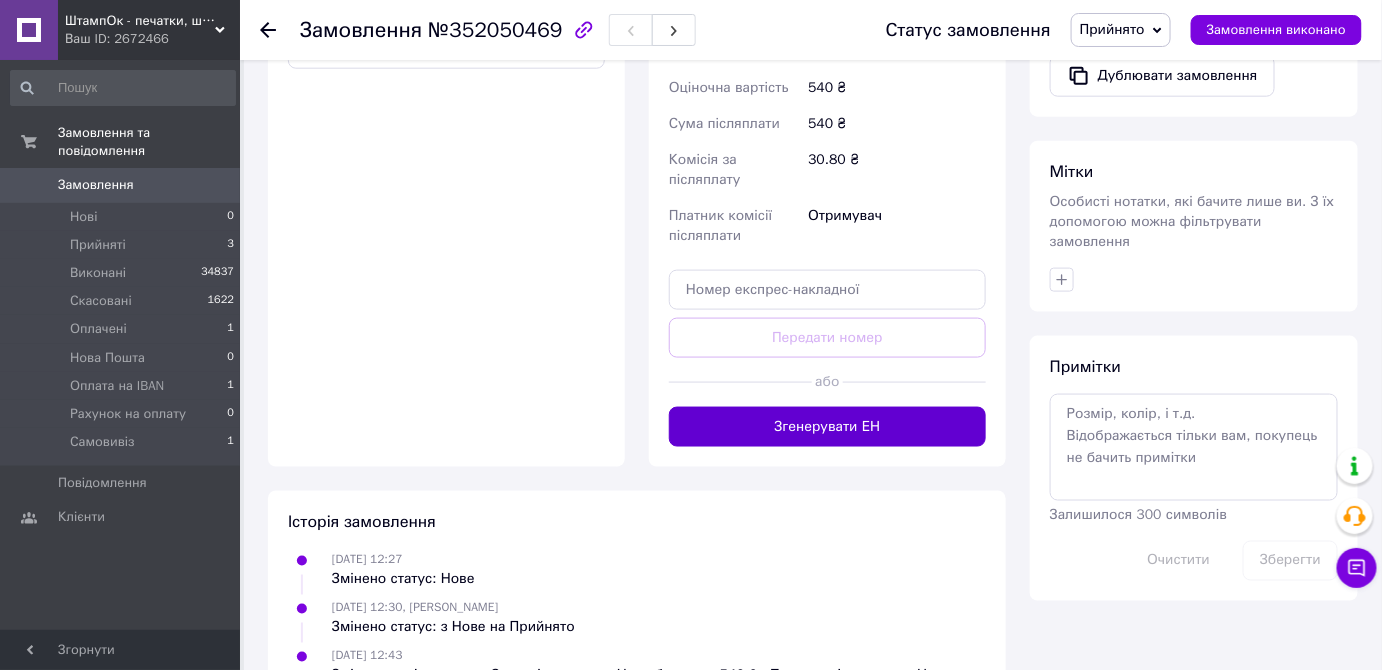 click on "Згенерувати ЕН" at bounding box center (827, 427) 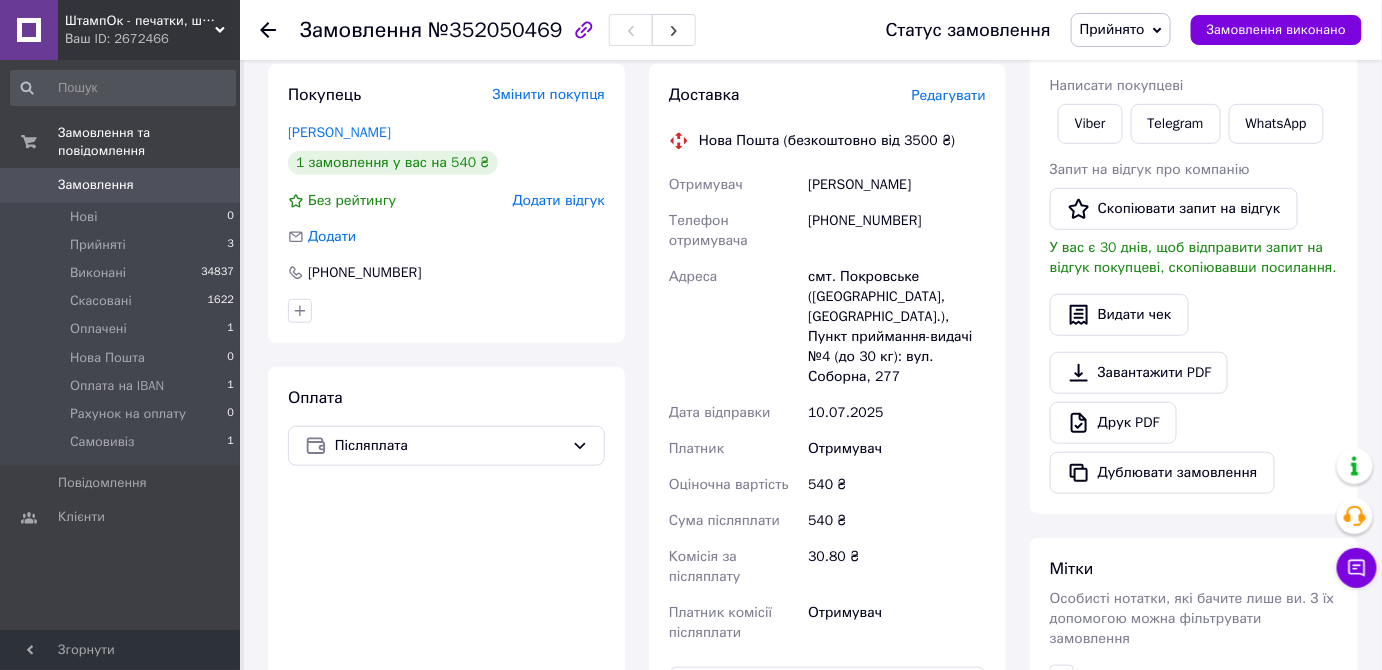 scroll, scrollTop: 312, scrollLeft: 0, axis: vertical 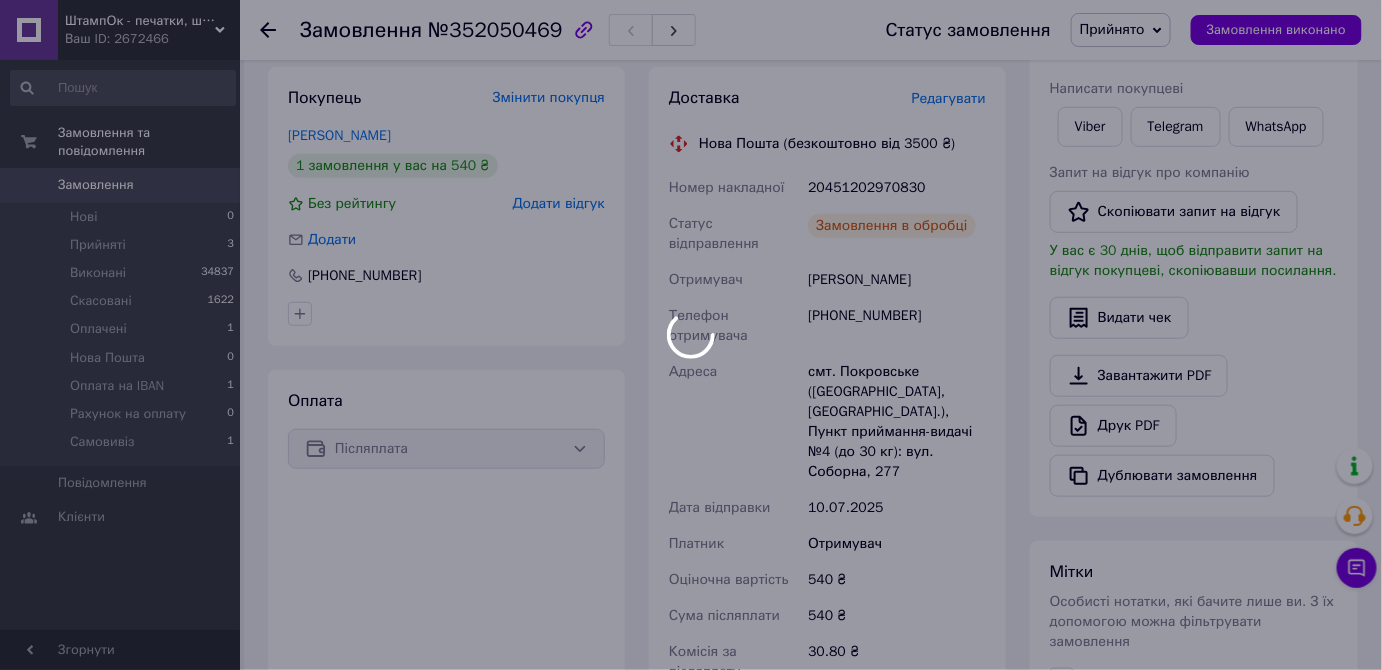click at bounding box center (691, 335) 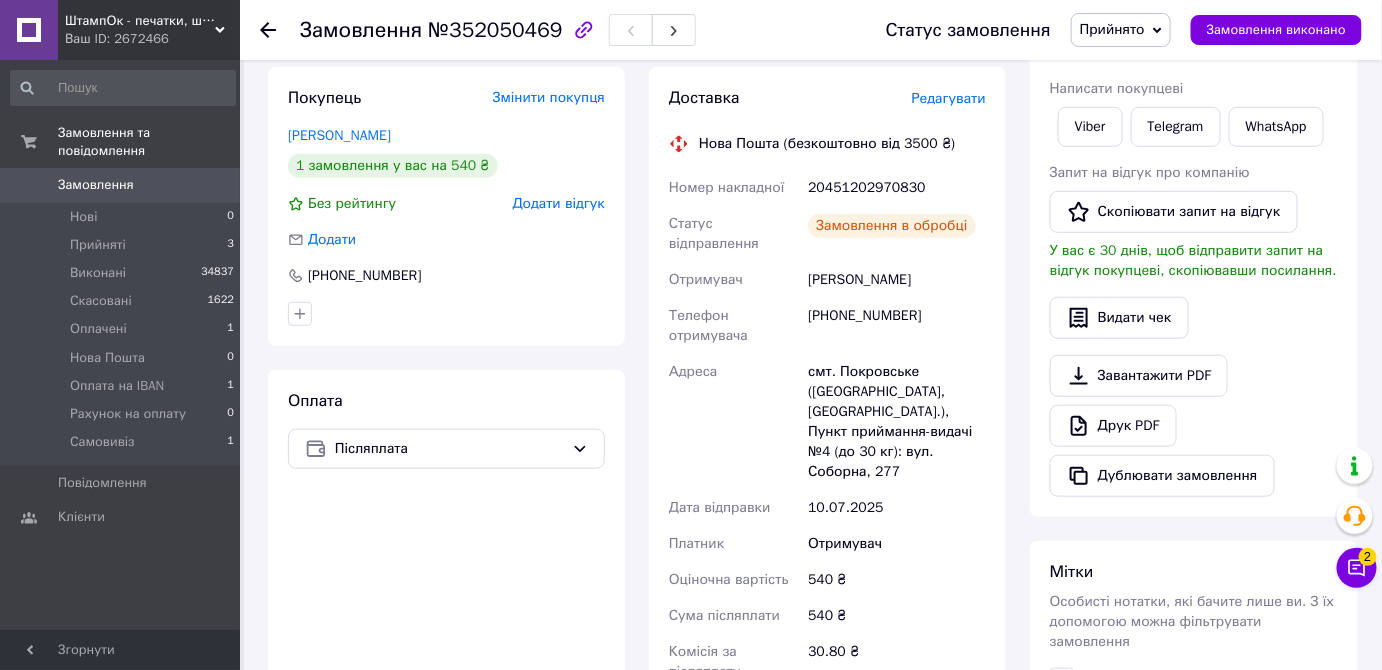 click on "20451202970830" at bounding box center [897, 188] 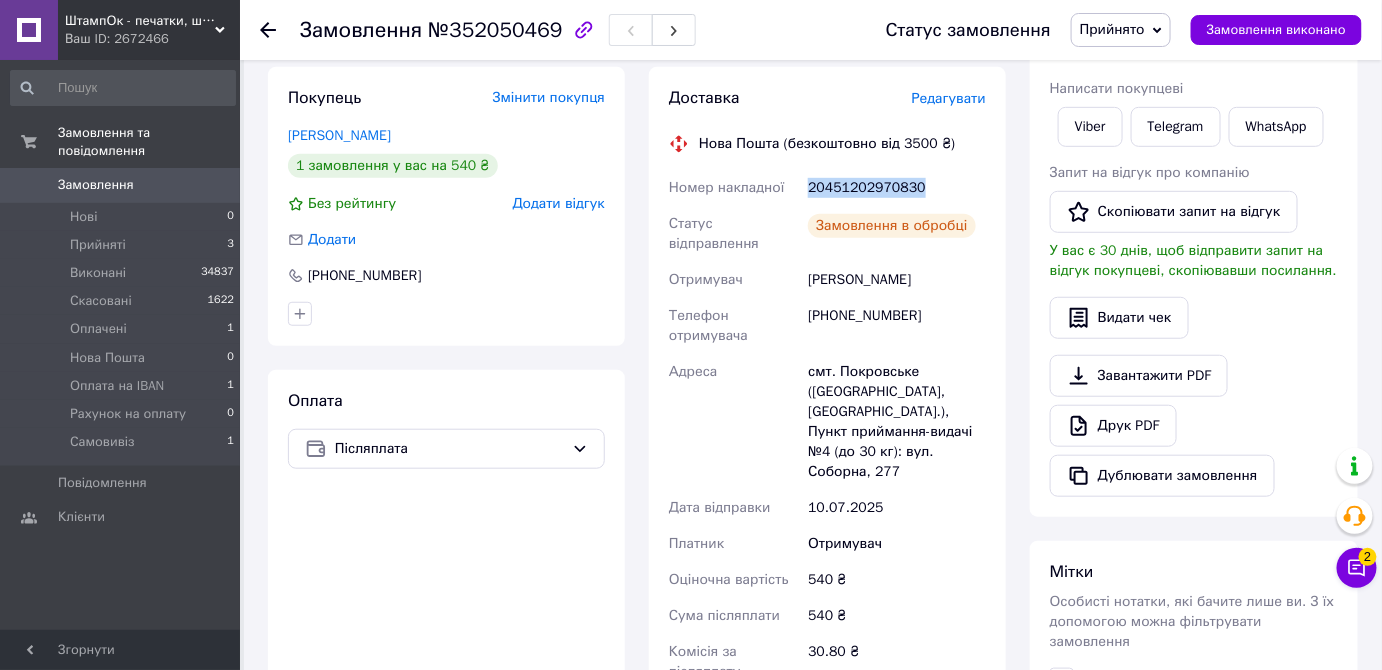 click on "20451202970830" at bounding box center (897, 188) 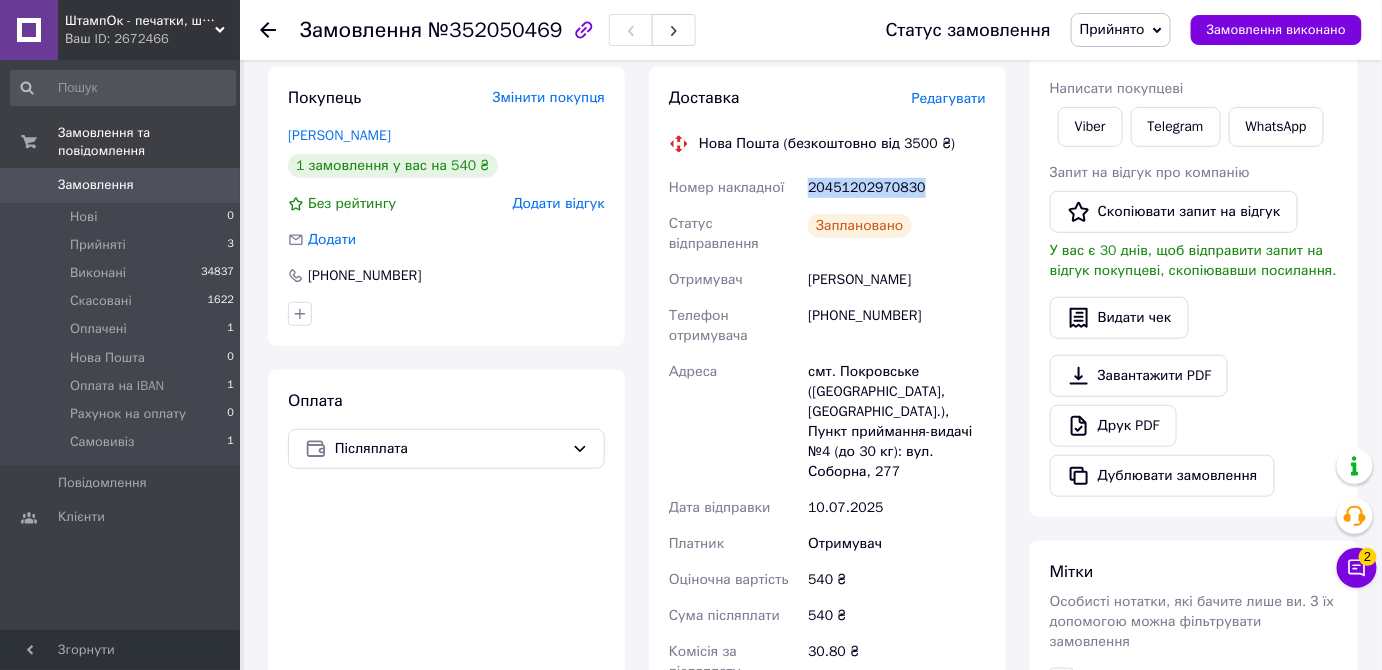 copy on "20451202970830" 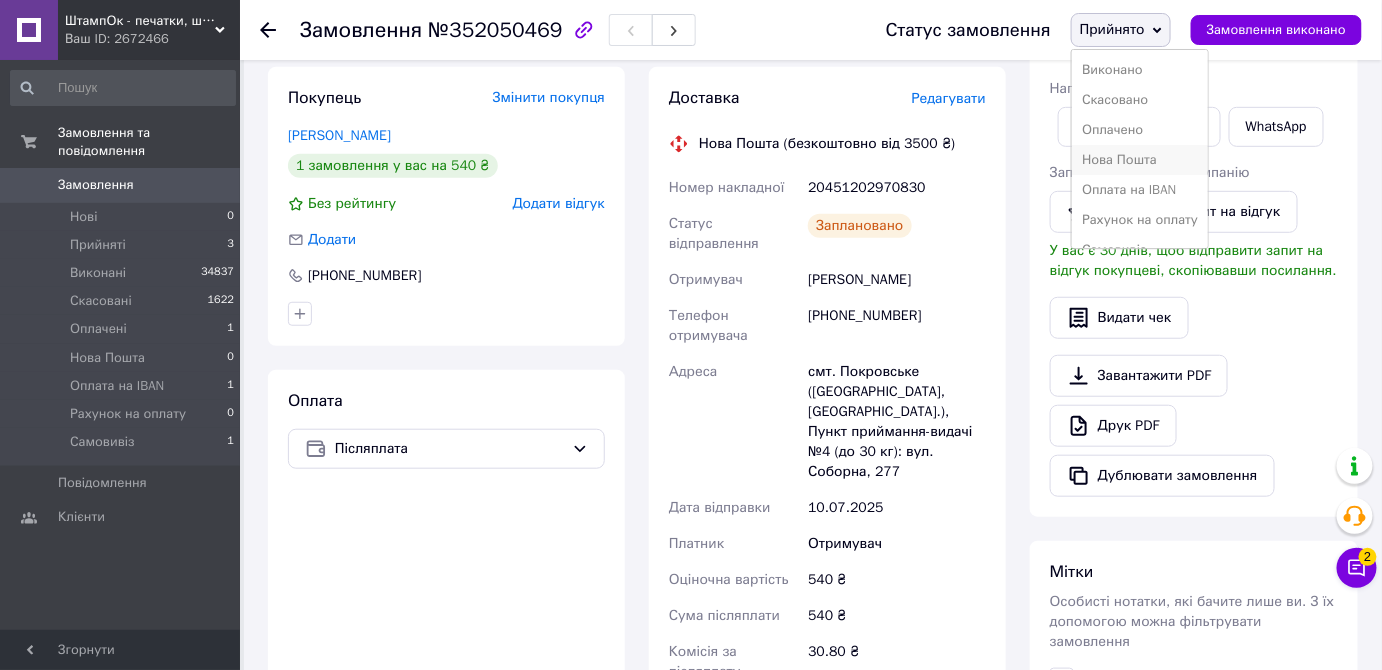click on "Нова Пошта" at bounding box center (1140, 160) 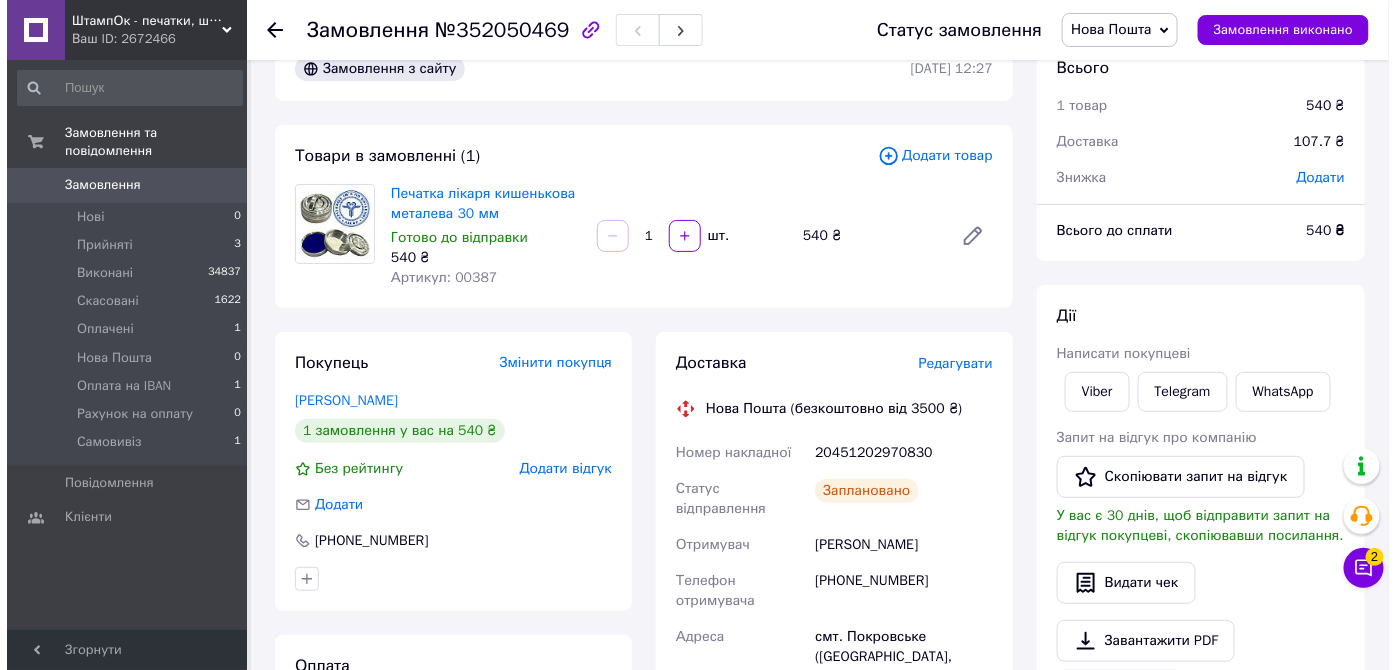 scroll, scrollTop: 0, scrollLeft: 0, axis: both 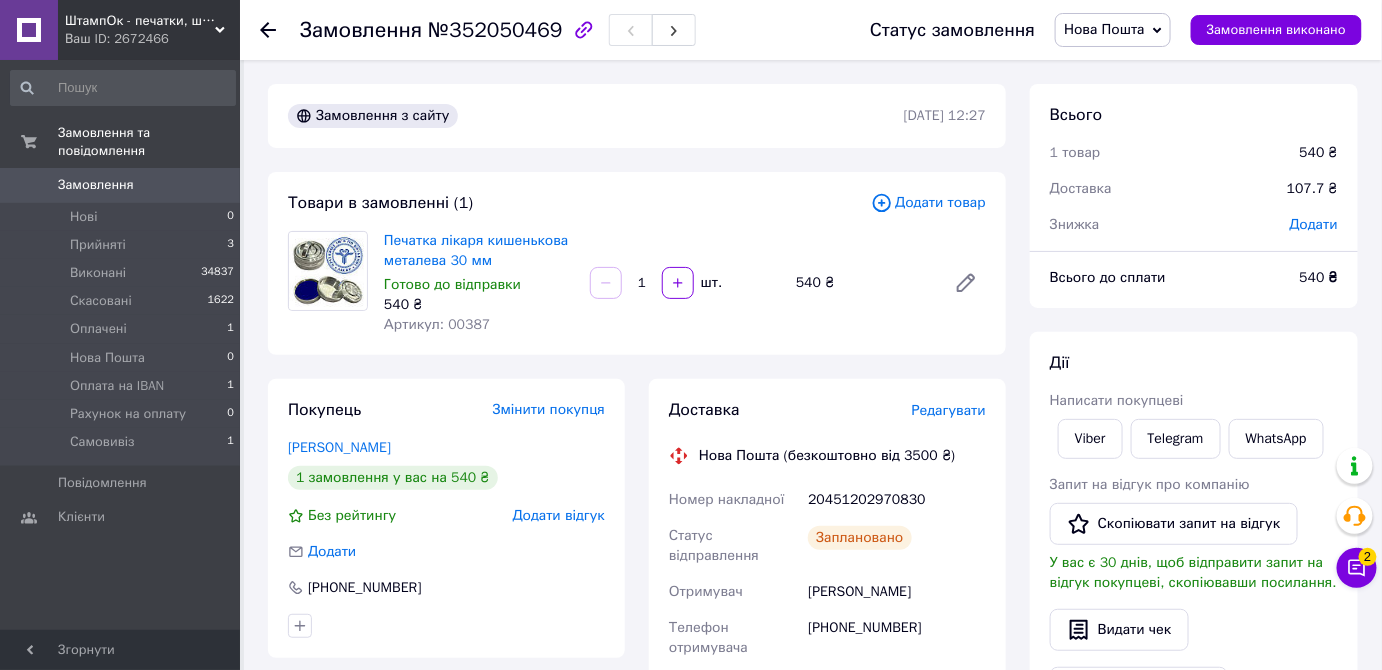 click at bounding box center [29, 30] 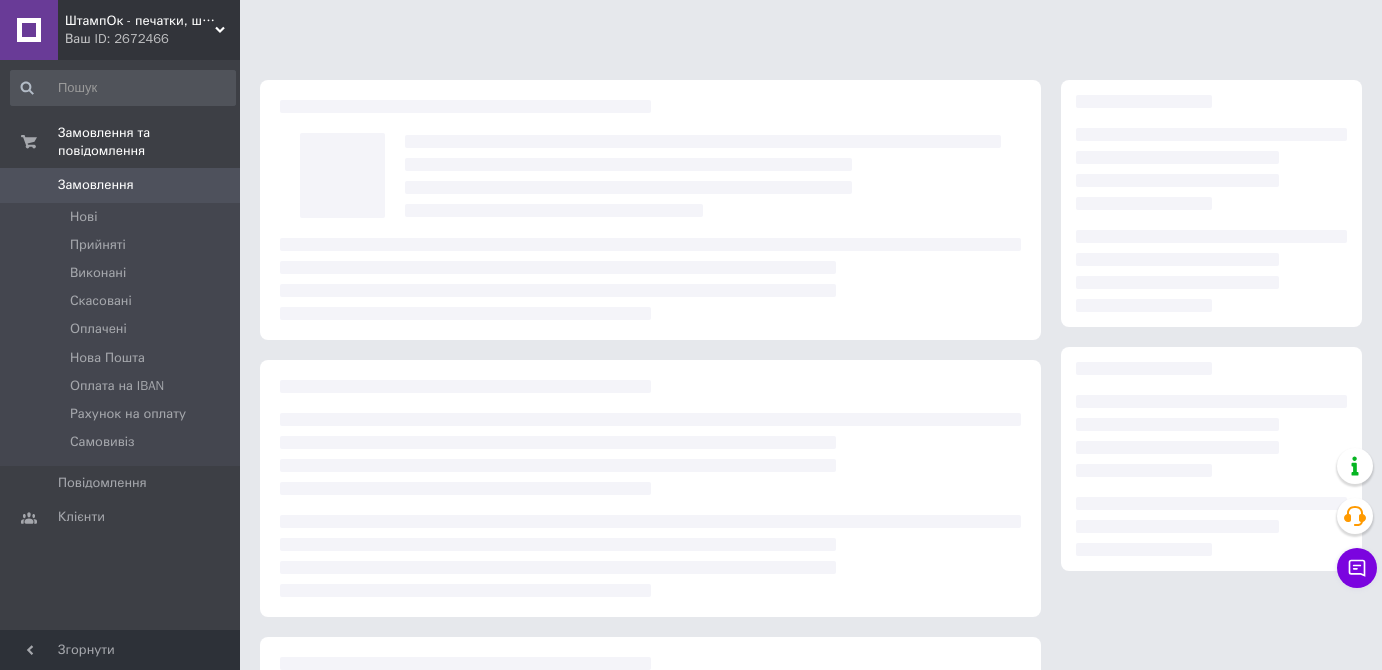 scroll, scrollTop: 0, scrollLeft: 0, axis: both 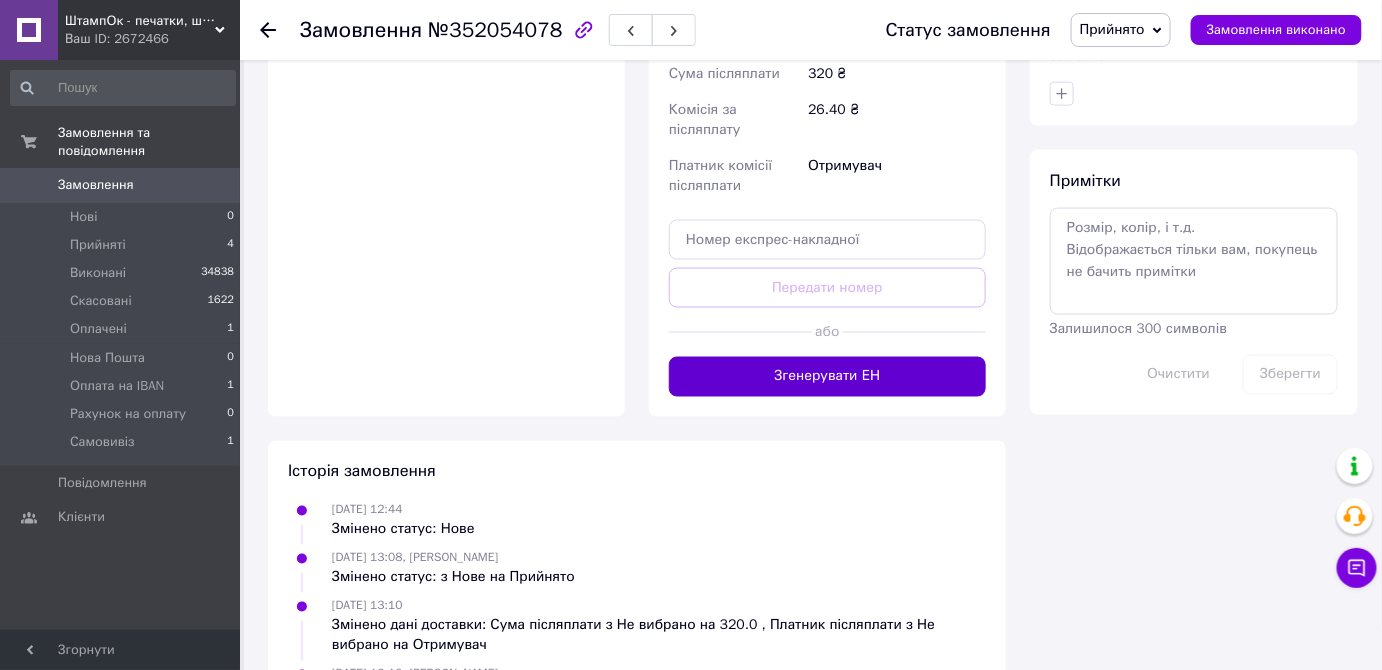 click on "Згенерувати ЕН" at bounding box center (827, 377) 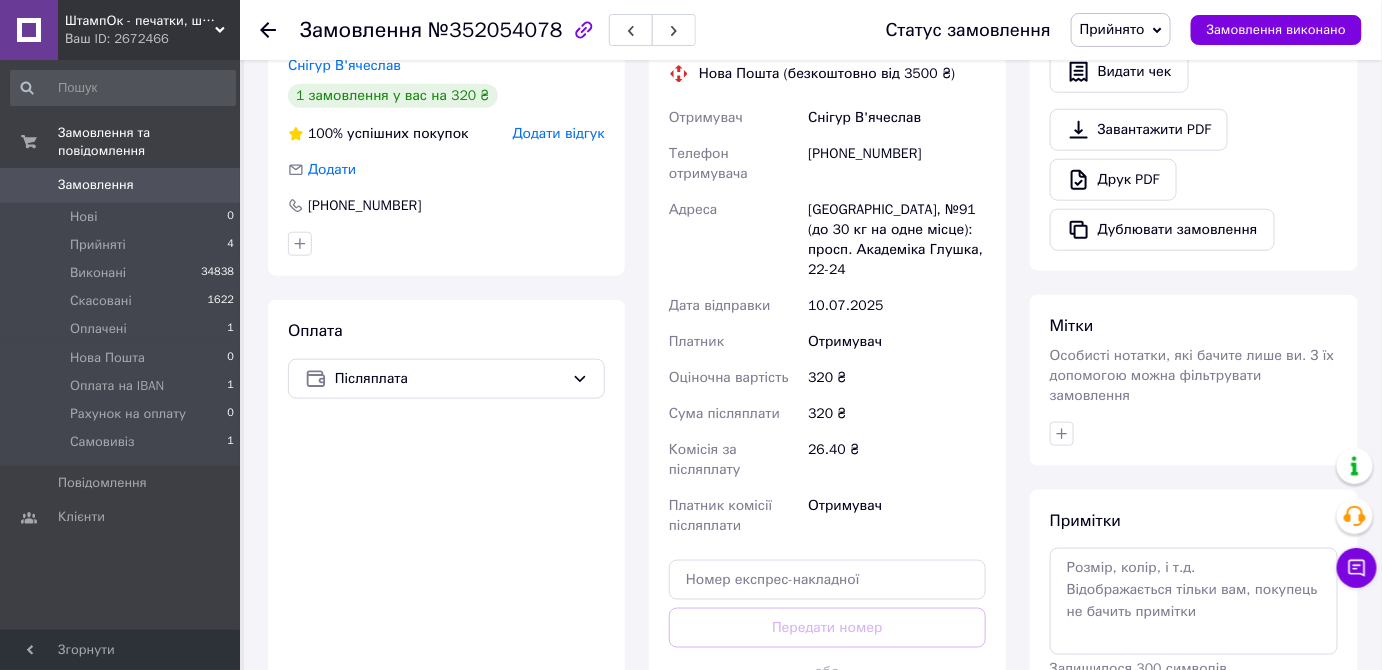 scroll, scrollTop: 557, scrollLeft: 0, axis: vertical 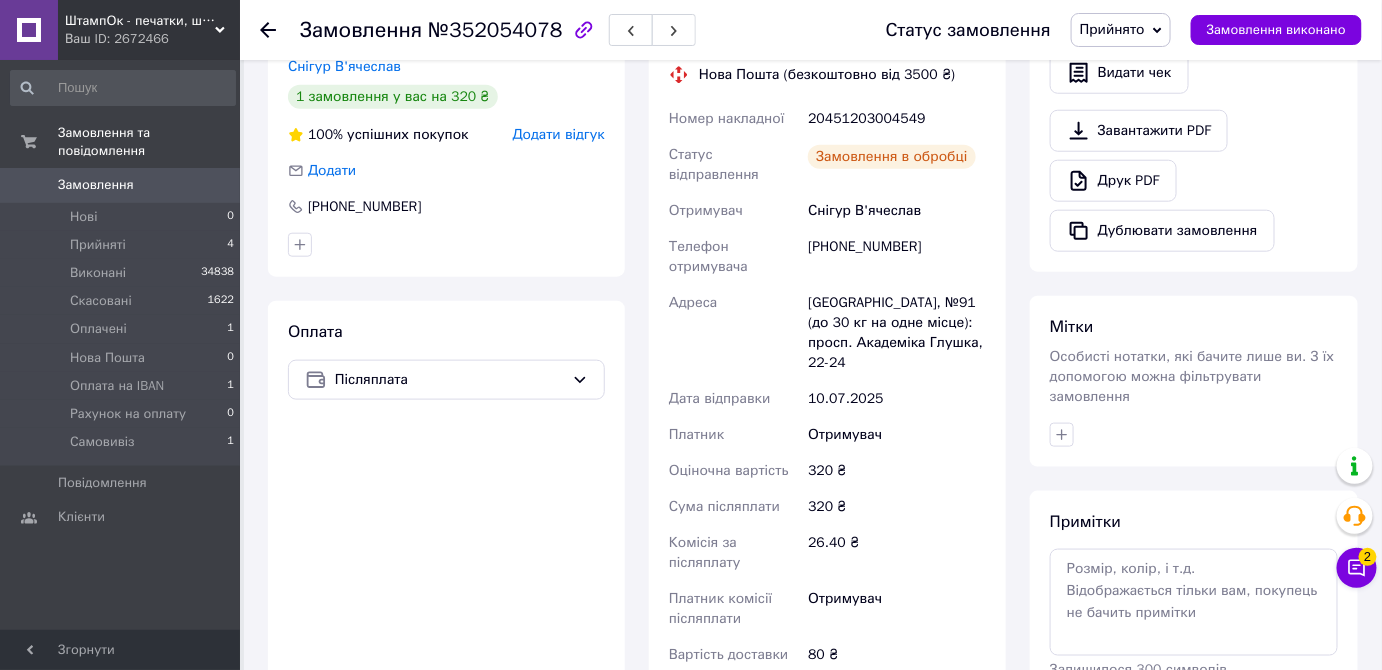 click on "20451203004549" at bounding box center [897, 119] 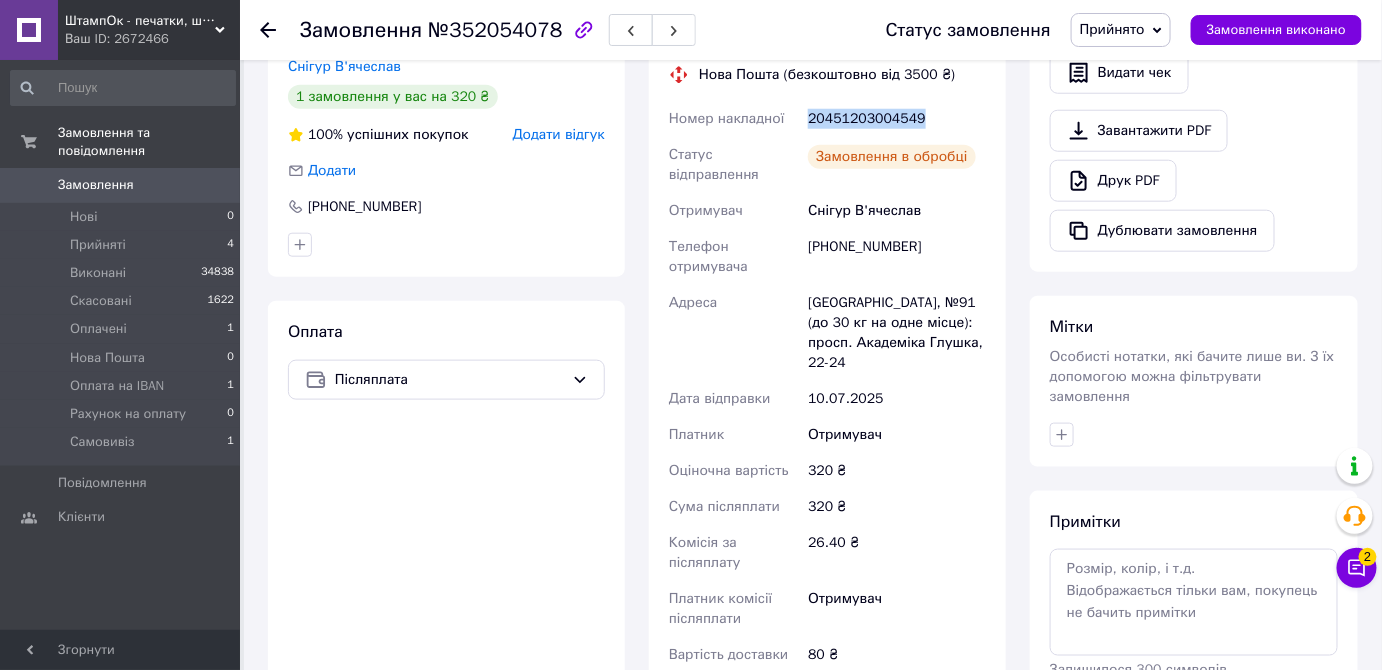 click on "20451203004549" at bounding box center [897, 119] 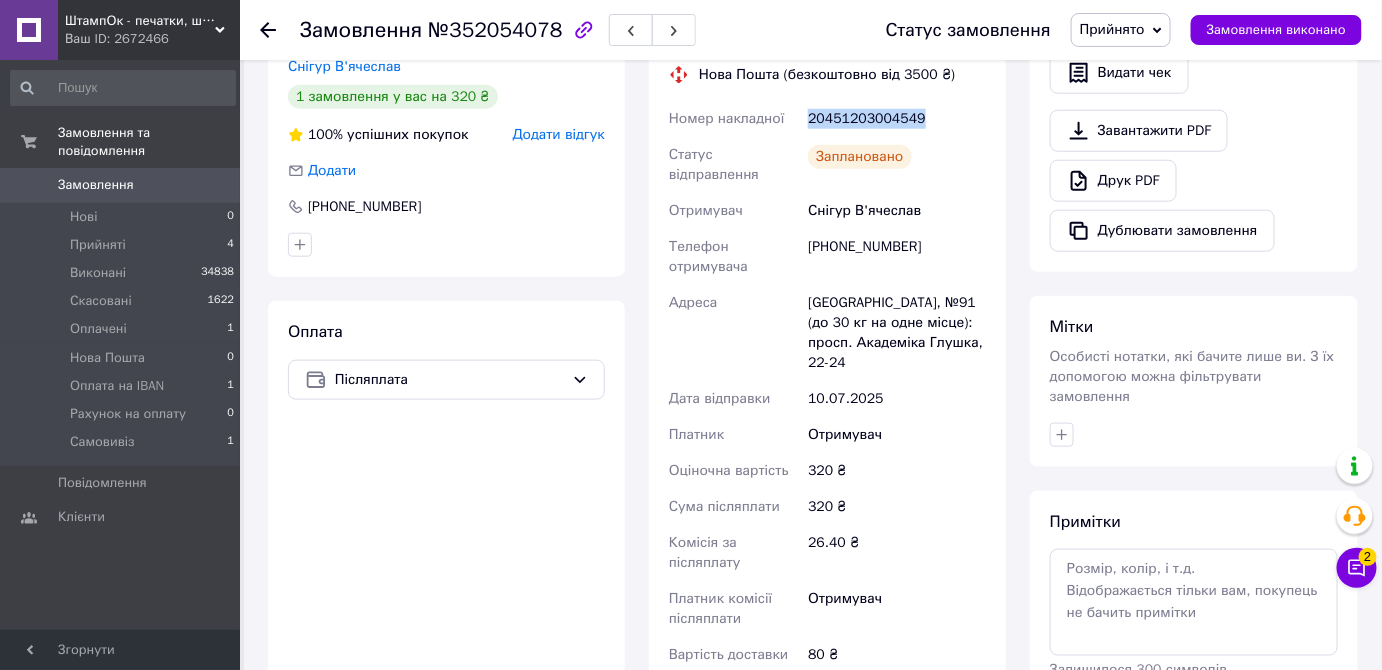 copy on "20451203004549" 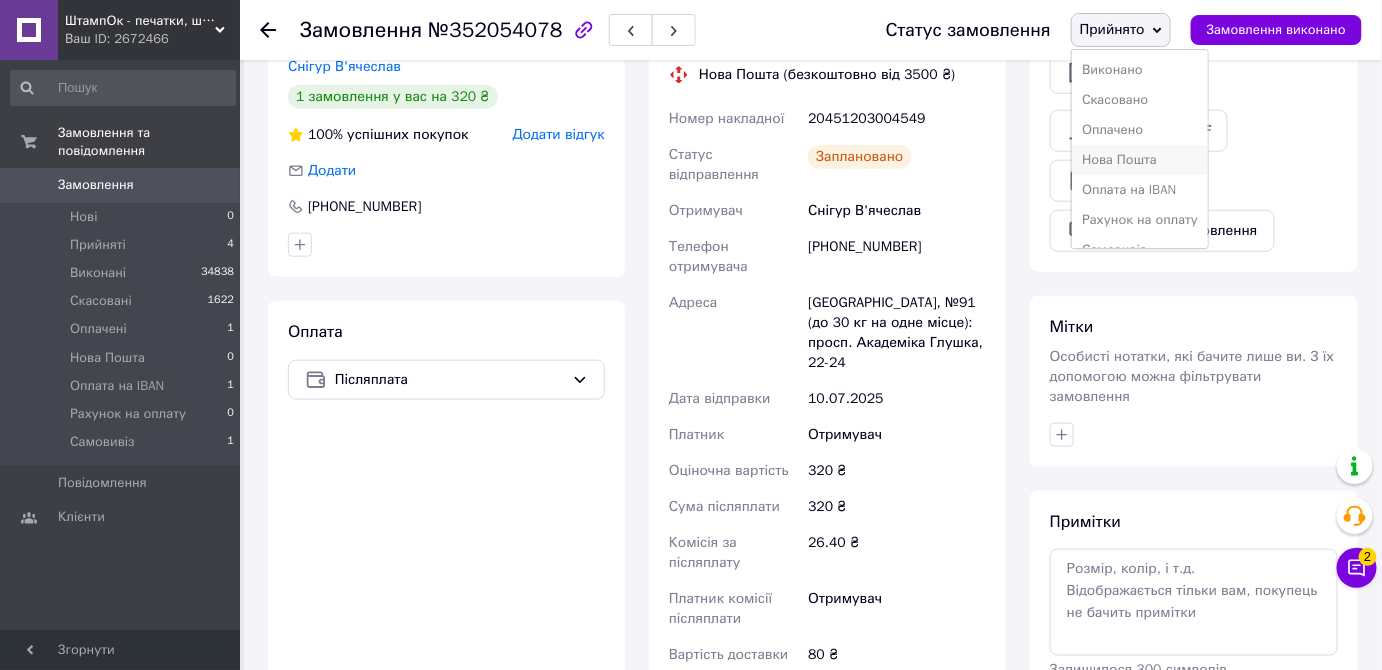 click on "Нова Пошта" at bounding box center [1140, 160] 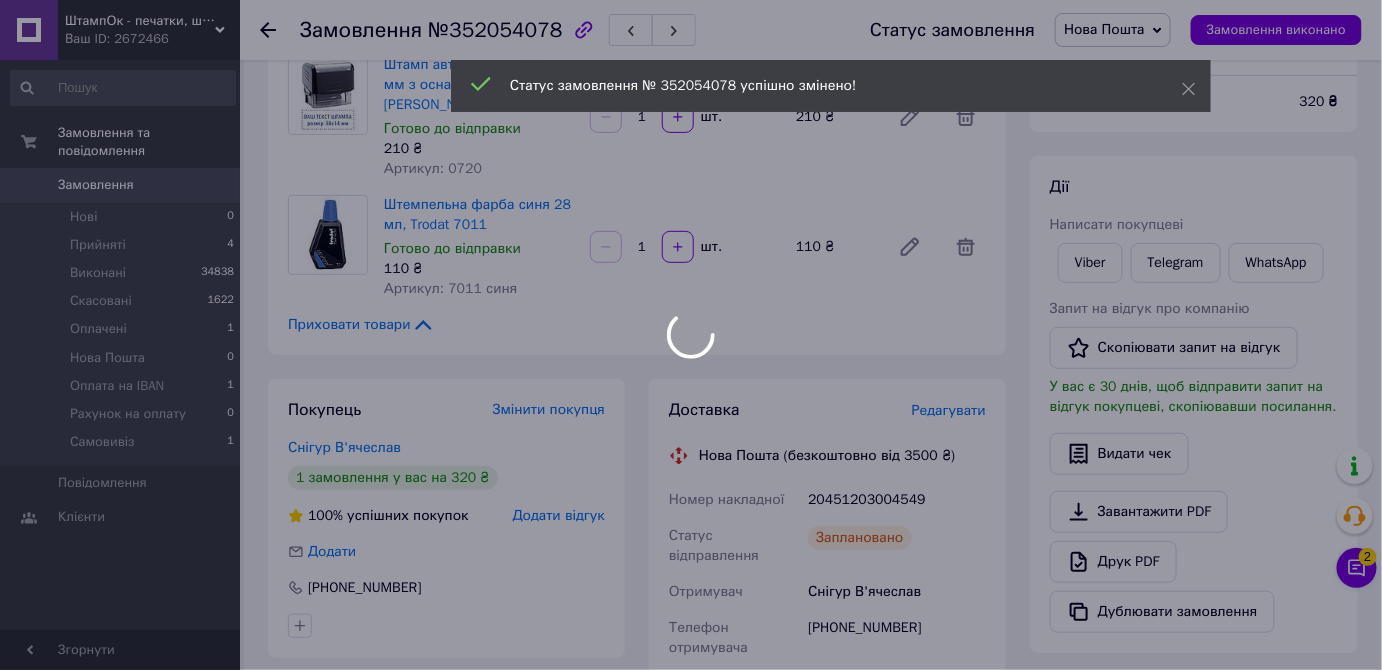 scroll, scrollTop: 176, scrollLeft: 0, axis: vertical 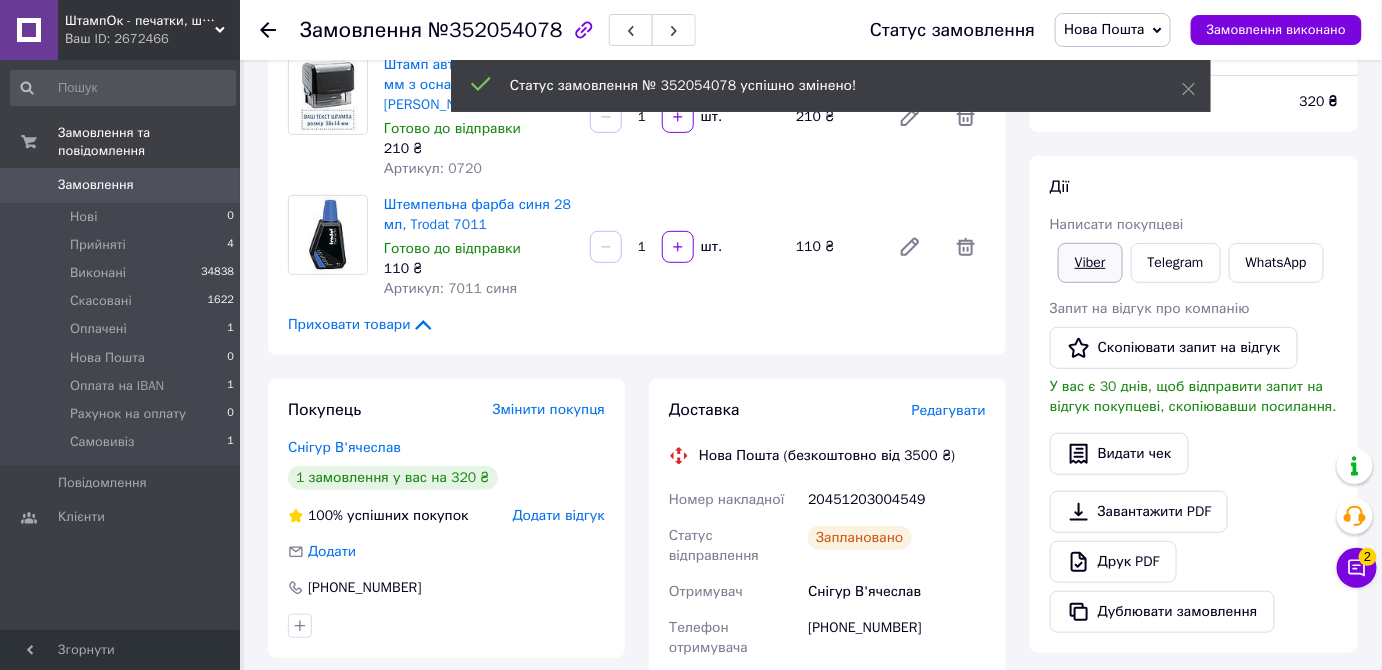click on "Viber" at bounding box center (1090, 263) 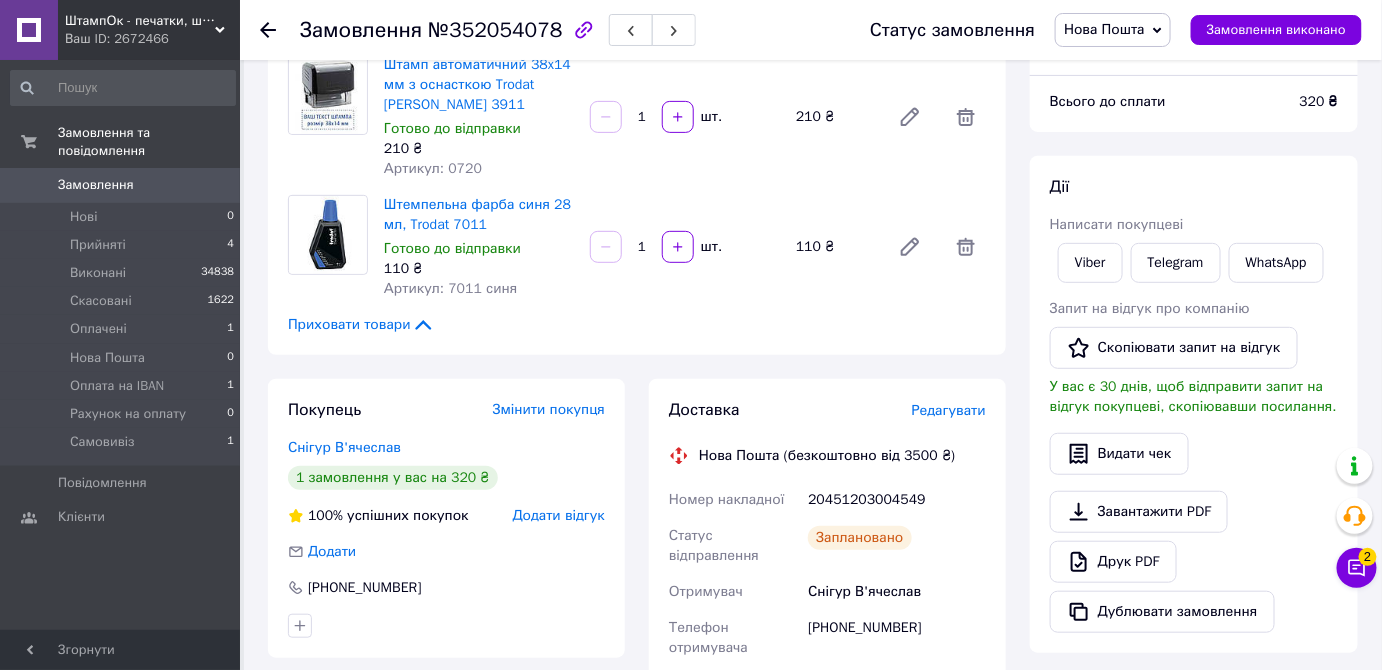 scroll, scrollTop: 175, scrollLeft: 0, axis: vertical 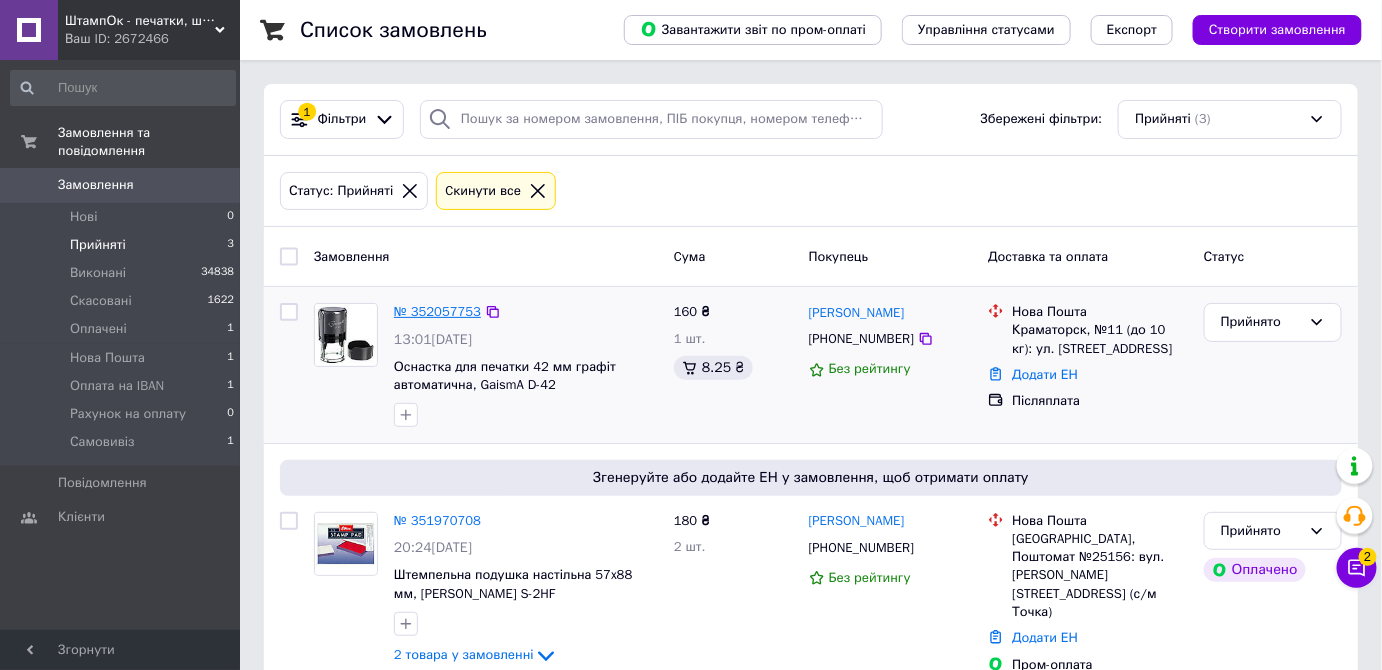 click on "№ 352057753" at bounding box center [437, 311] 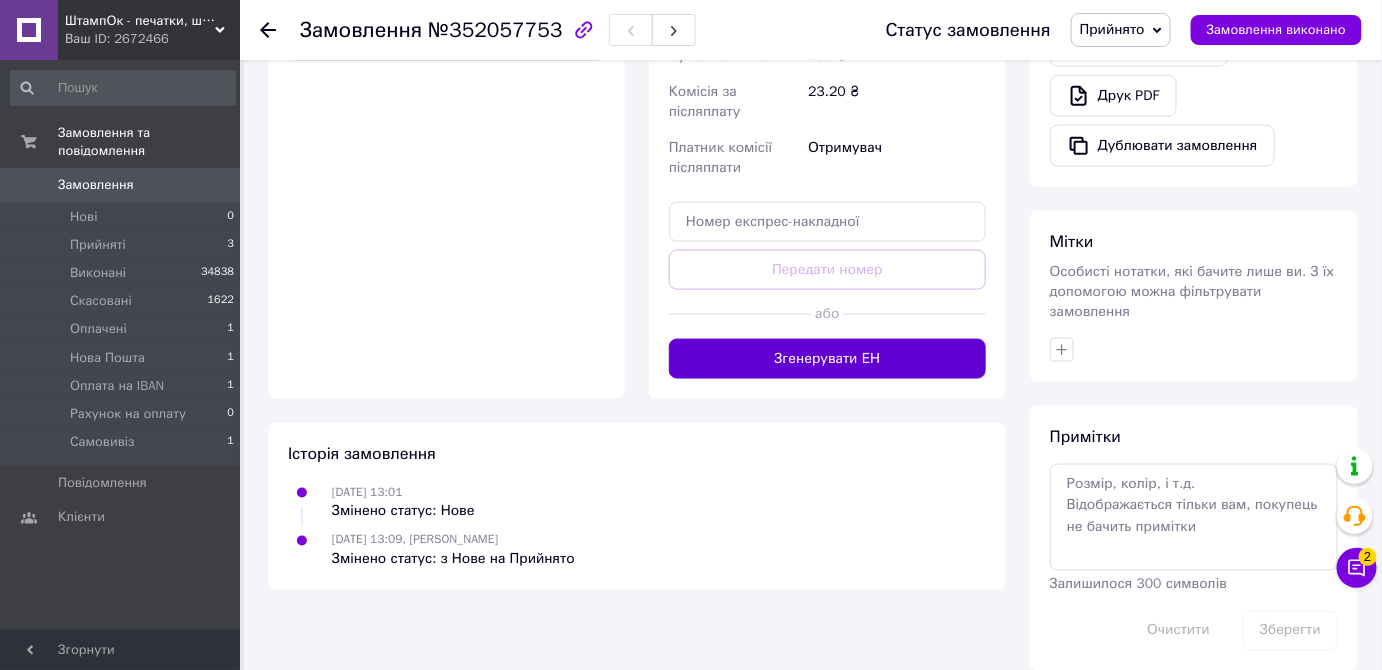 click on "Згенерувати ЕН" at bounding box center (827, 359) 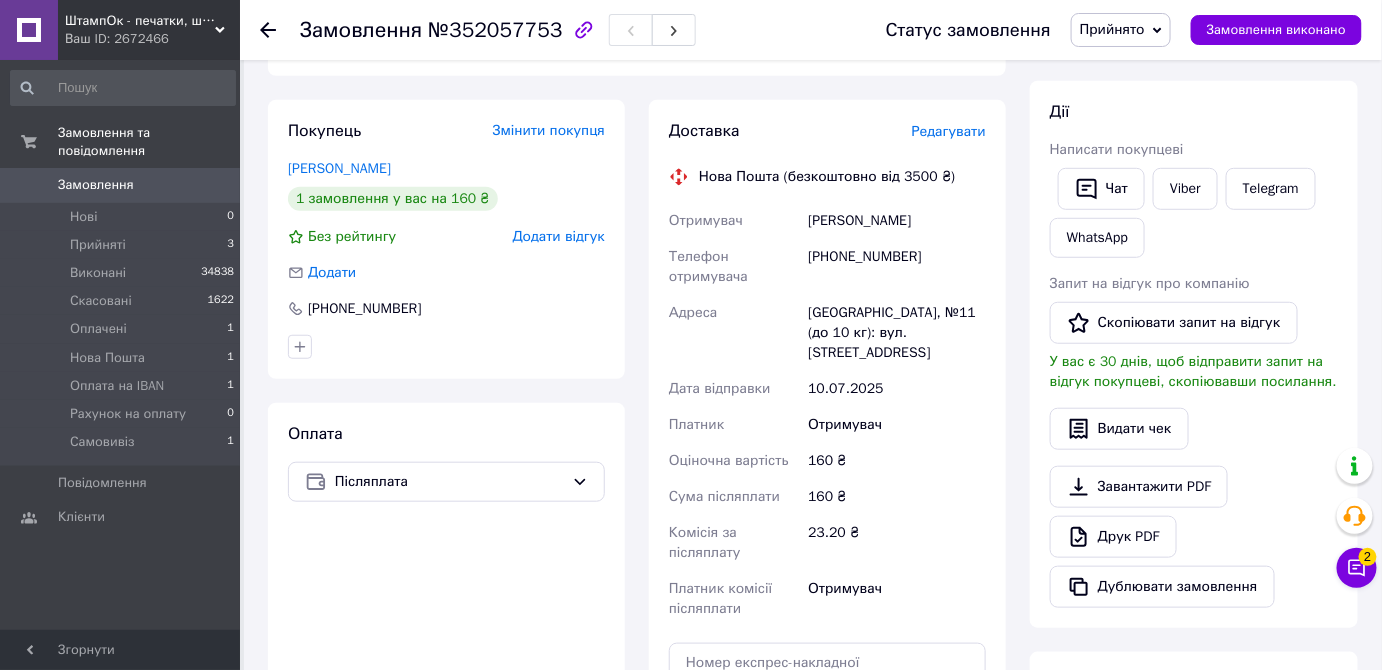 scroll, scrollTop: 290, scrollLeft: 0, axis: vertical 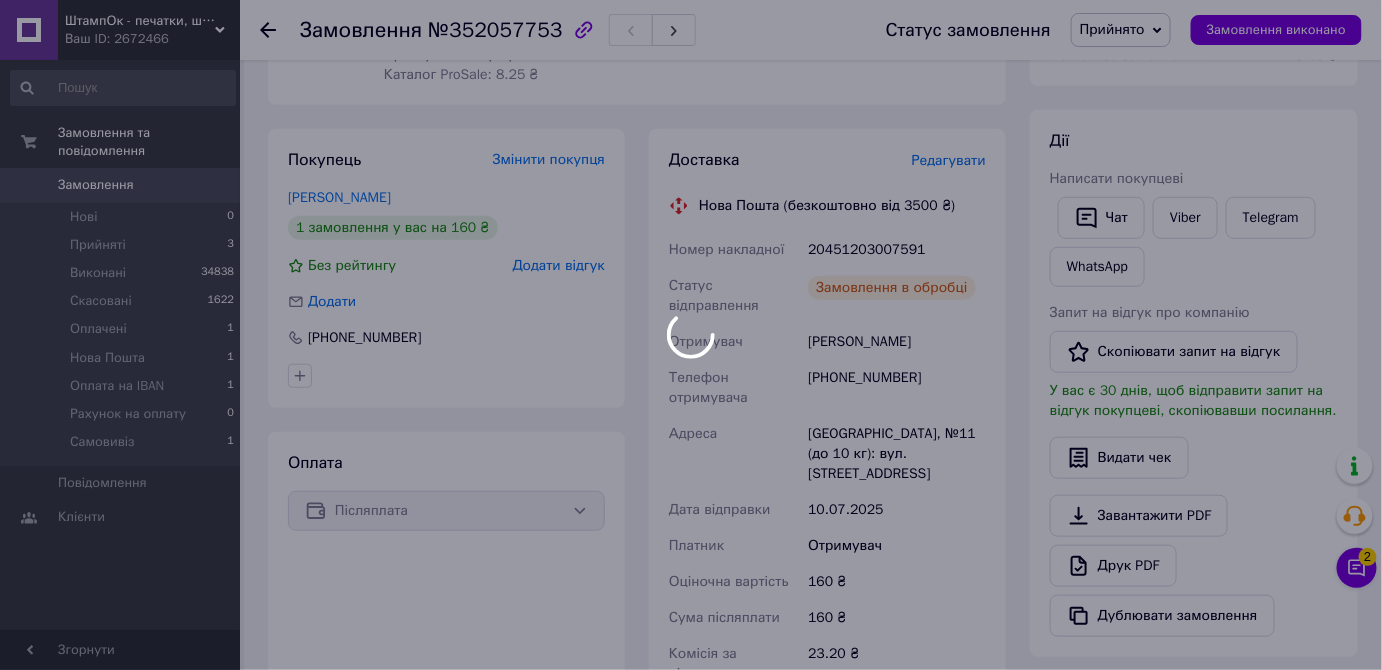 click on "ШтампОк - печатки, штампи, факсиміле, оснастки, датери, нумератори Ваш ID: 2672466 Сайт ШтампОк - печатки, штампи, факсиміл... Кабінет покупця Перевірити стан системи Сторінка на порталі Довідка Вийти Замовлення та повідомлення Замовлення 0 Нові 0 Прийняті 3 Виконані 34838 Скасовані 1622 Оплачені 1 Нова Пошта 1 Оплата на IBAN 1 Рахунок на оплату 0 Самовивіз 1 Повідомлення 0 Клієнти Згорнути
Замовлення №352057753 Статус замовлення Прийнято Виконано Скасовано Оплачено Нова Пошта Оплата на IBAN Рахунок на оплату 160 ₴ 1" at bounding box center [691, 437] 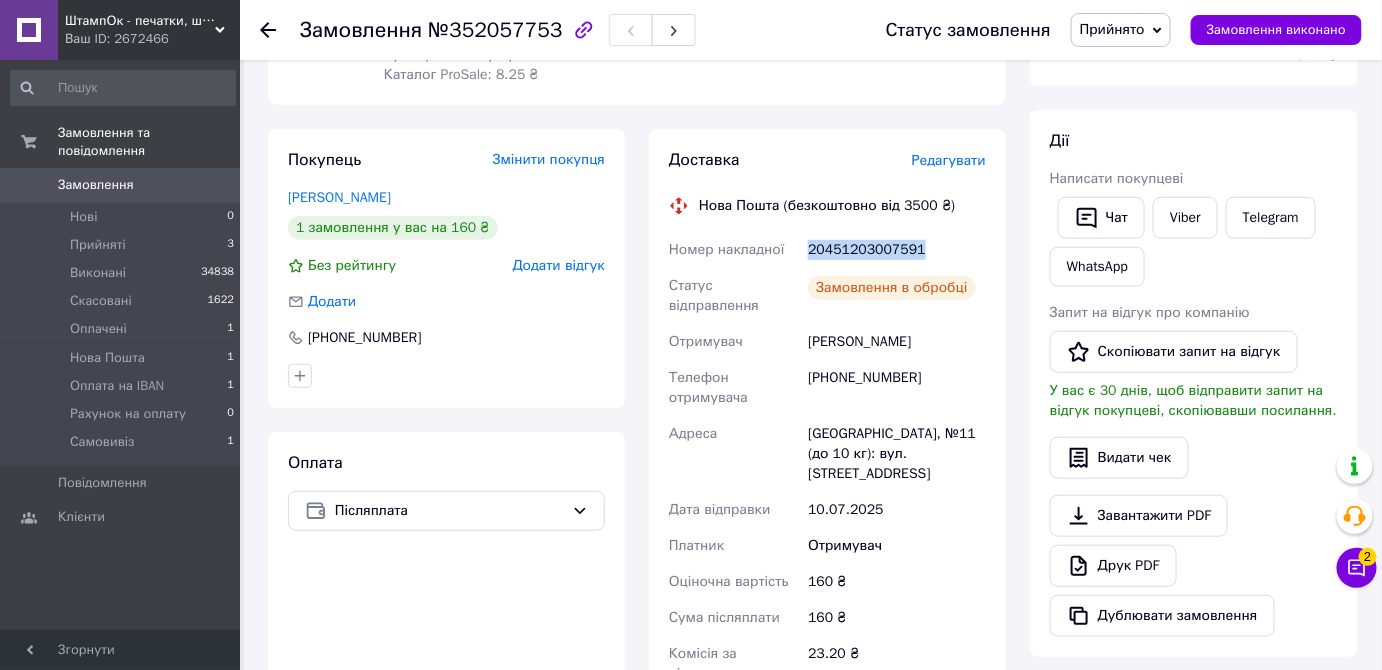 click on "20451203007591" at bounding box center (897, 250) 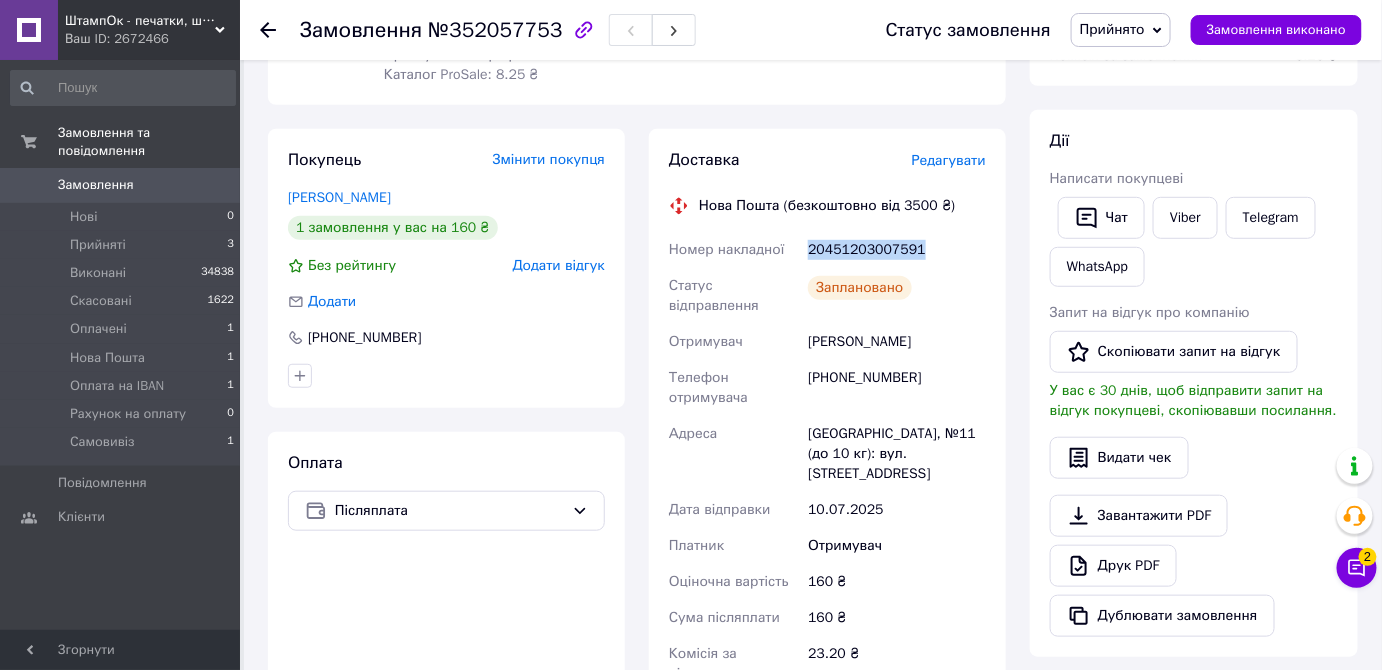 click on "Прийнято" at bounding box center [1112, 29] 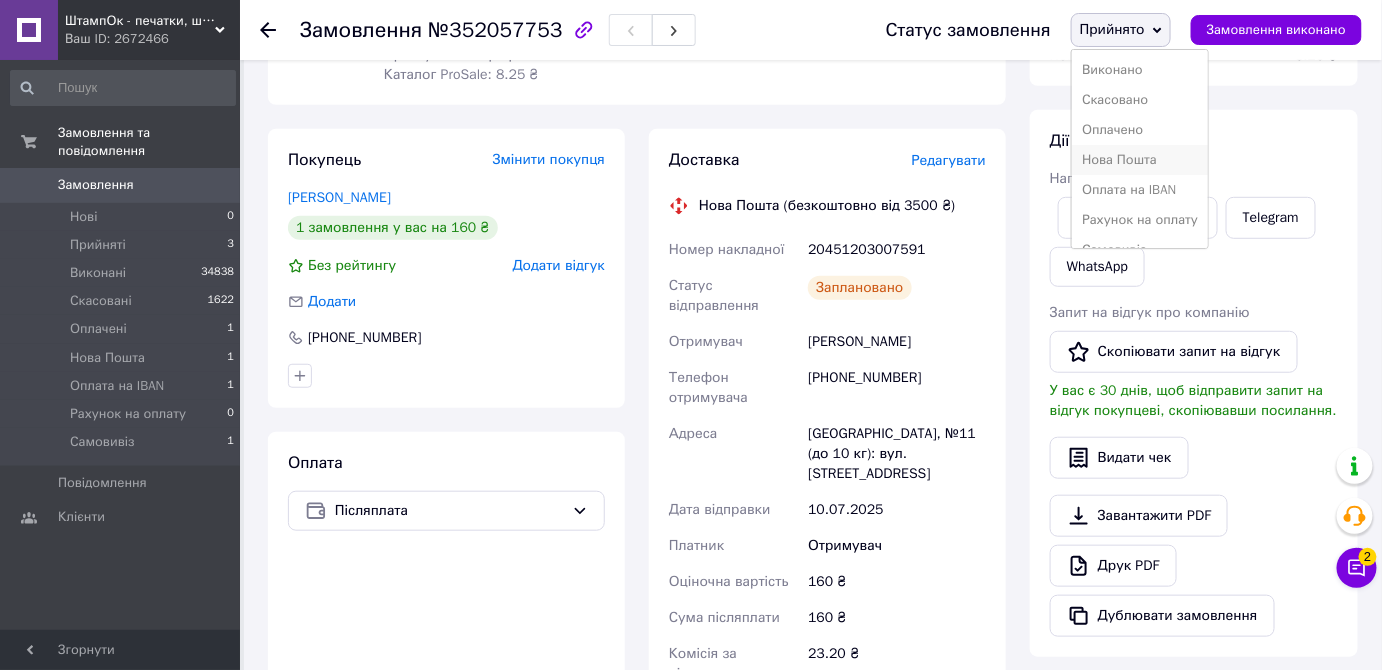 click on "Нова Пошта" at bounding box center (1140, 160) 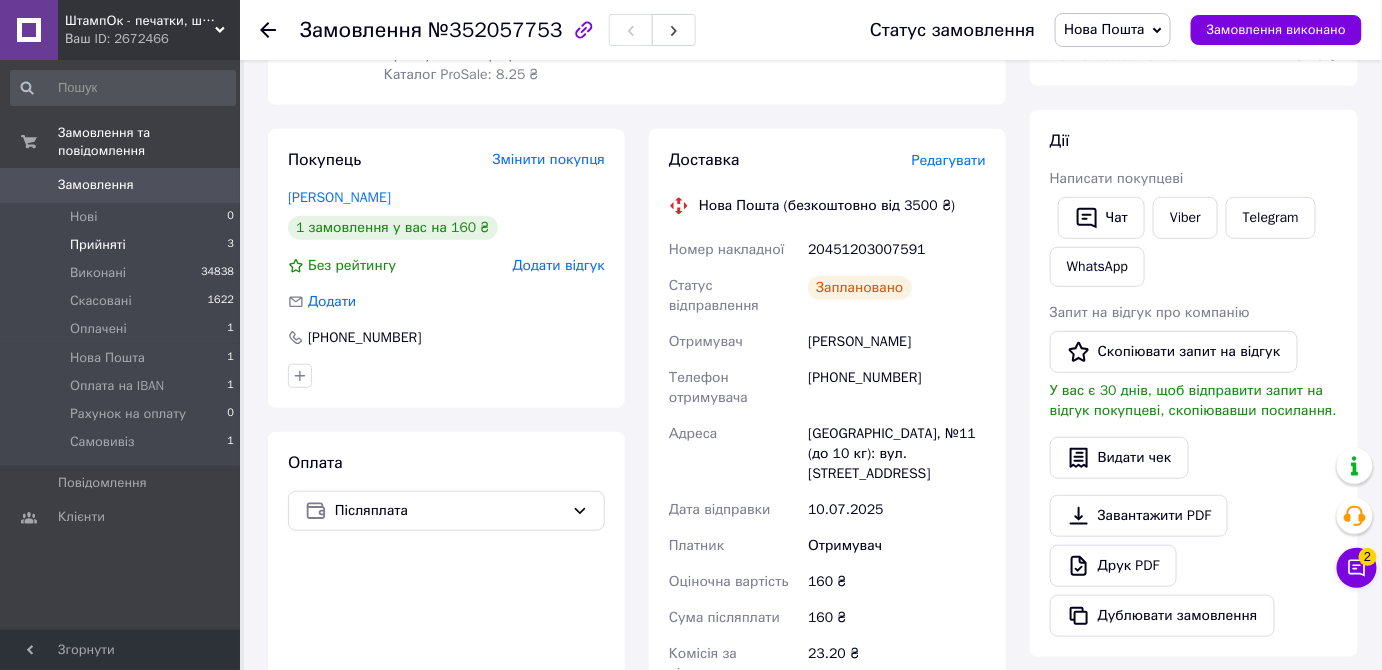click on "Прийняті 3" at bounding box center [123, 245] 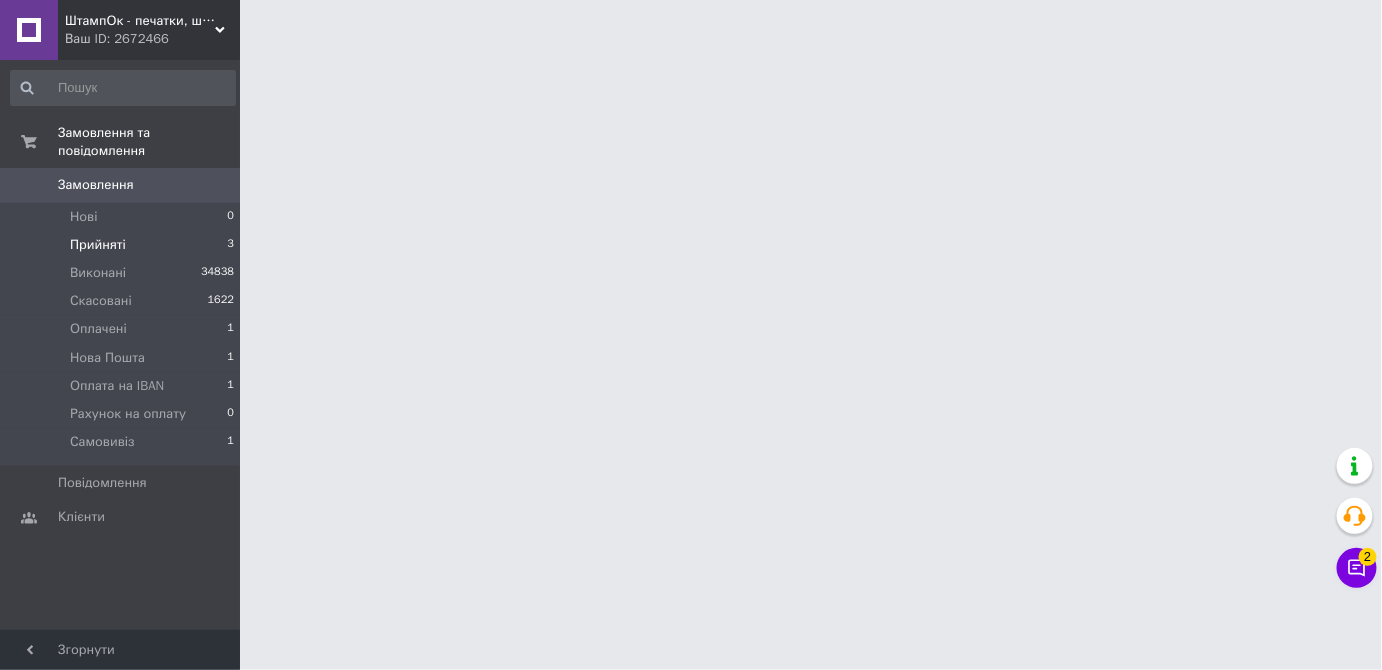 scroll, scrollTop: 0, scrollLeft: 0, axis: both 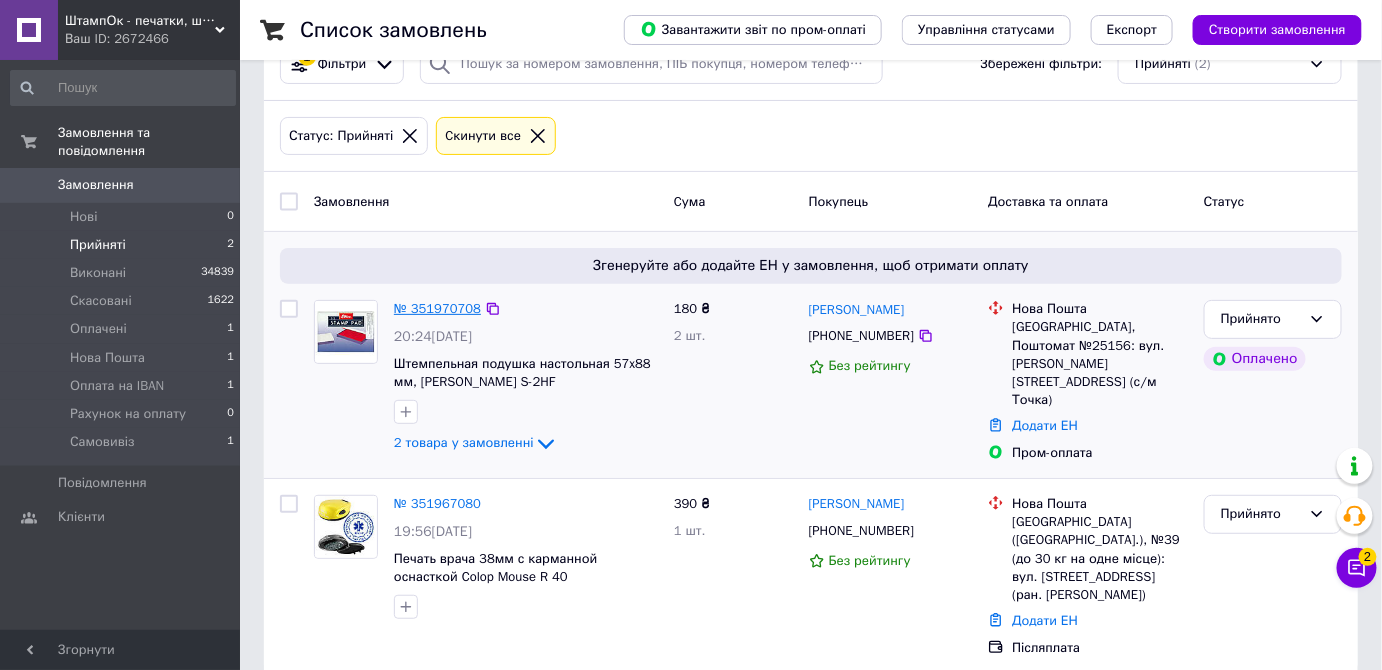 click on "№ 351970708" at bounding box center [437, 308] 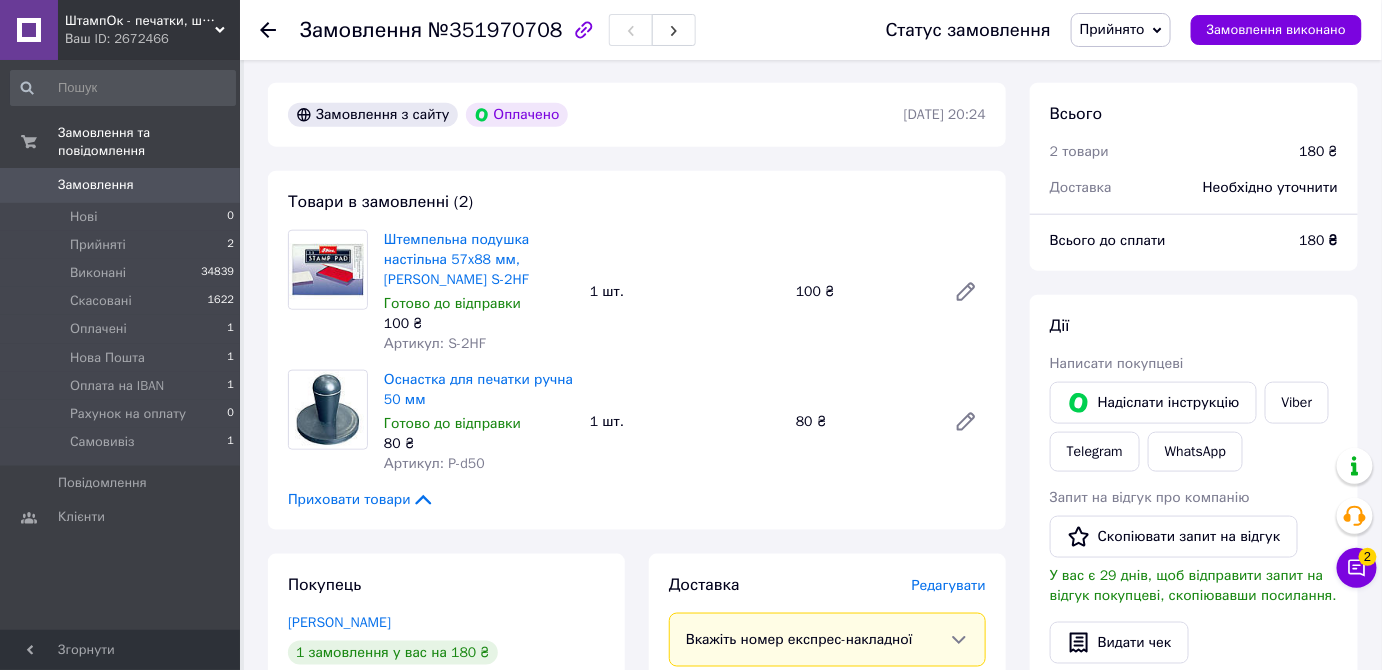 scroll, scrollTop: 577, scrollLeft: 0, axis: vertical 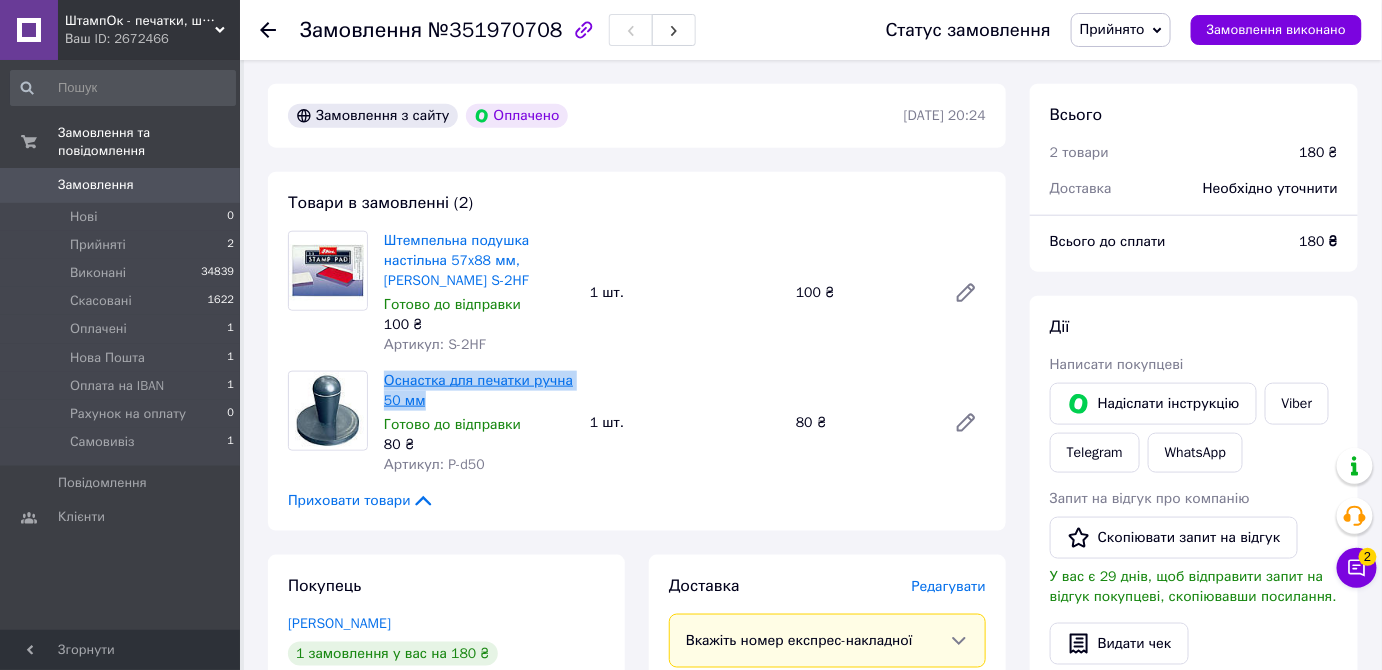 drag, startPoint x: 429, startPoint y: 379, endPoint x: 386, endPoint y: 364, distance: 45.54119 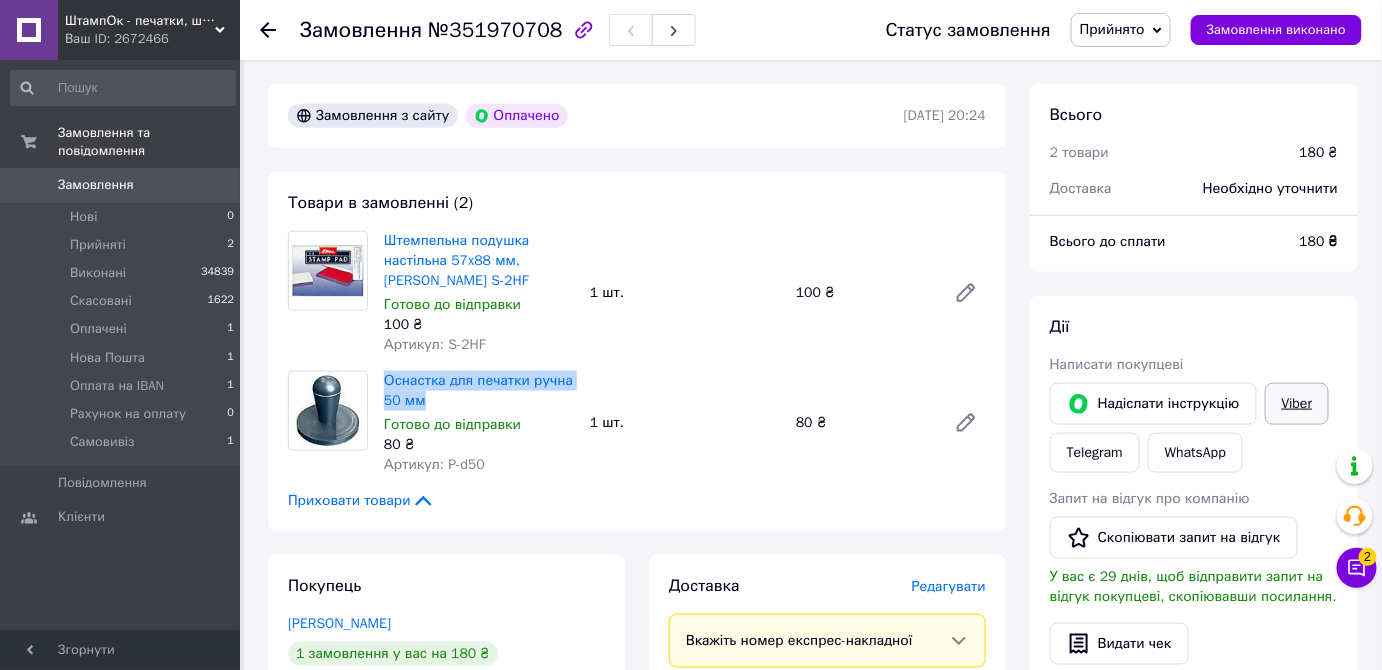 click on "Viber" at bounding box center [1297, 404] 